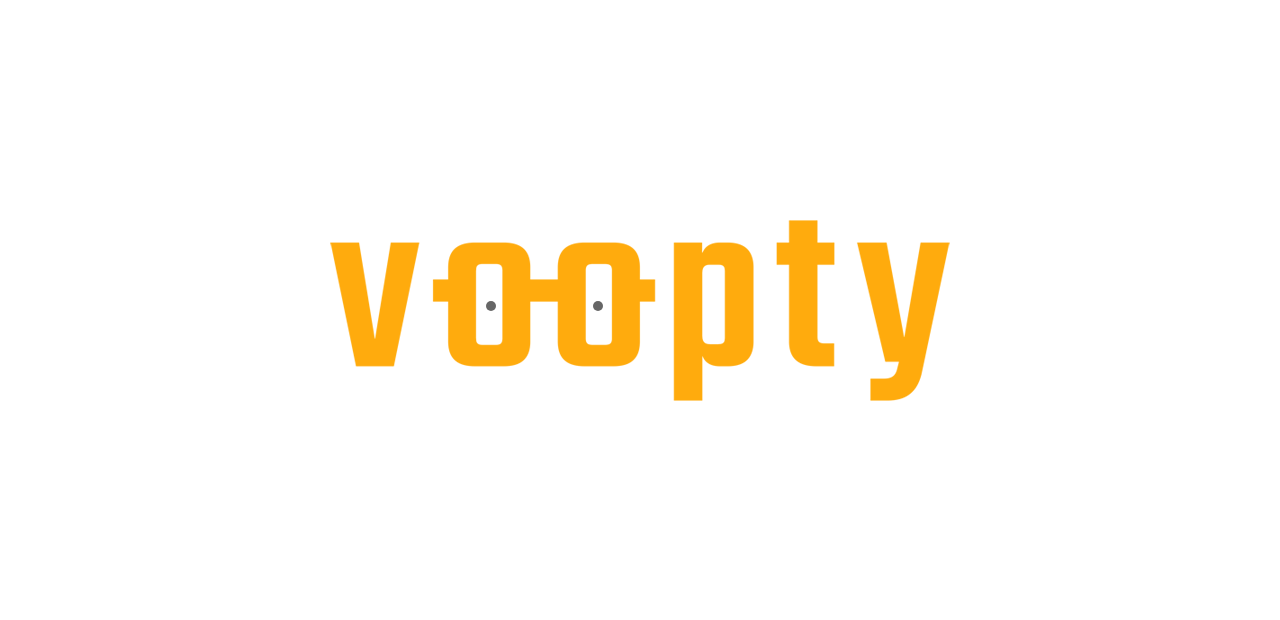 scroll, scrollTop: 0, scrollLeft: 0, axis: both 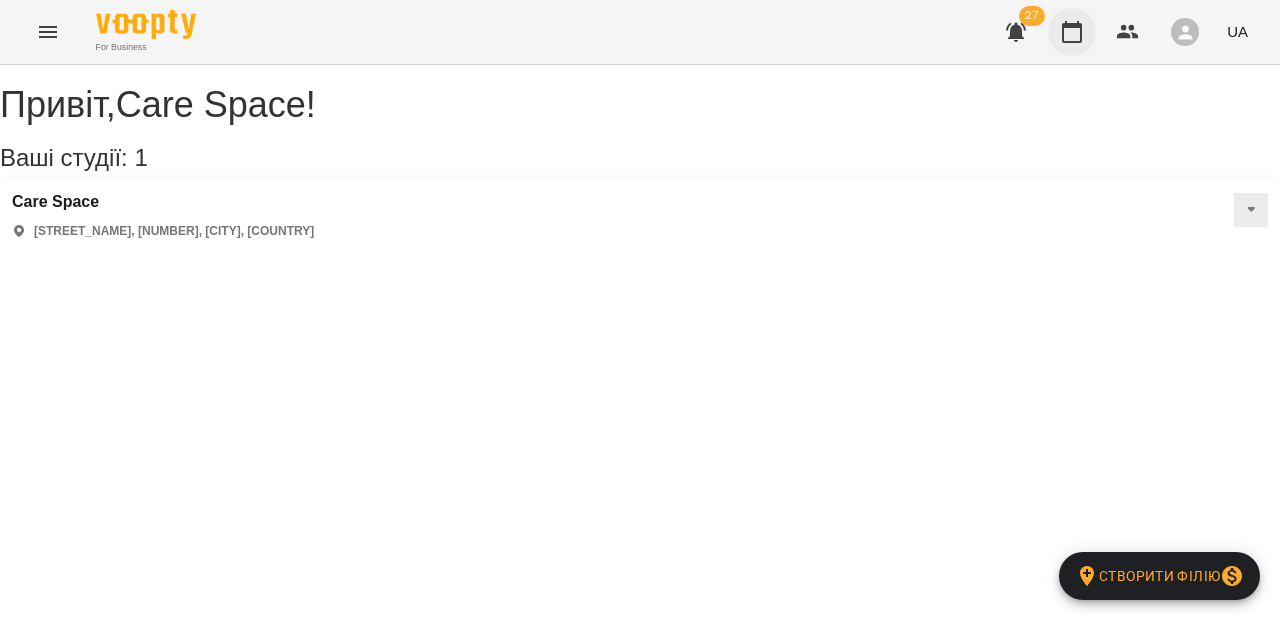 click 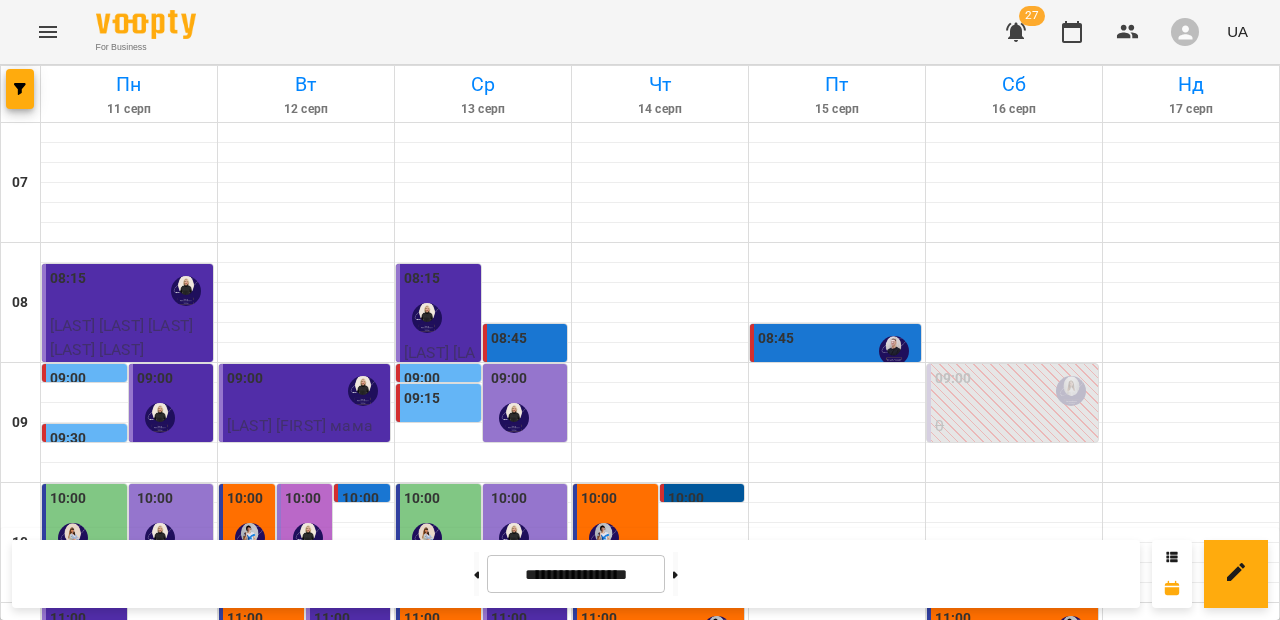 scroll, scrollTop: 343, scrollLeft: 0, axis: vertical 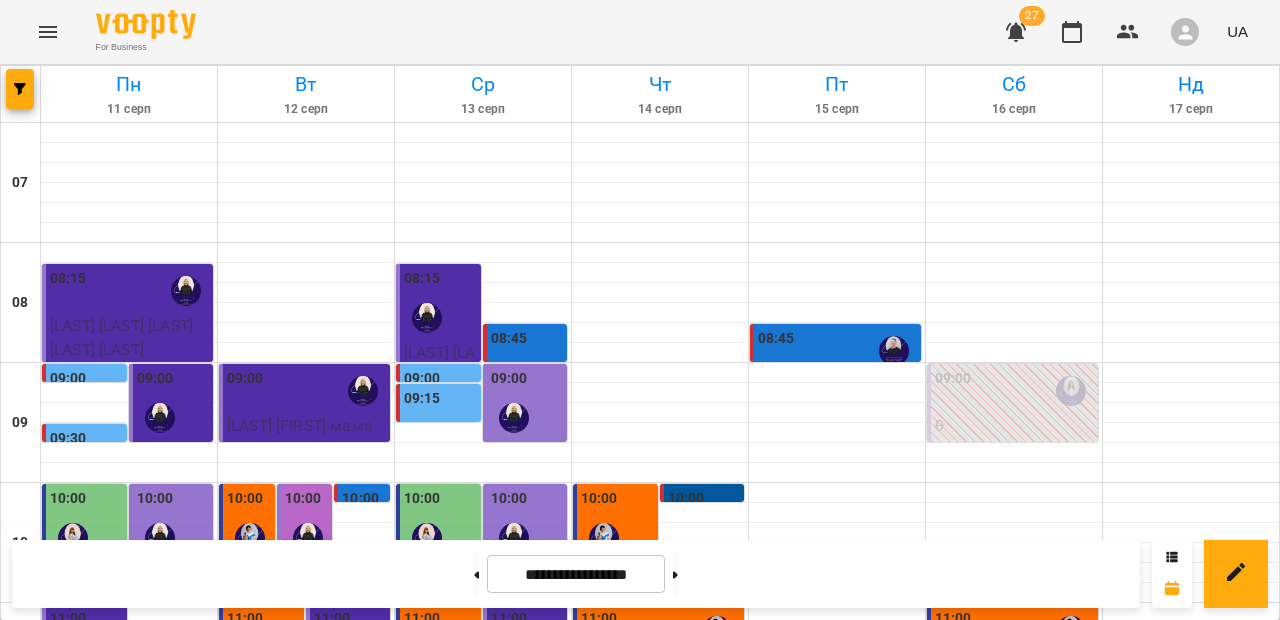 click at bounding box center [306, 693] 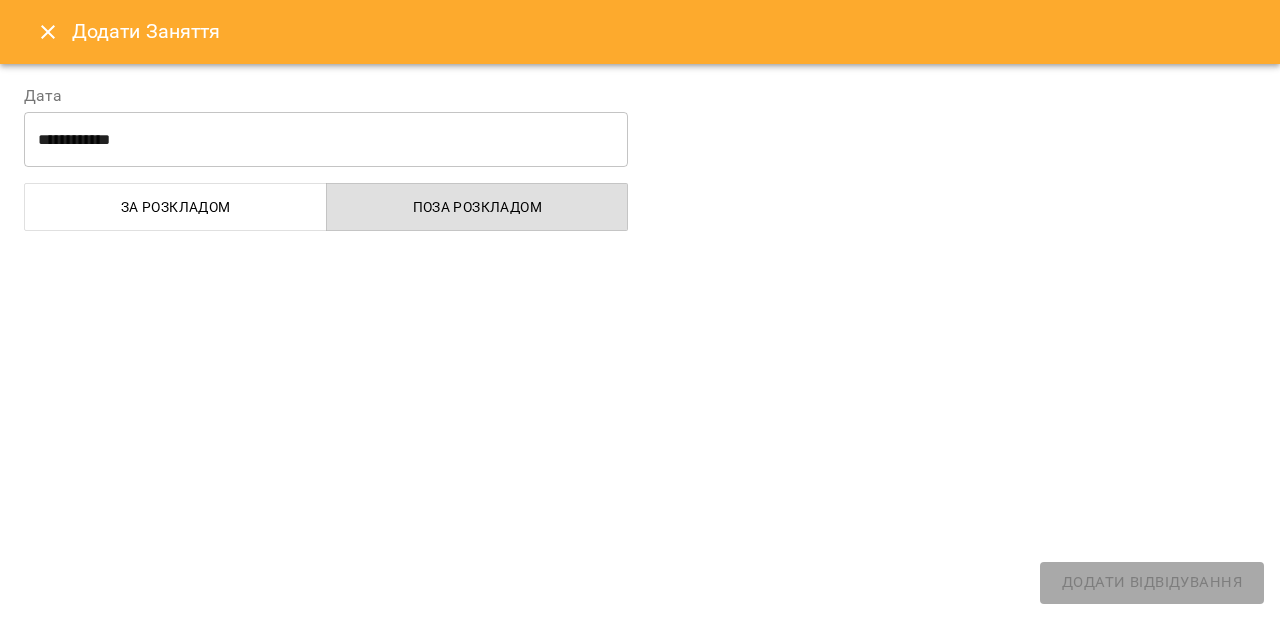 select 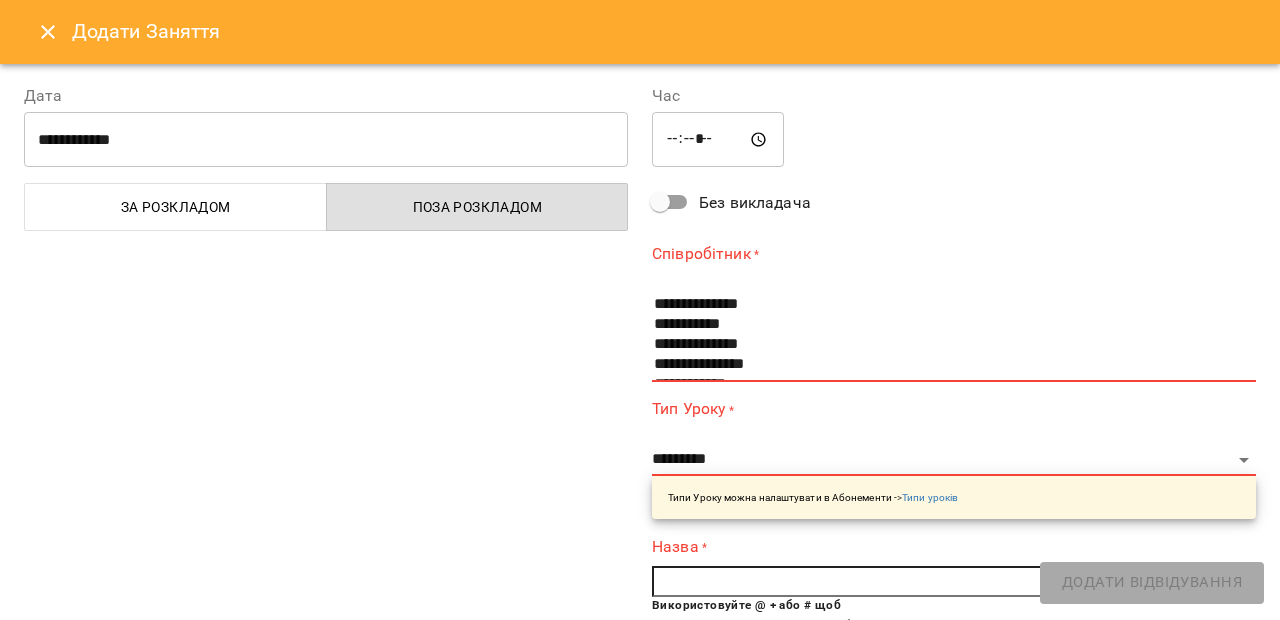 click on "*****" at bounding box center [718, 140] 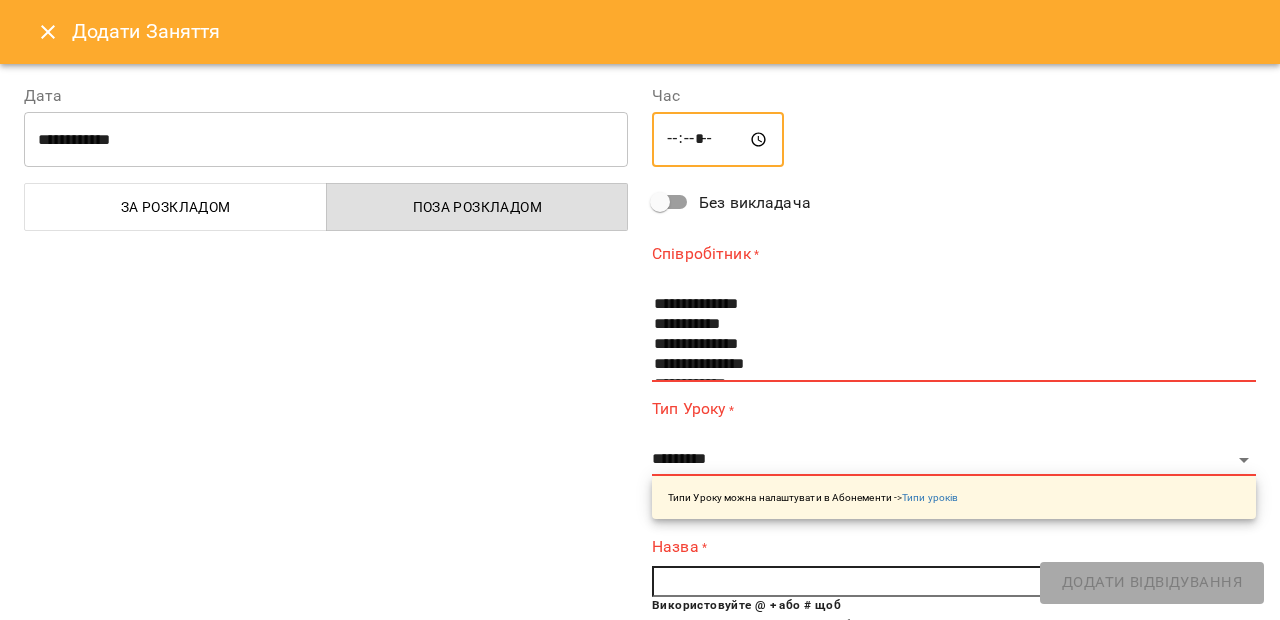 type on "*****" 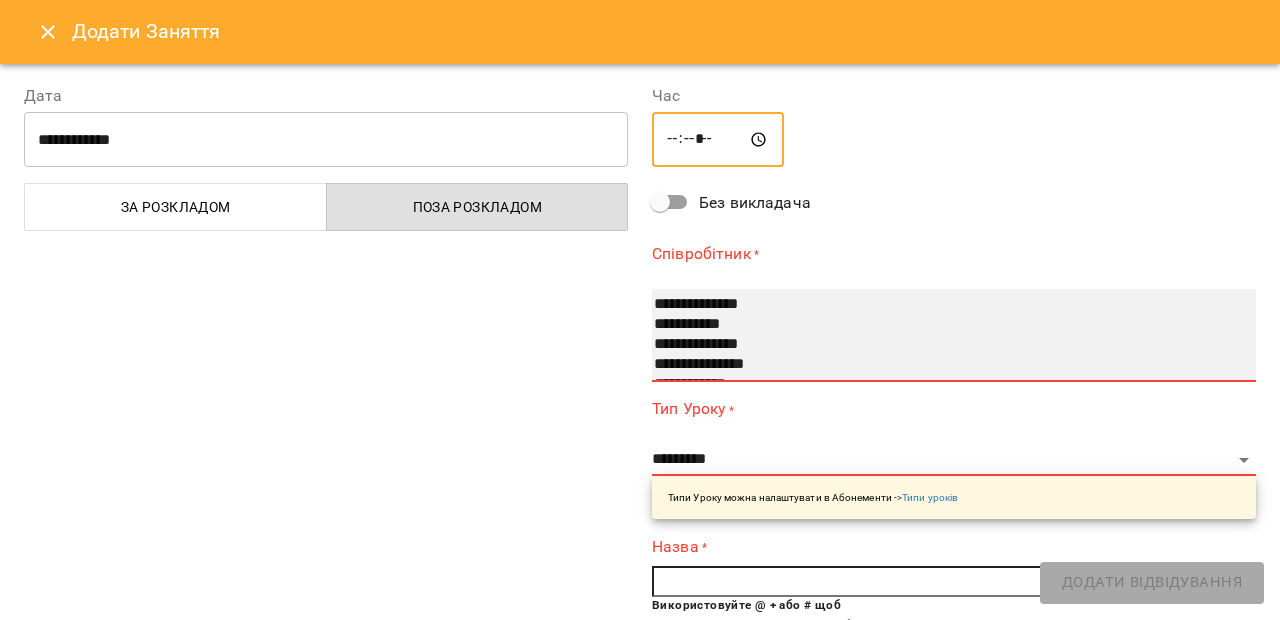 select on "**********" 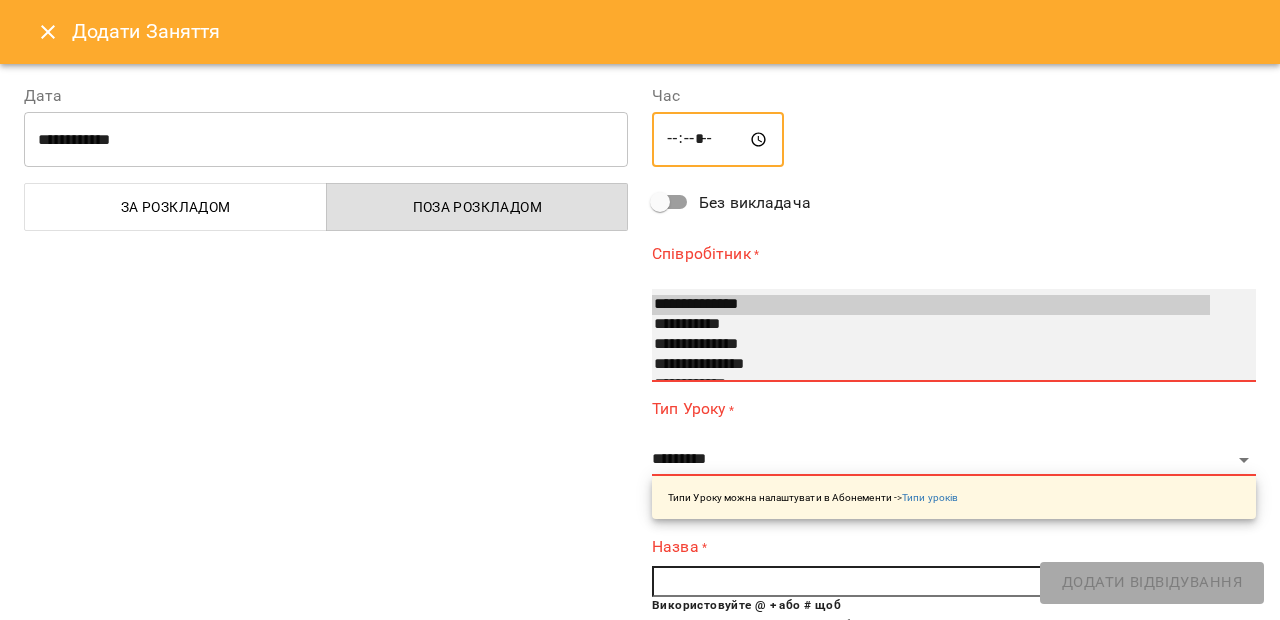 click on "**********" at bounding box center (931, 365) 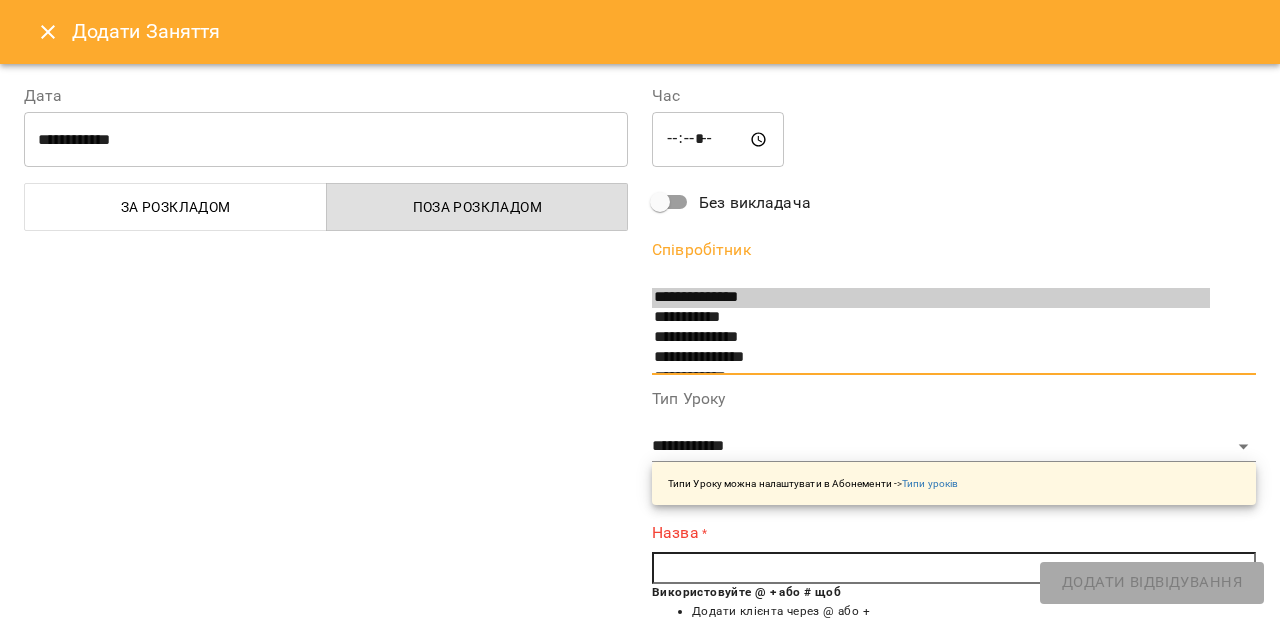 click at bounding box center [954, 568] 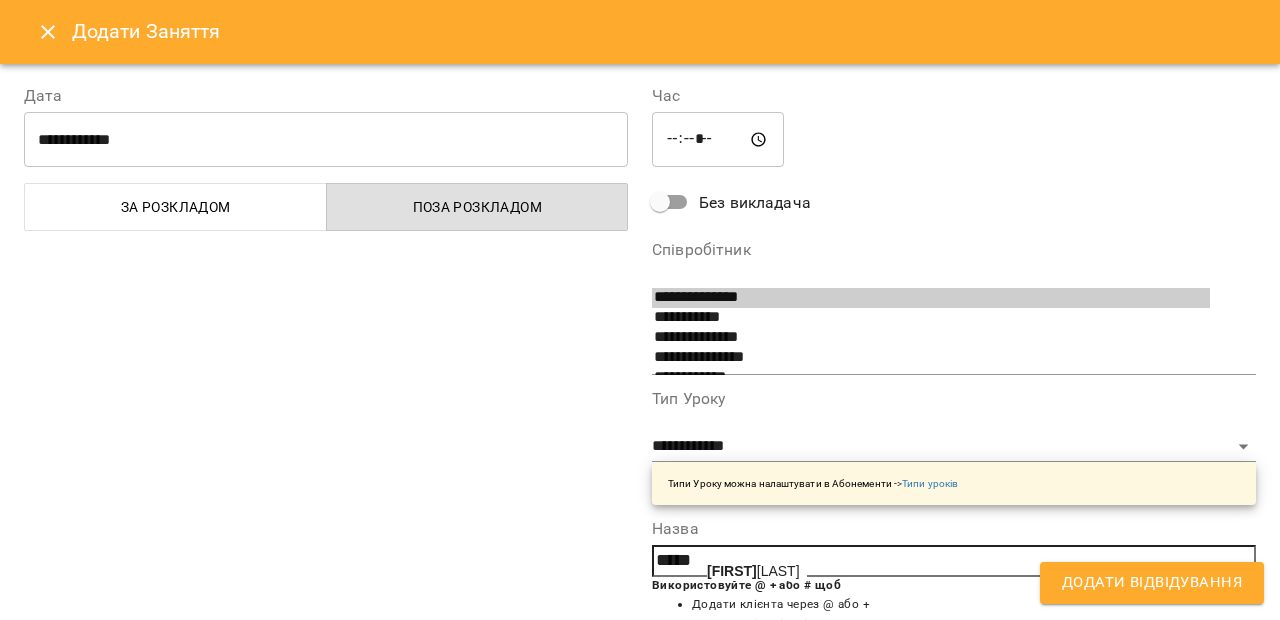 click on "[FIRST_NAME] [LAST_NAME]" at bounding box center [753, 571] 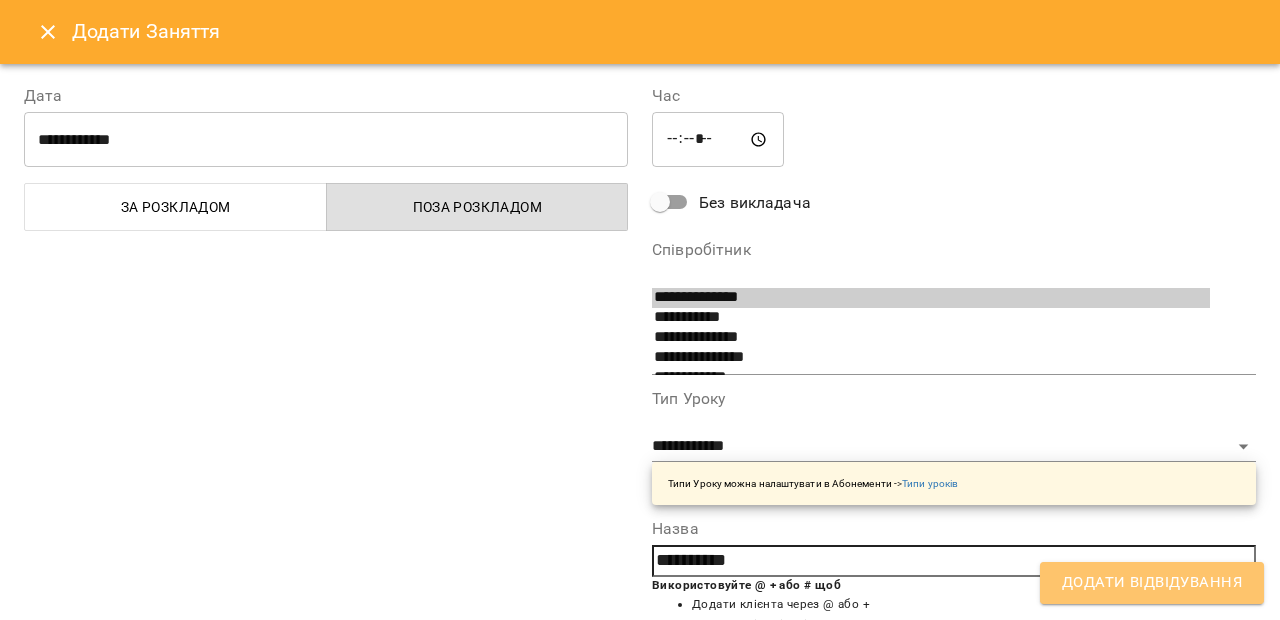 click on "Додати Відвідування" at bounding box center [1152, 583] 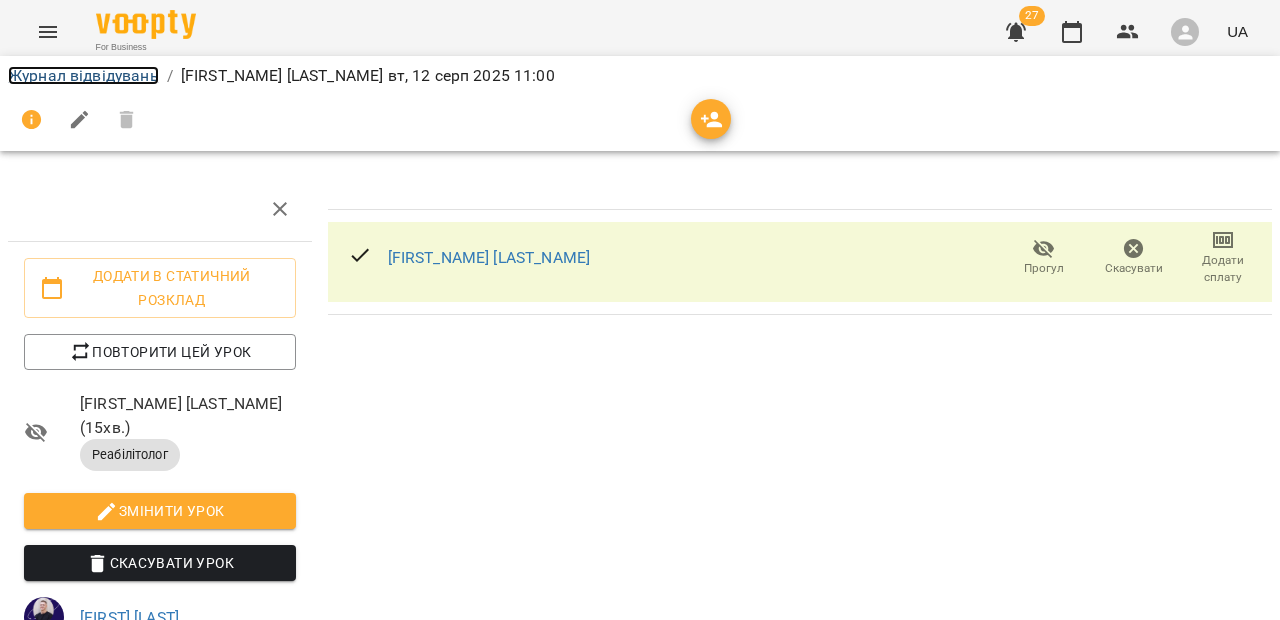 click on "Журнал відвідувань" at bounding box center (83, 75) 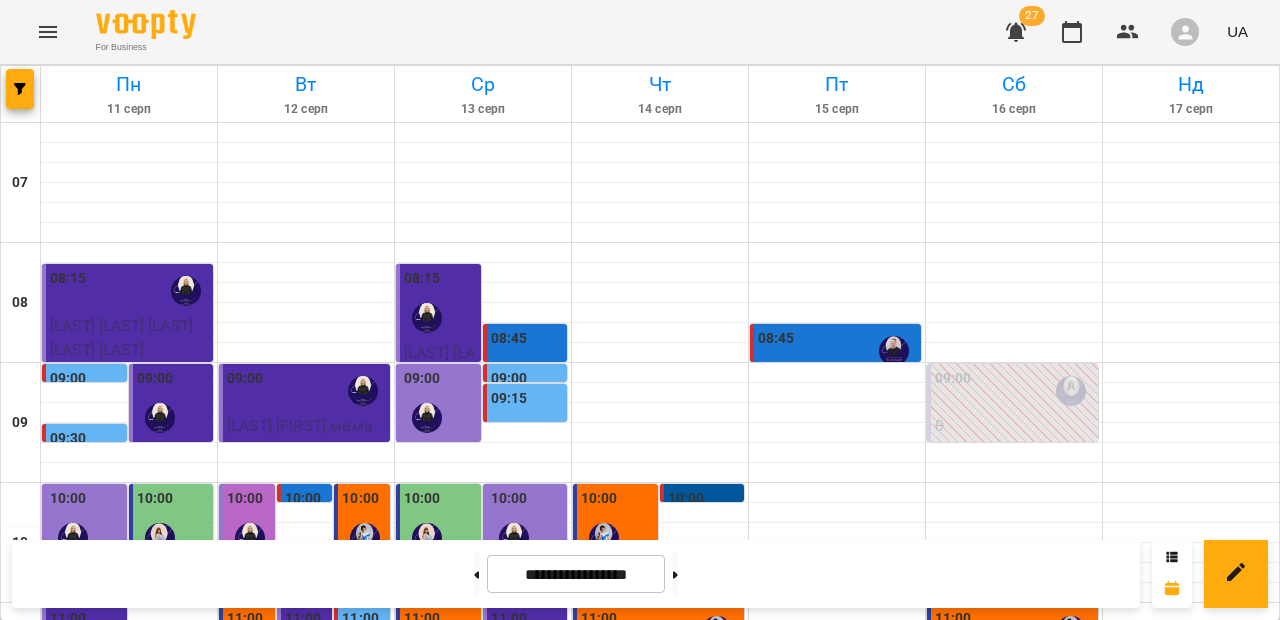 scroll, scrollTop: 318, scrollLeft: 0, axis: vertical 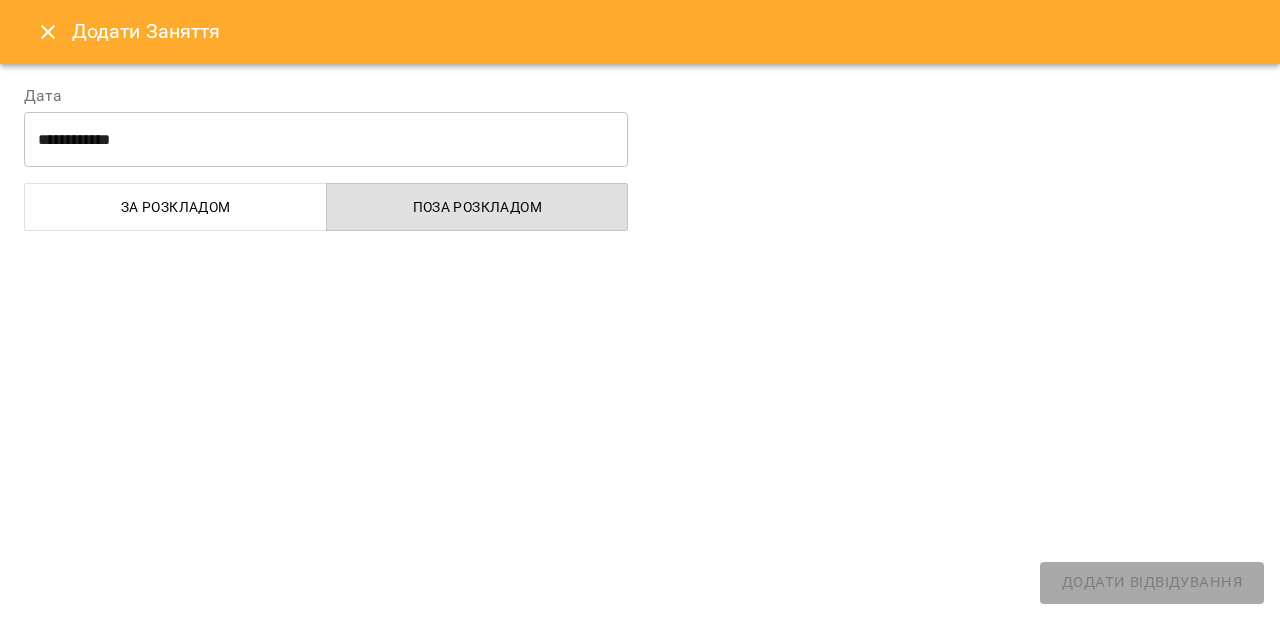 select 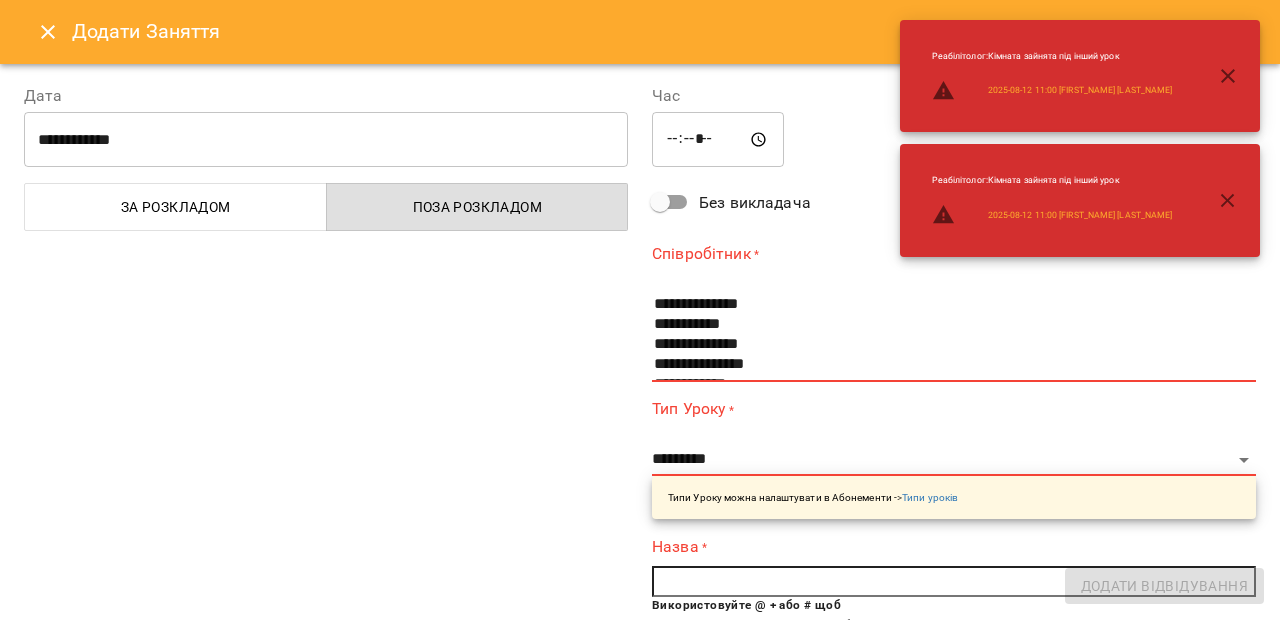 click on "*****" at bounding box center [718, 140] 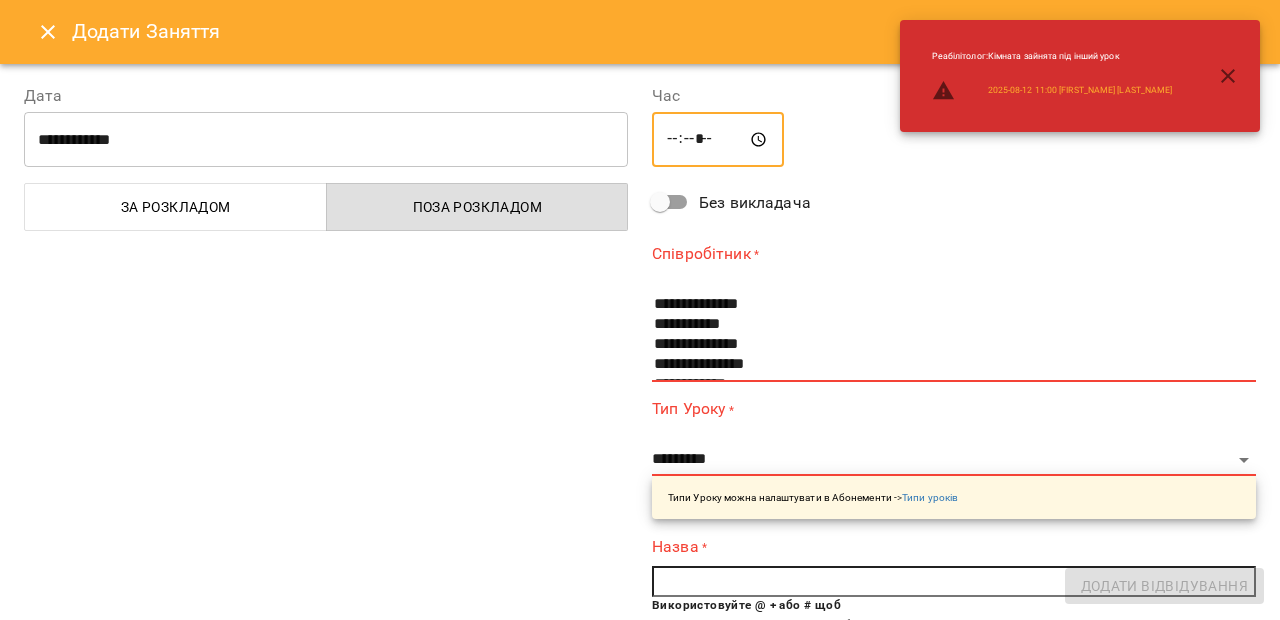 type on "*****" 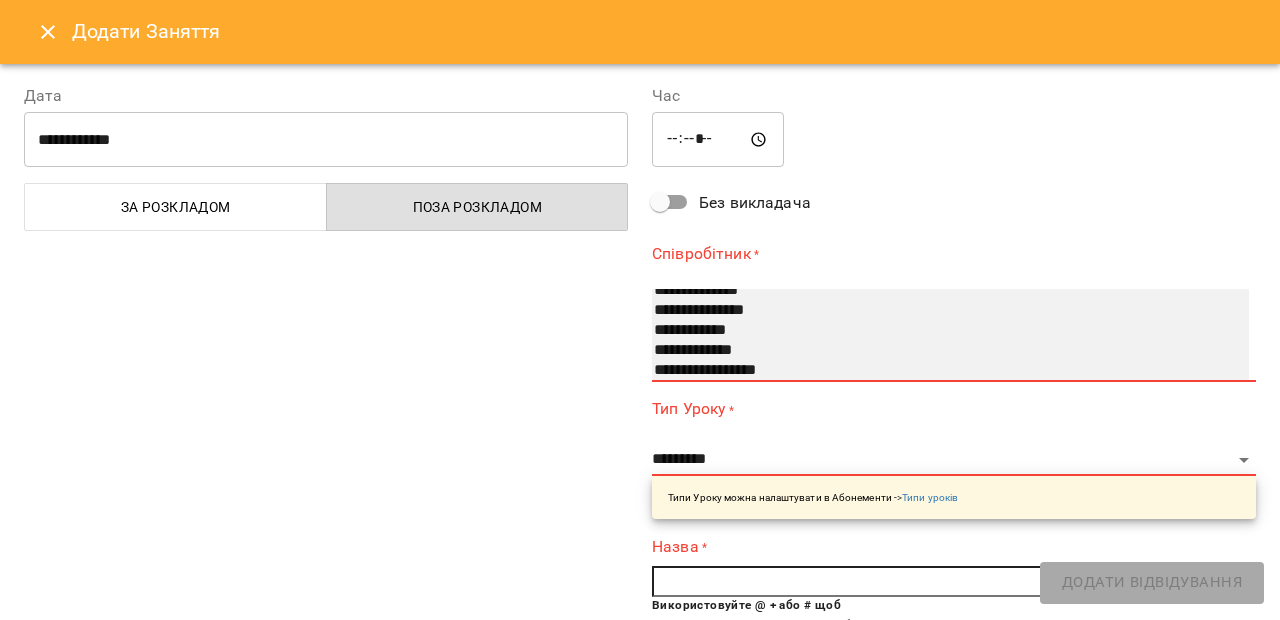 scroll, scrollTop: 62, scrollLeft: 0, axis: vertical 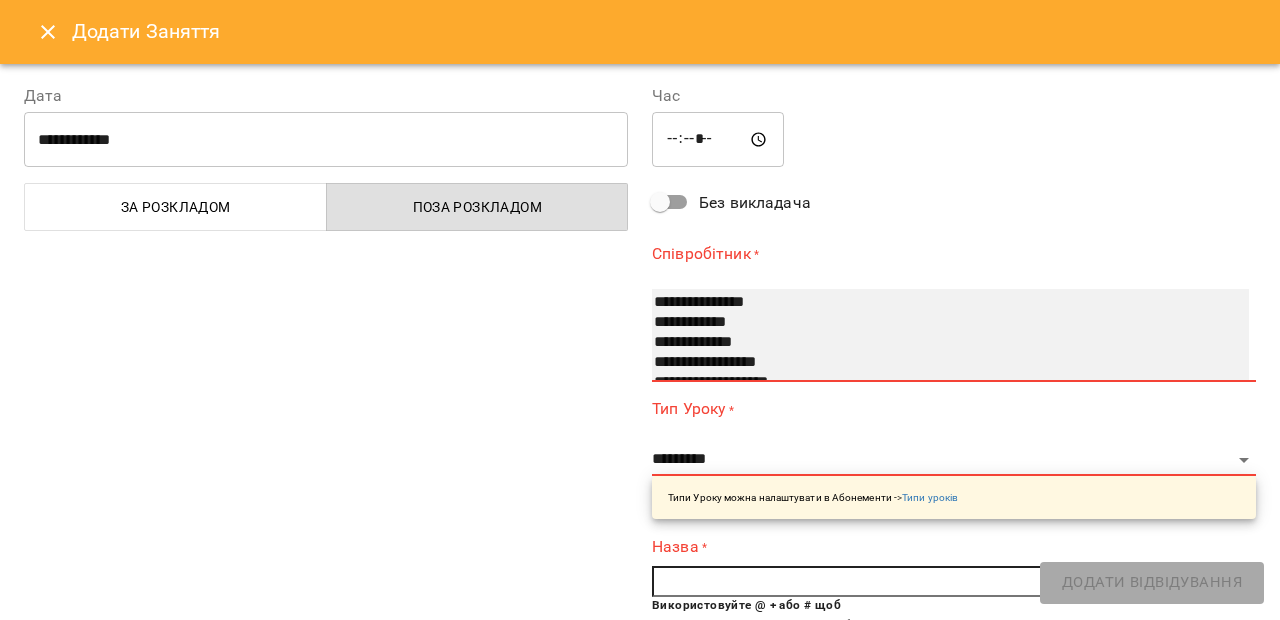 select on "**********" 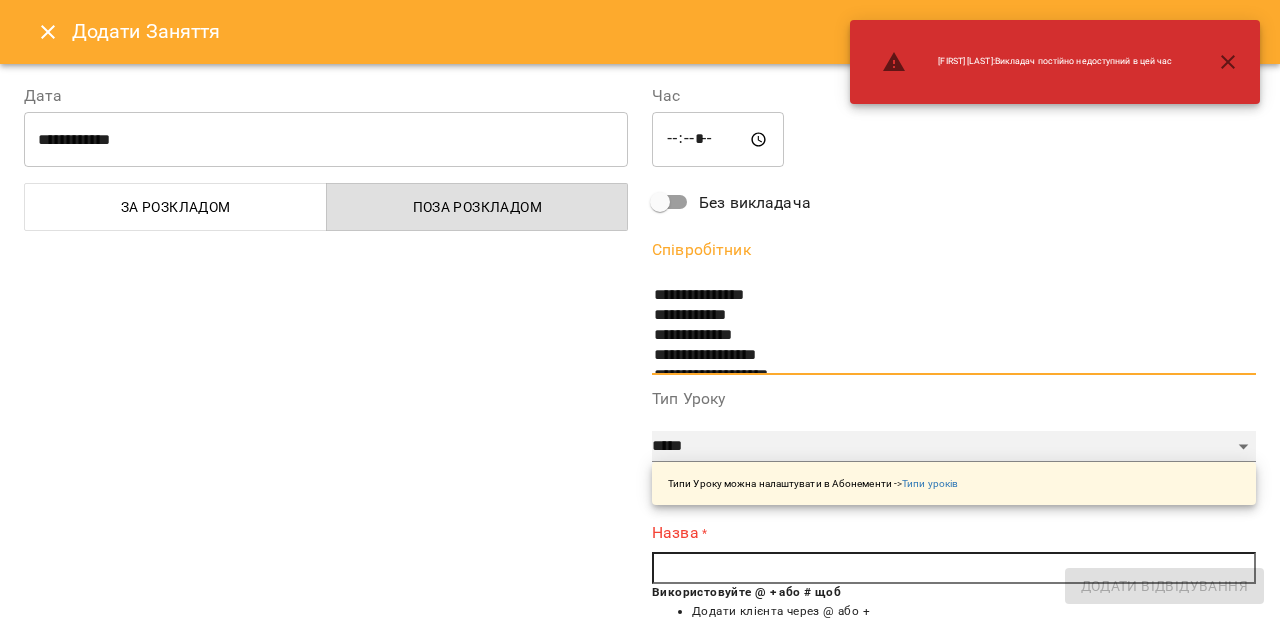 click on "**********" at bounding box center [954, 447] 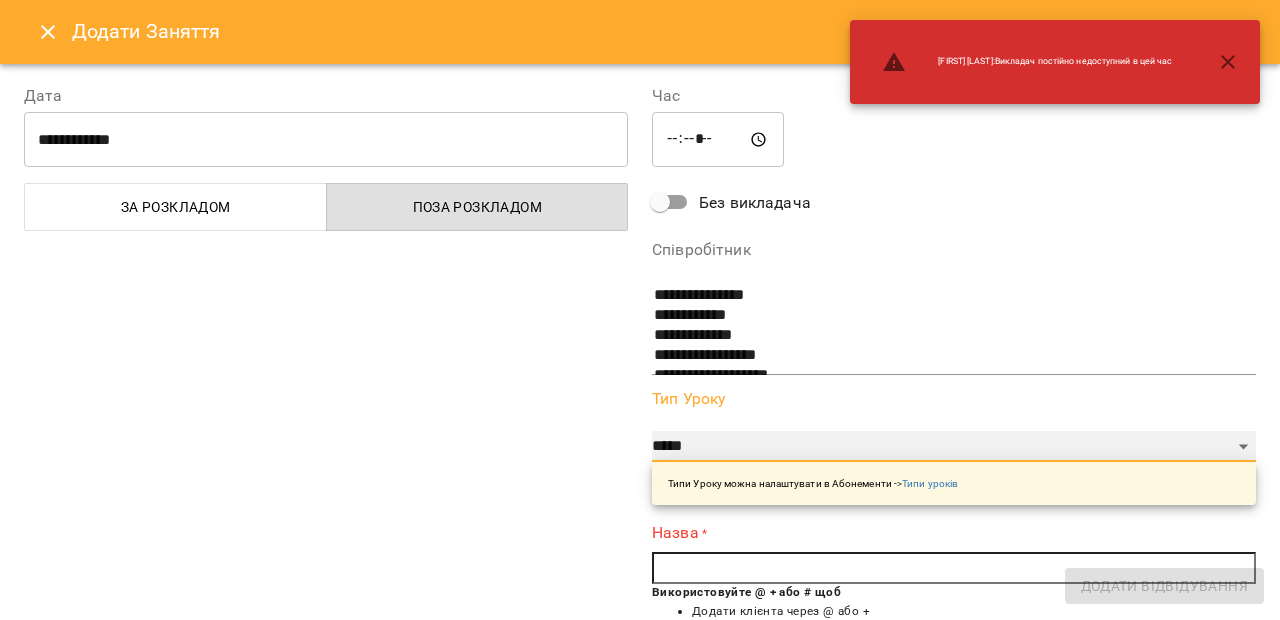 select on "**********" 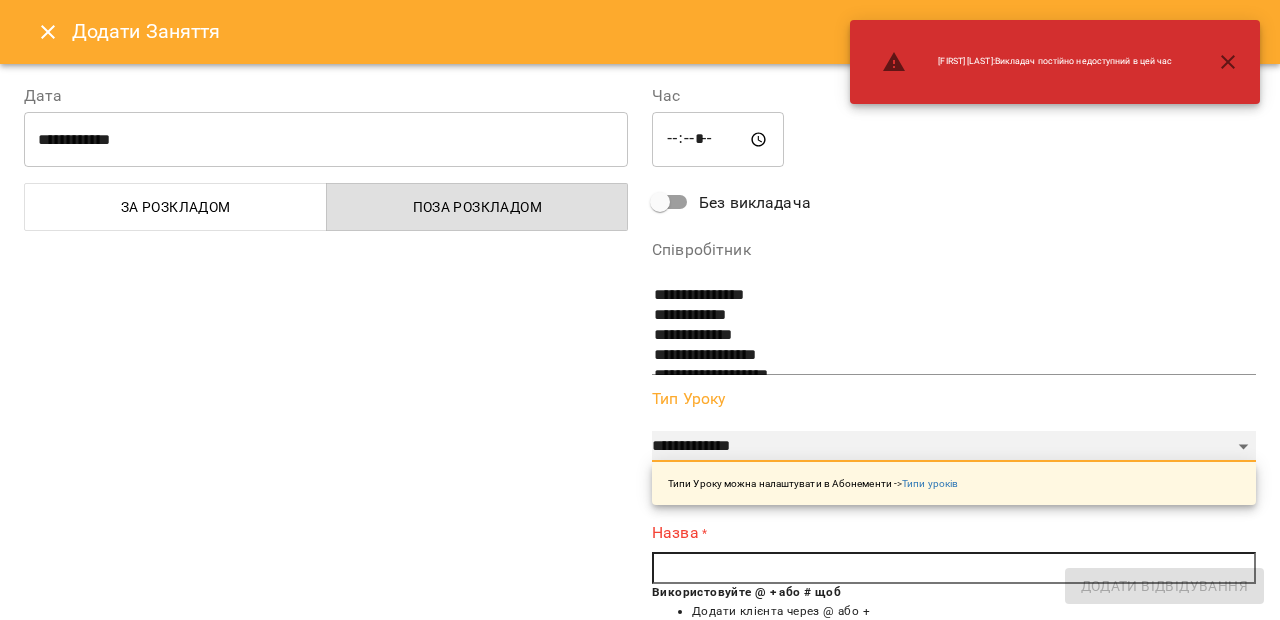 type on "**" 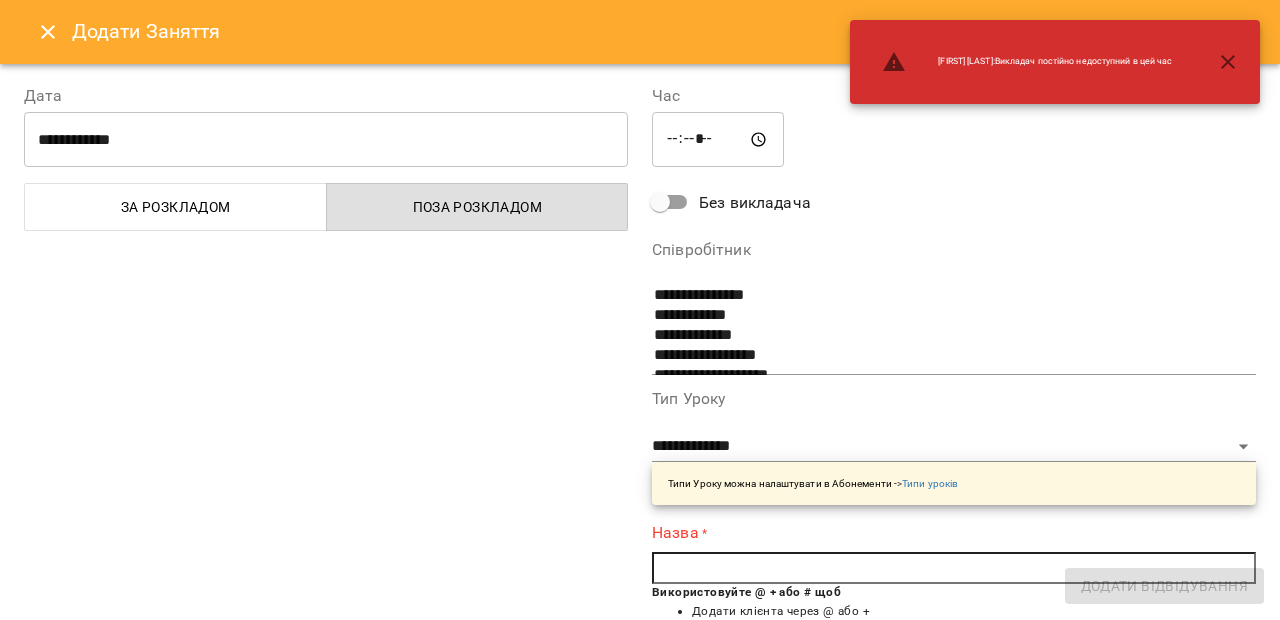 click at bounding box center (954, 568) 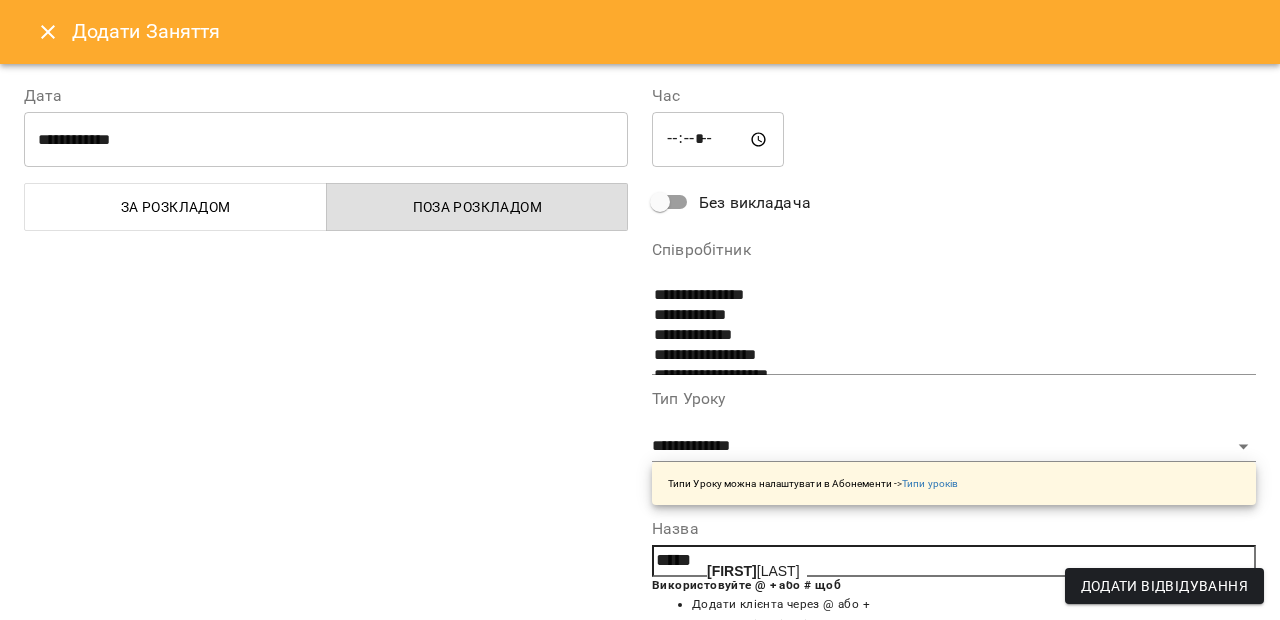 click on "[FIRST_NAME] [LAST_NAME]" at bounding box center [753, 571] 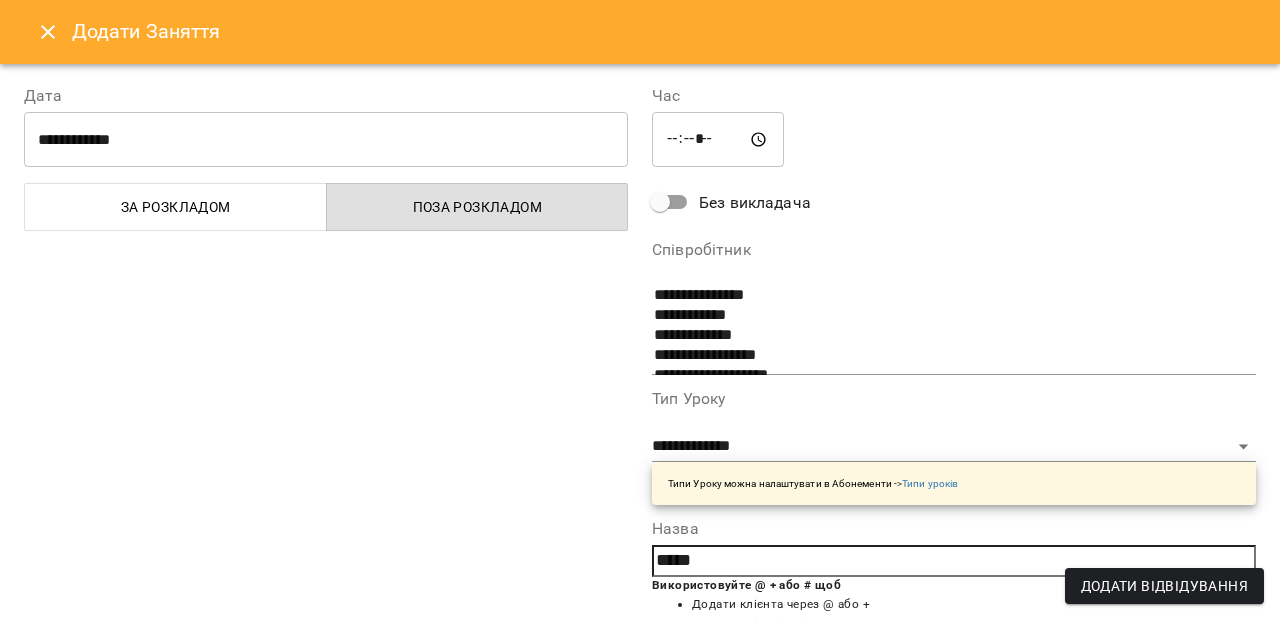 type on "*********" 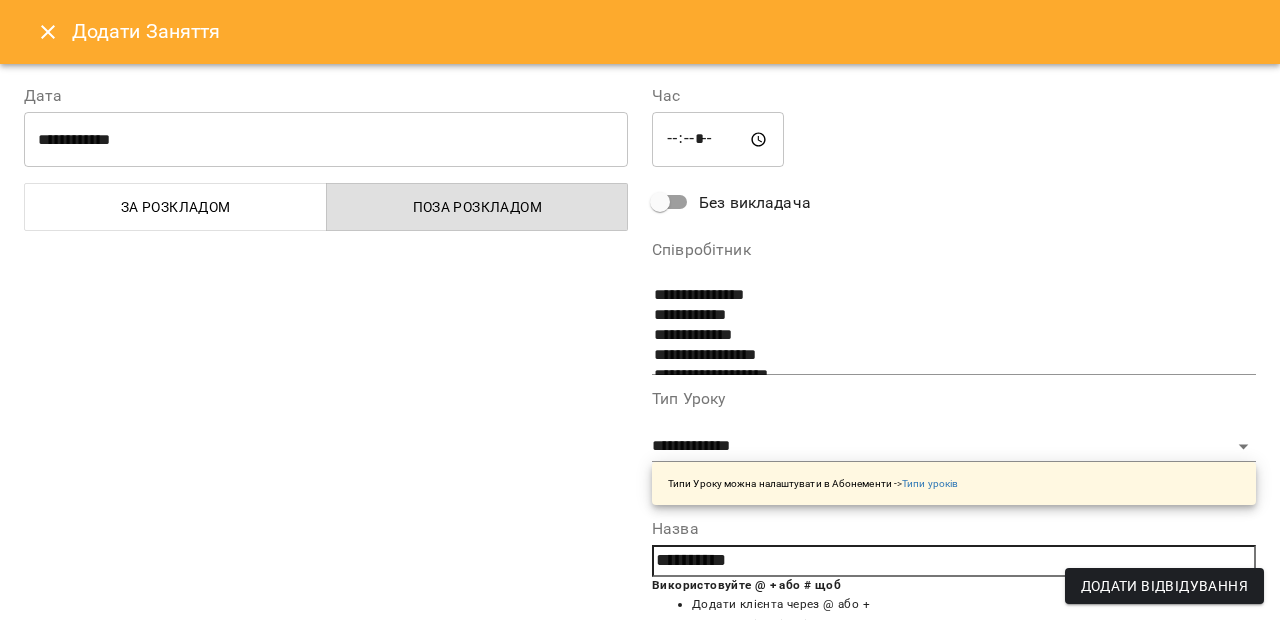 click on "Додати Відвідування" at bounding box center (1164, 586) 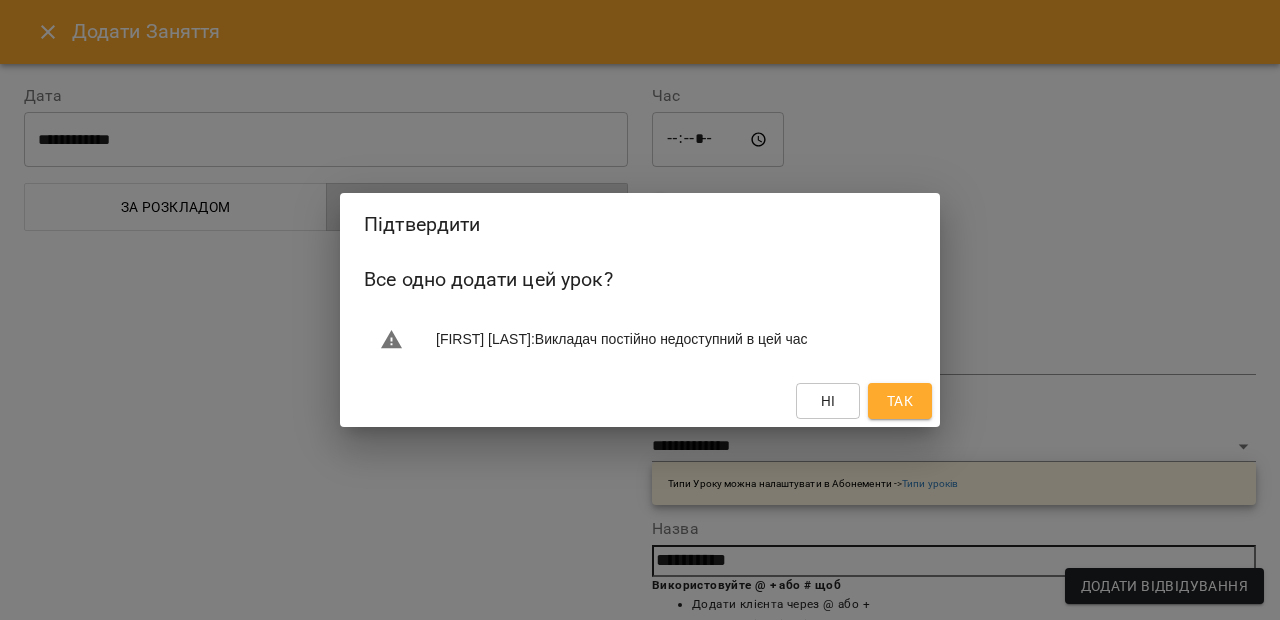 click on "Так" at bounding box center [900, 401] 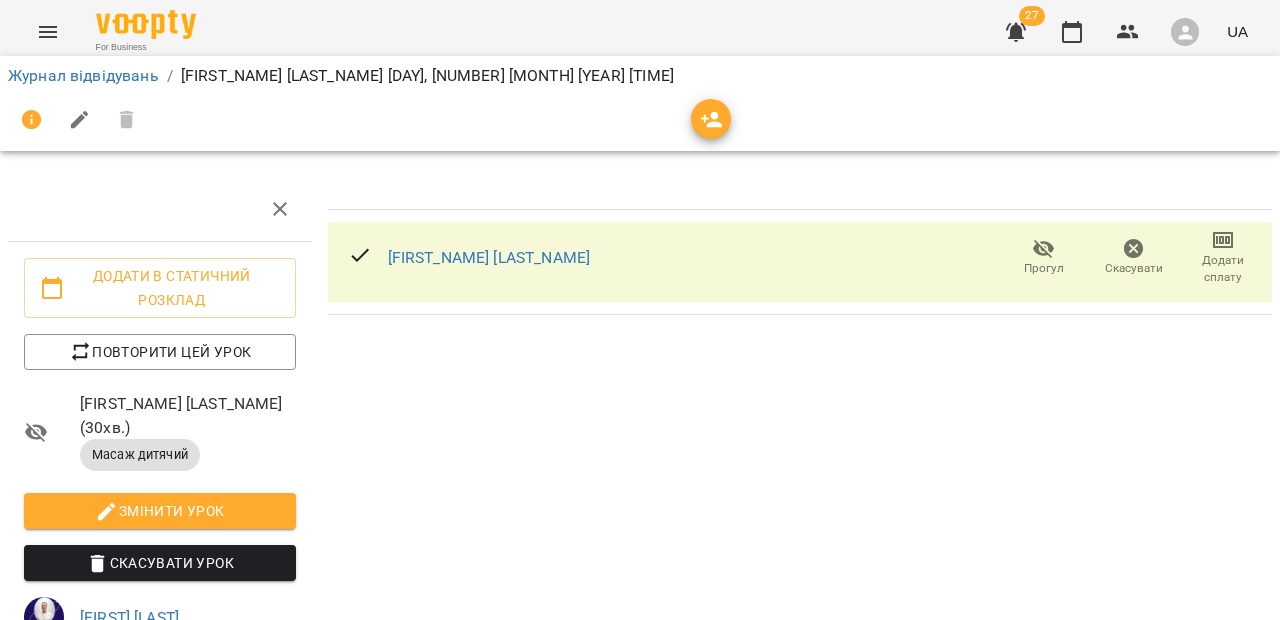 click on "Журнал відвідувань" at bounding box center [83, 76] 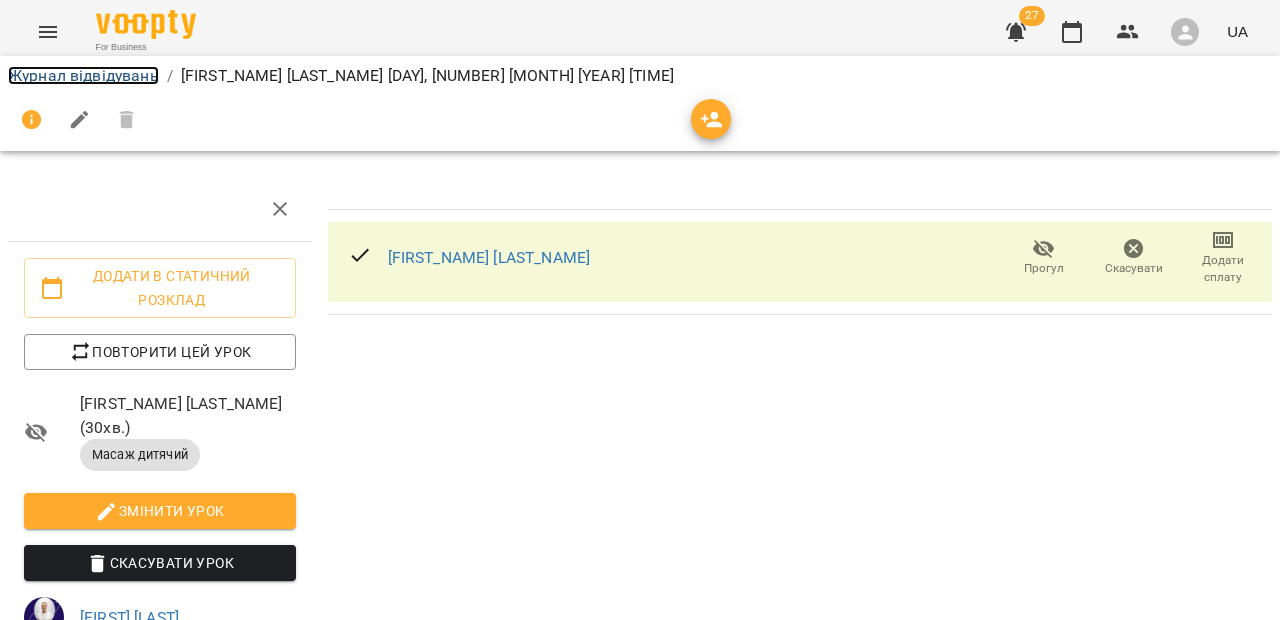 click on "Журнал відвідувань" at bounding box center (83, 75) 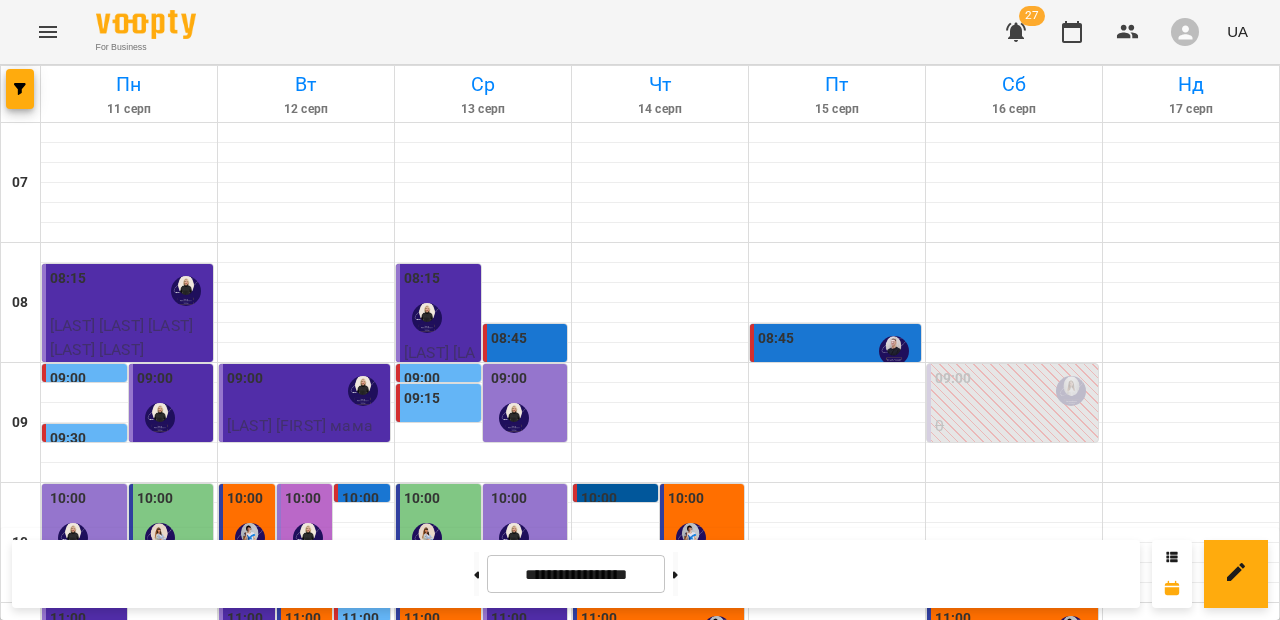 scroll, scrollTop: 375, scrollLeft: 0, axis: vertical 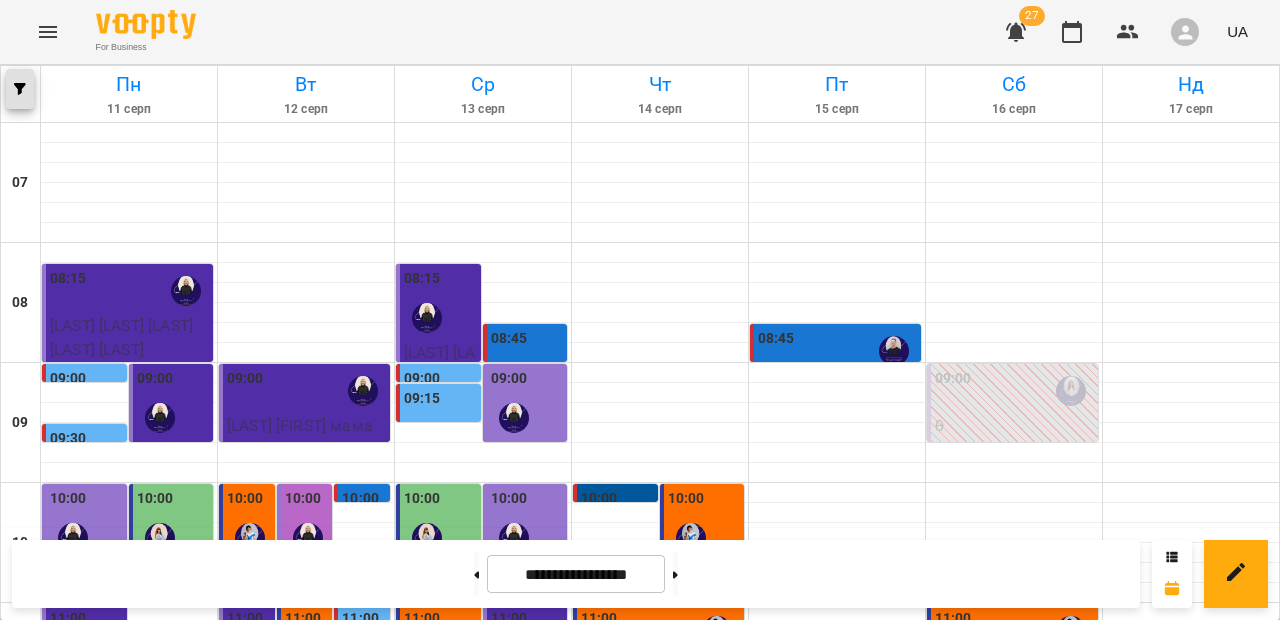 click at bounding box center [20, 89] 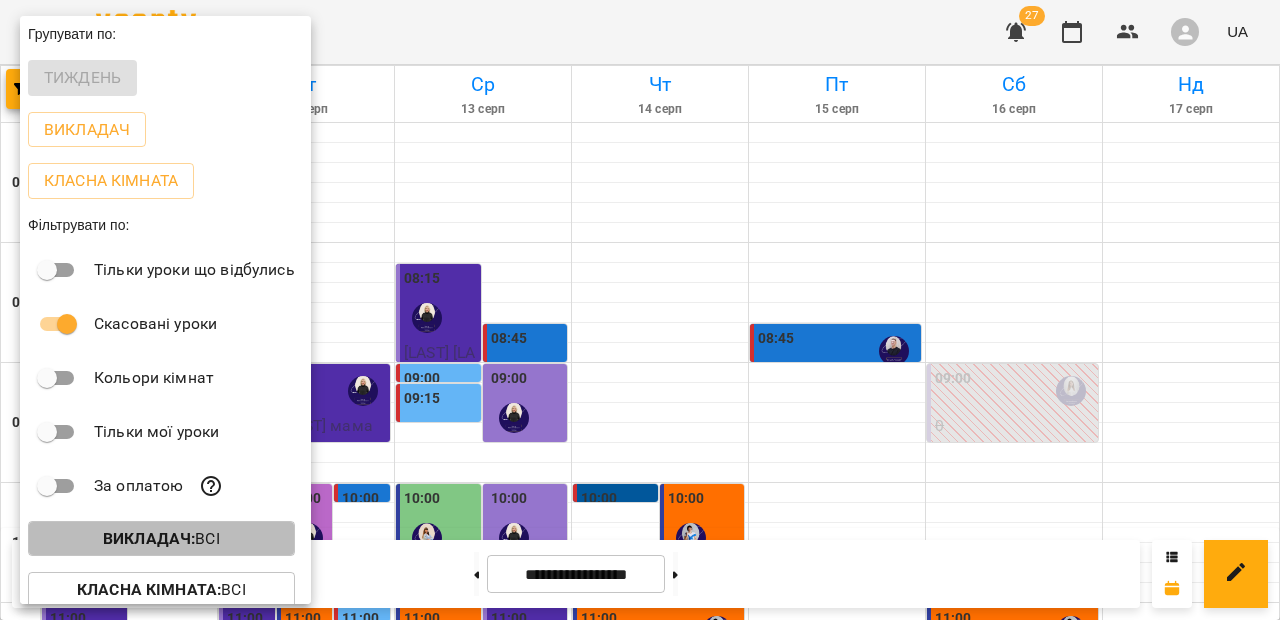 click on "Викладач :" at bounding box center (149, 538) 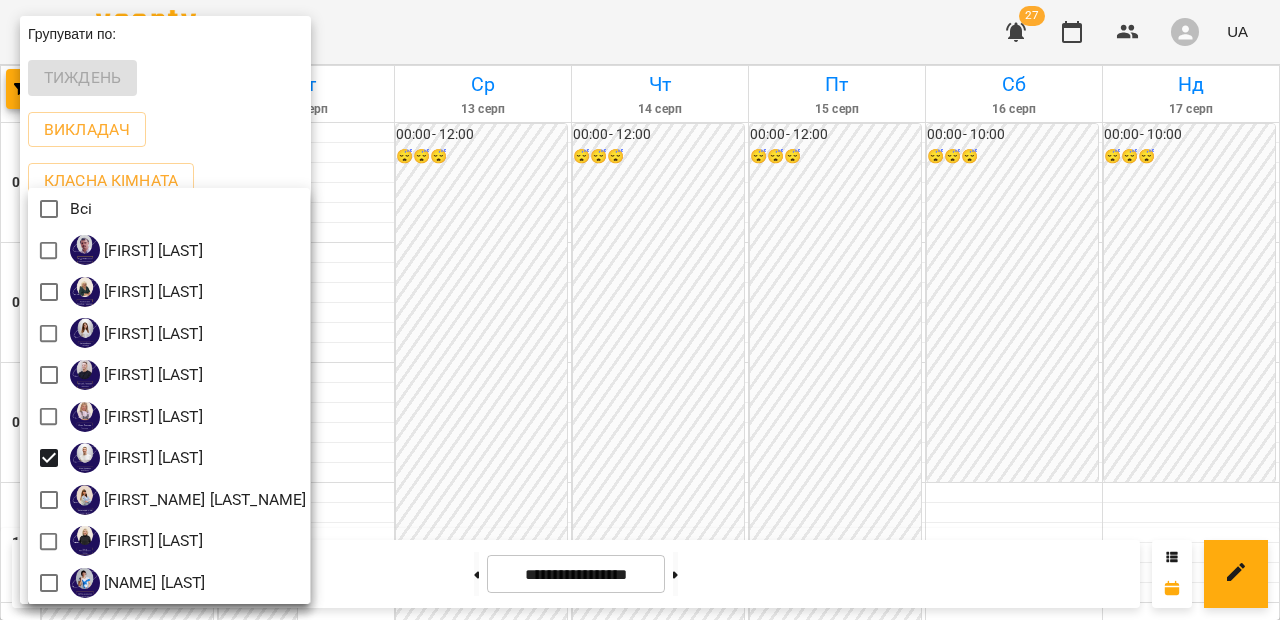 click at bounding box center (640, 310) 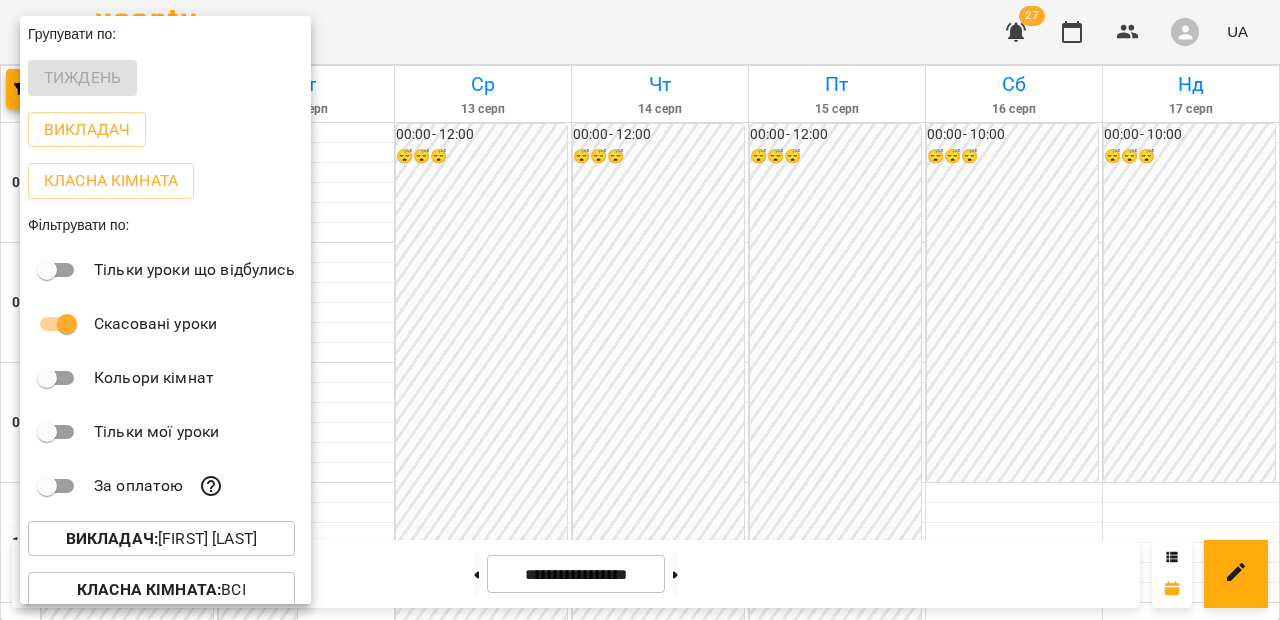click at bounding box center (640, 310) 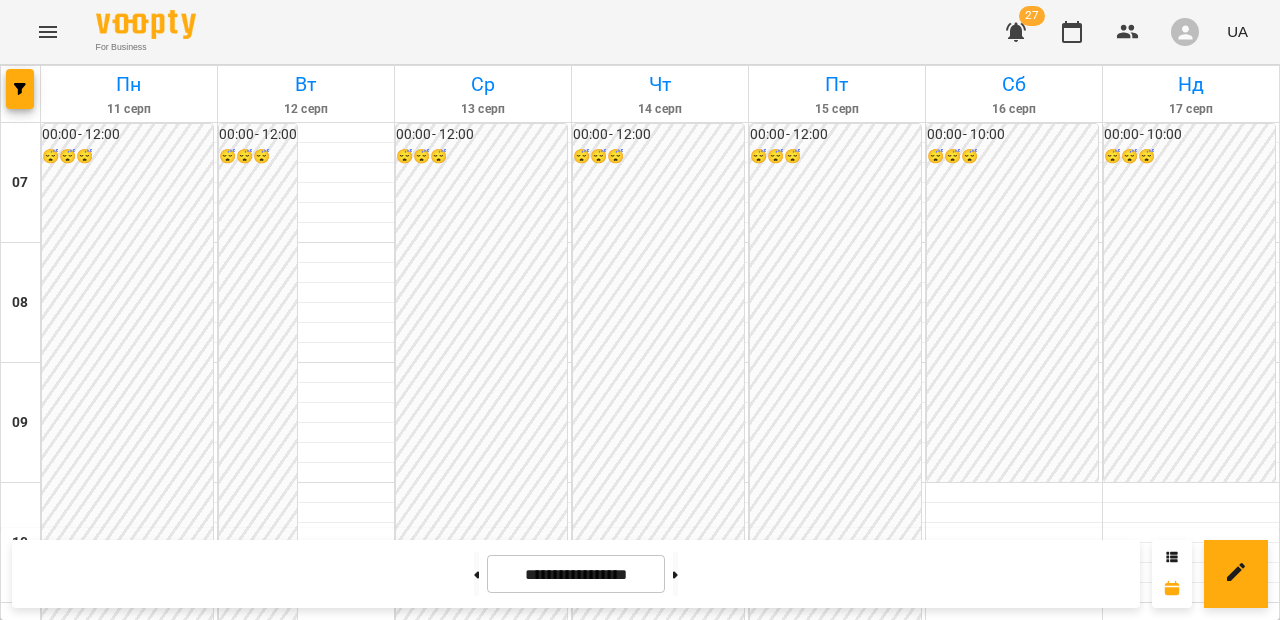 scroll, scrollTop: 263, scrollLeft: 0, axis: vertical 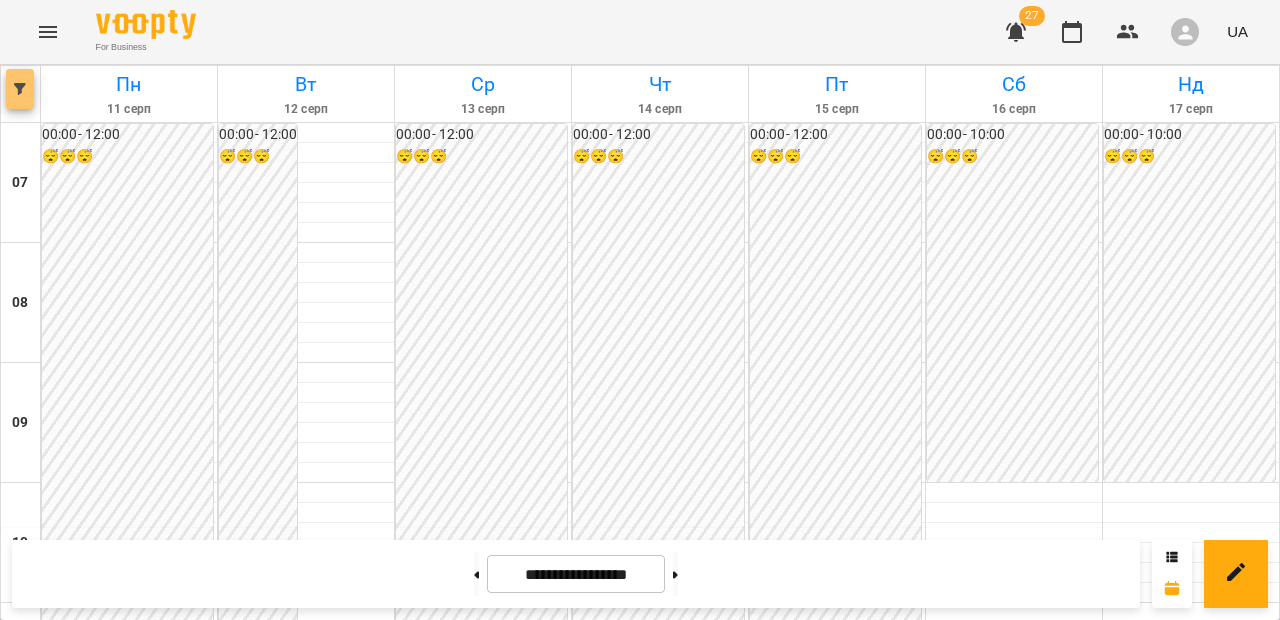 click at bounding box center (20, 89) 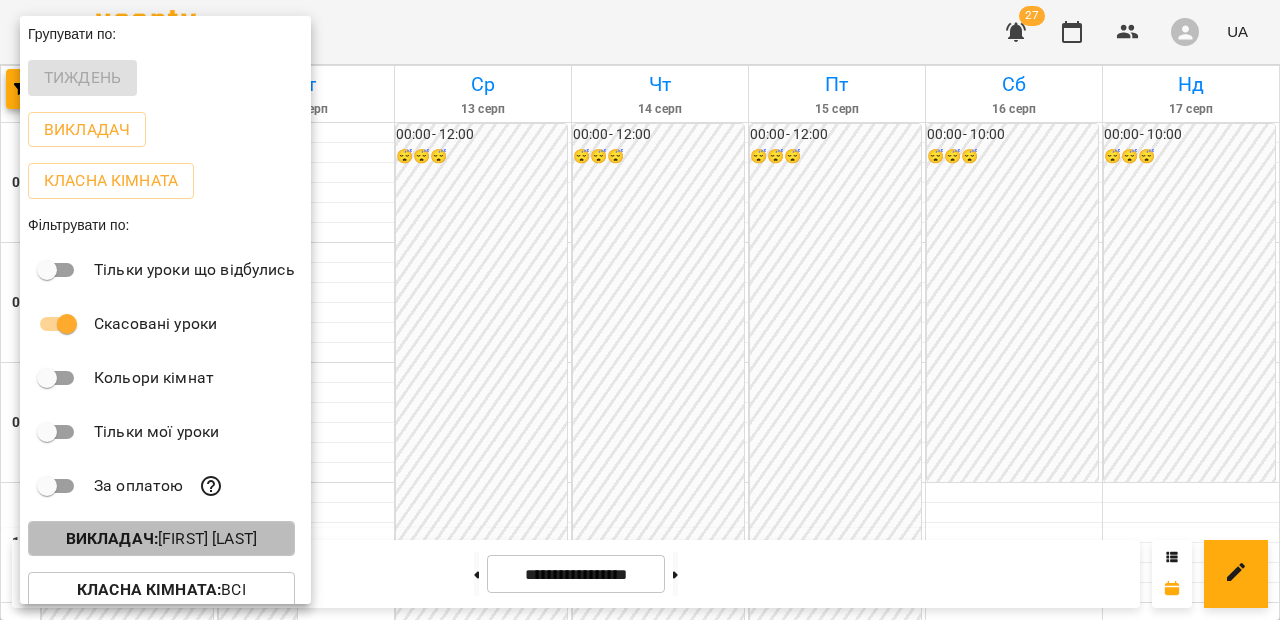 click on "Викладач : [FIRST] [LAST]" at bounding box center (161, 539) 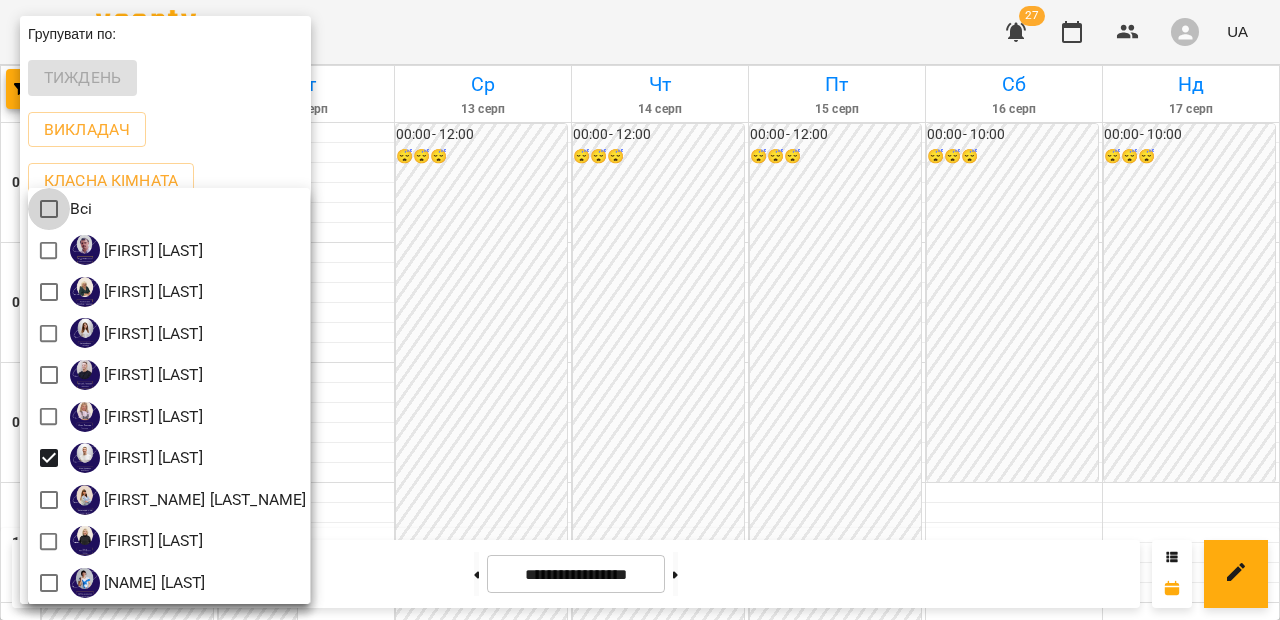 click at bounding box center (640, 310) 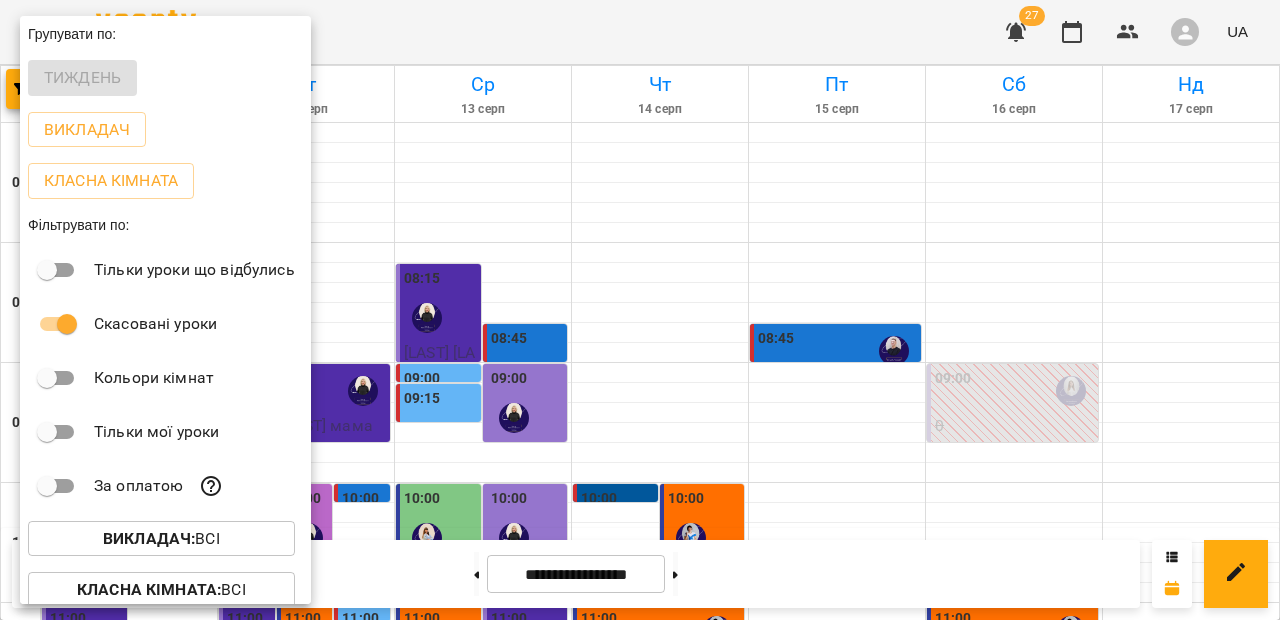 click at bounding box center [640, 310] 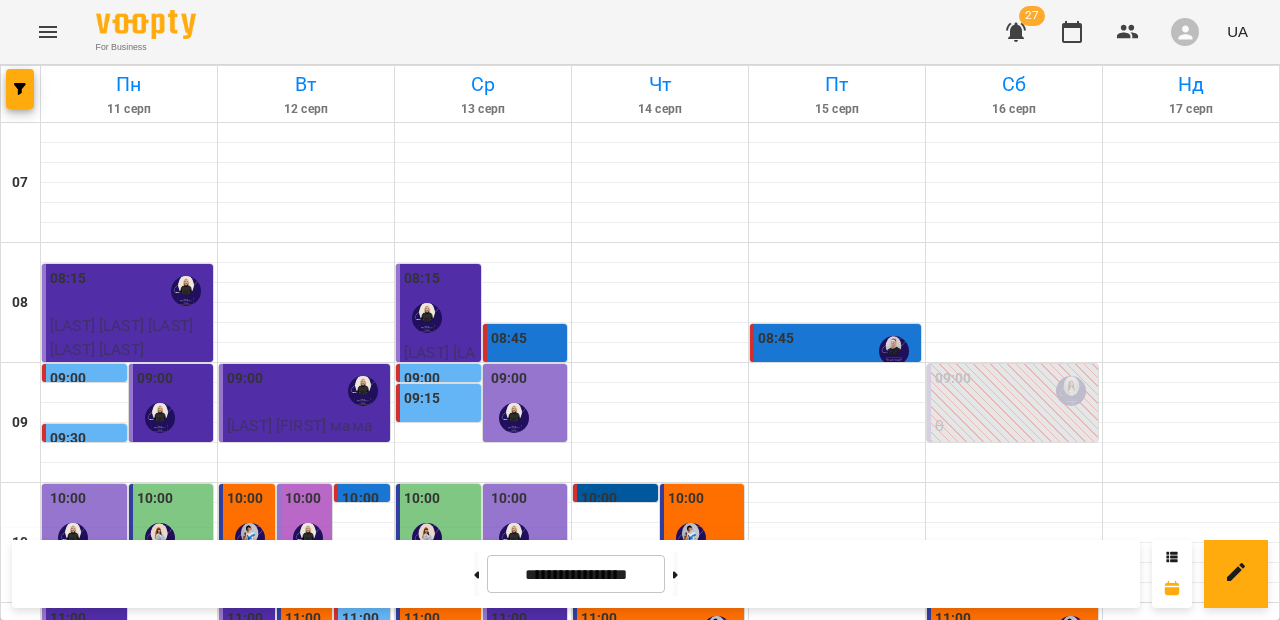 scroll, scrollTop: 139, scrollLeft: 0, axis: vertical 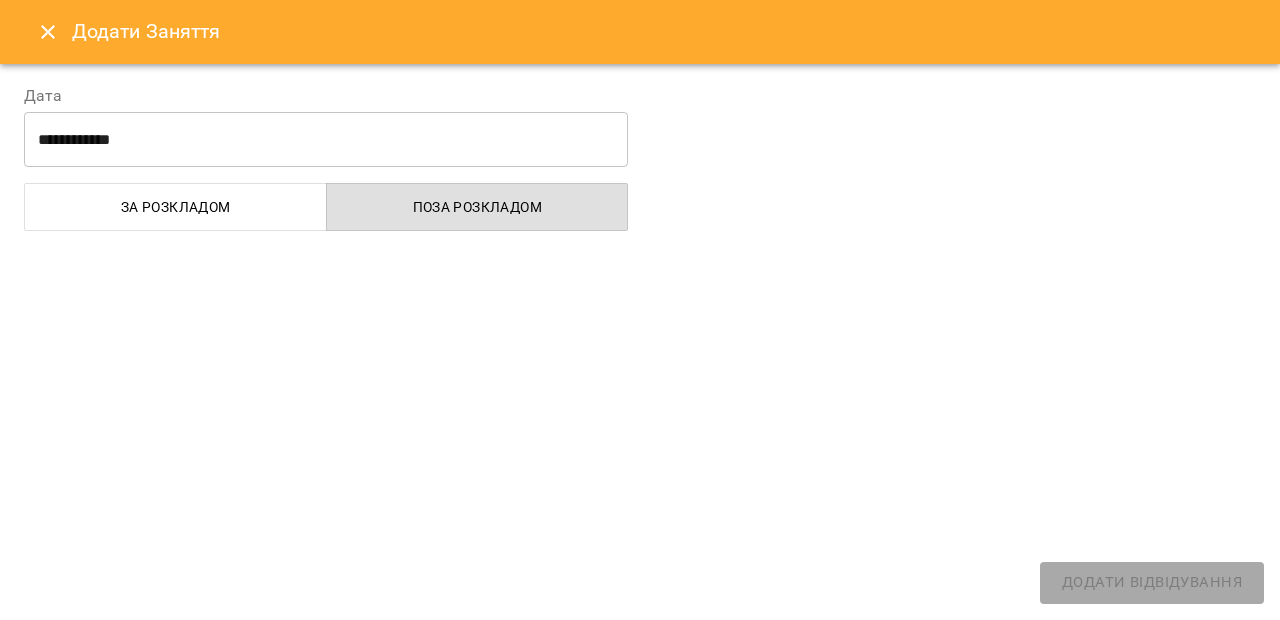 select 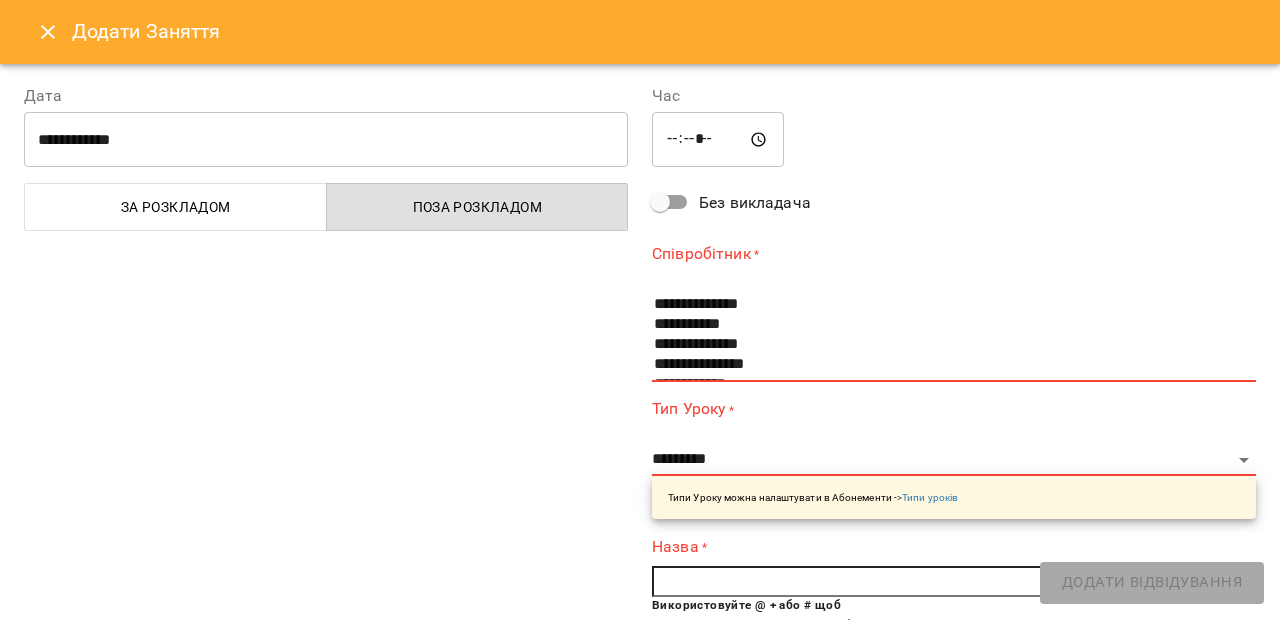 click 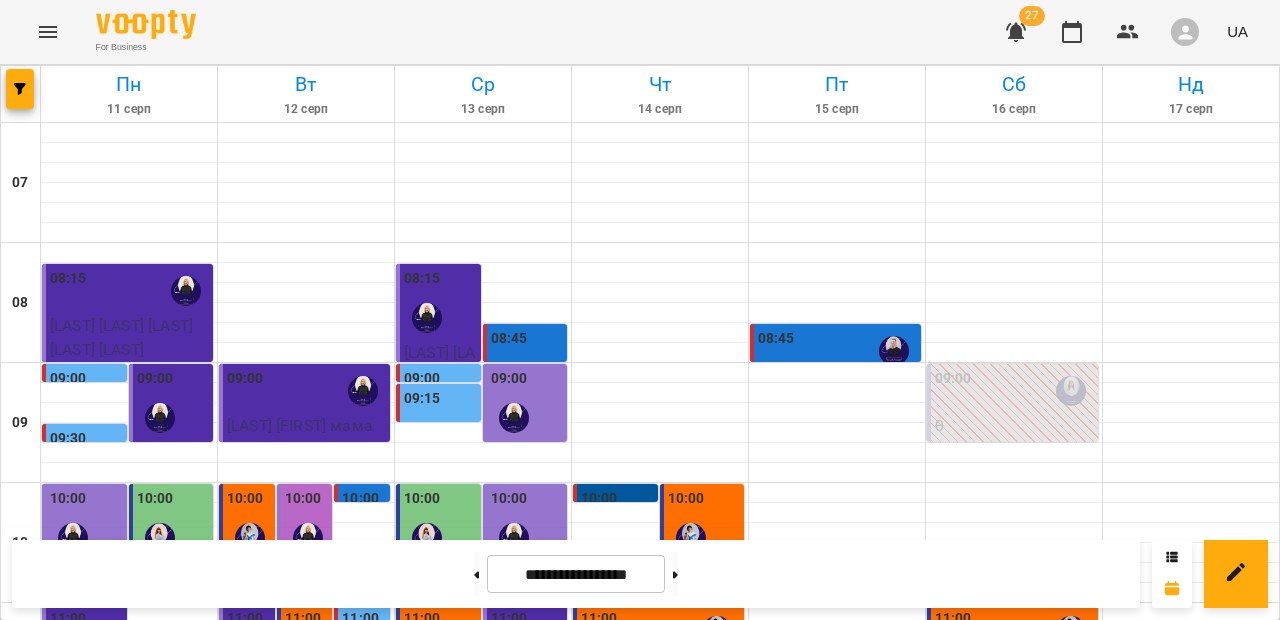 click at bounding box center (48, 32) 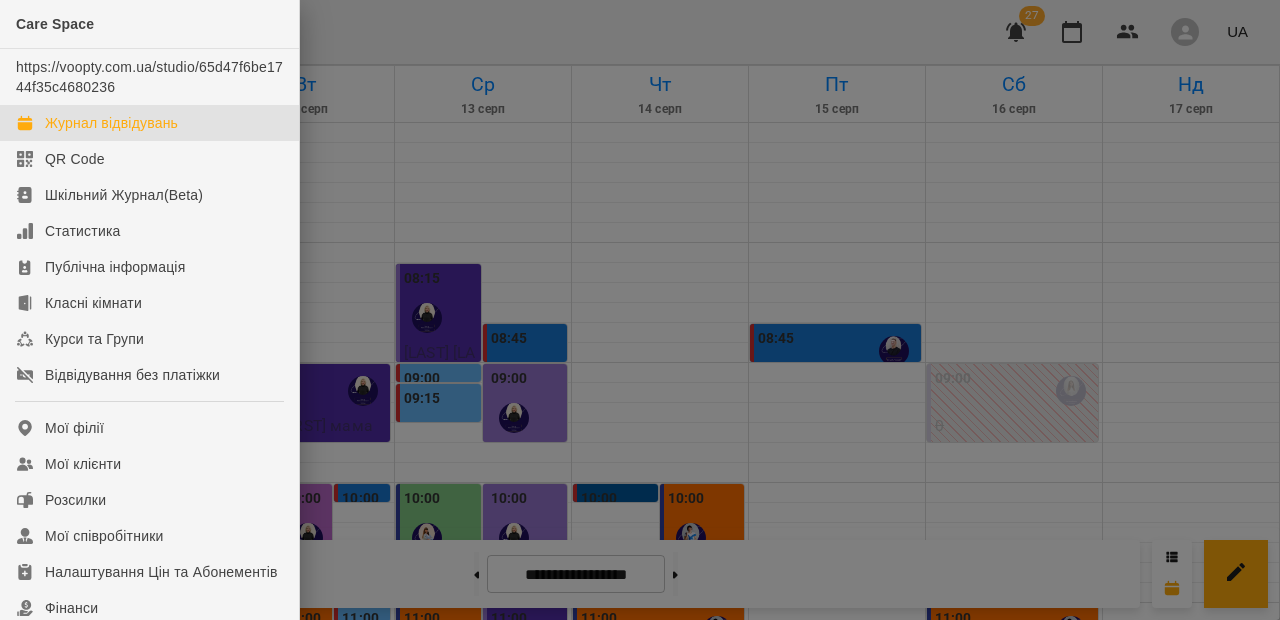 scroll, scrollTop: 267, scrollLeft: 0, axis: vertical 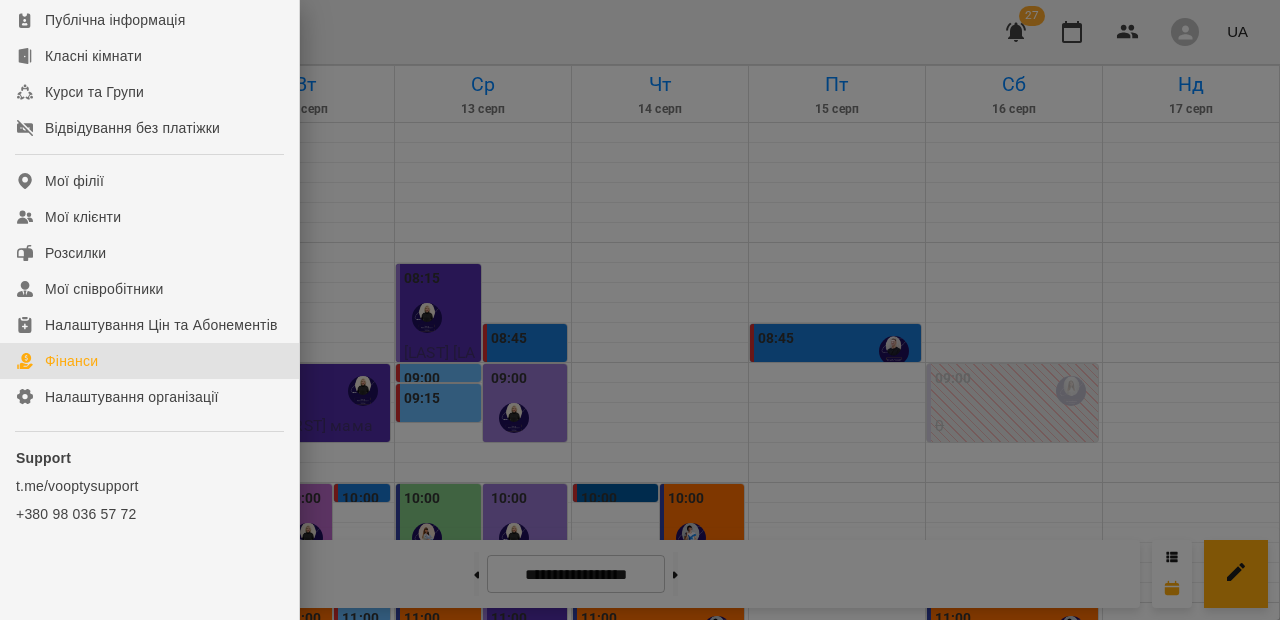 click on "Фінанси" at bounding box center [71, 361] 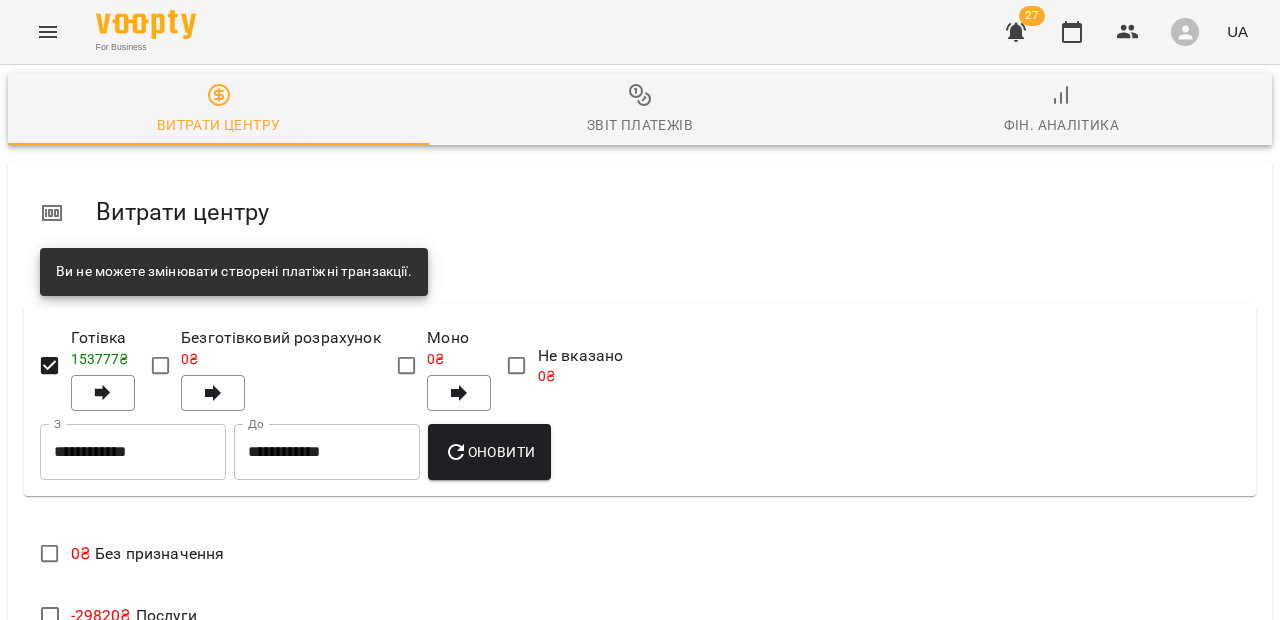 scroll, scrollTop: 357, scrollLeft: 0, axis: vertical 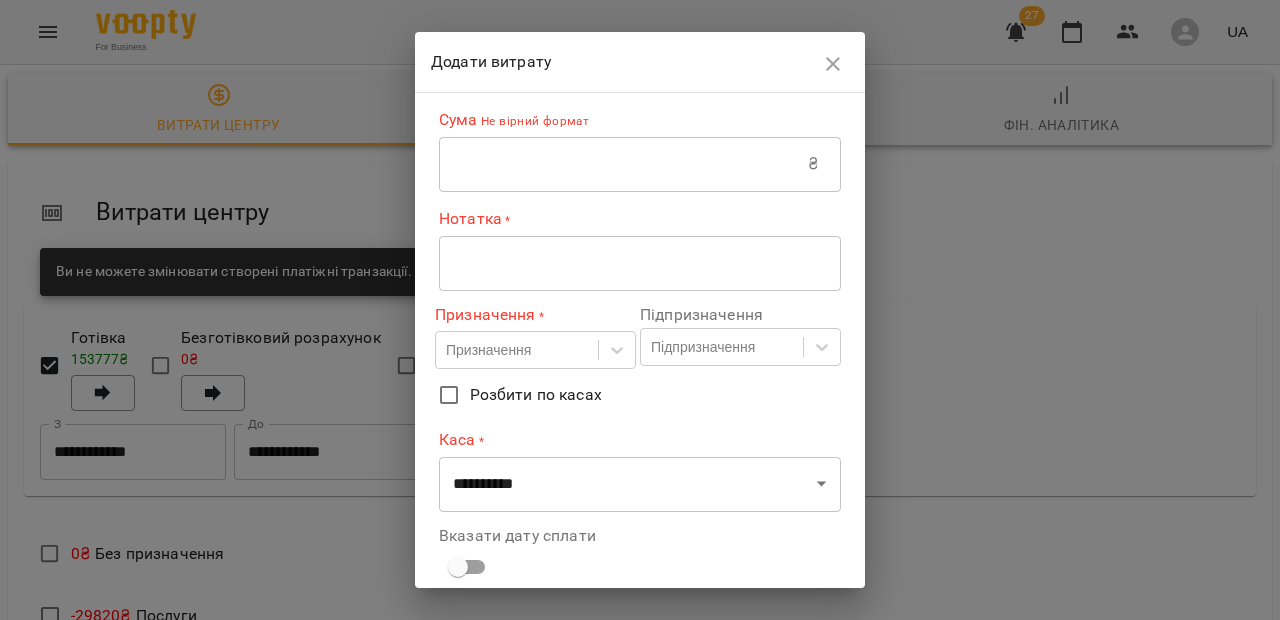 click at bounding box center [623, 164] 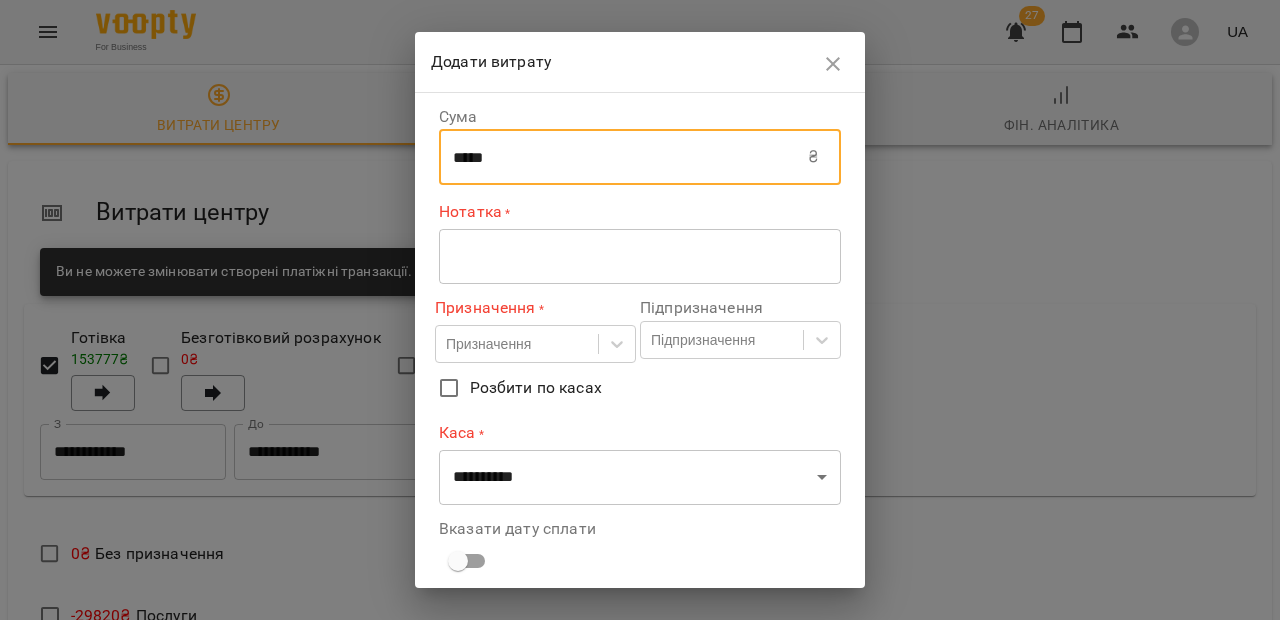type on "****" 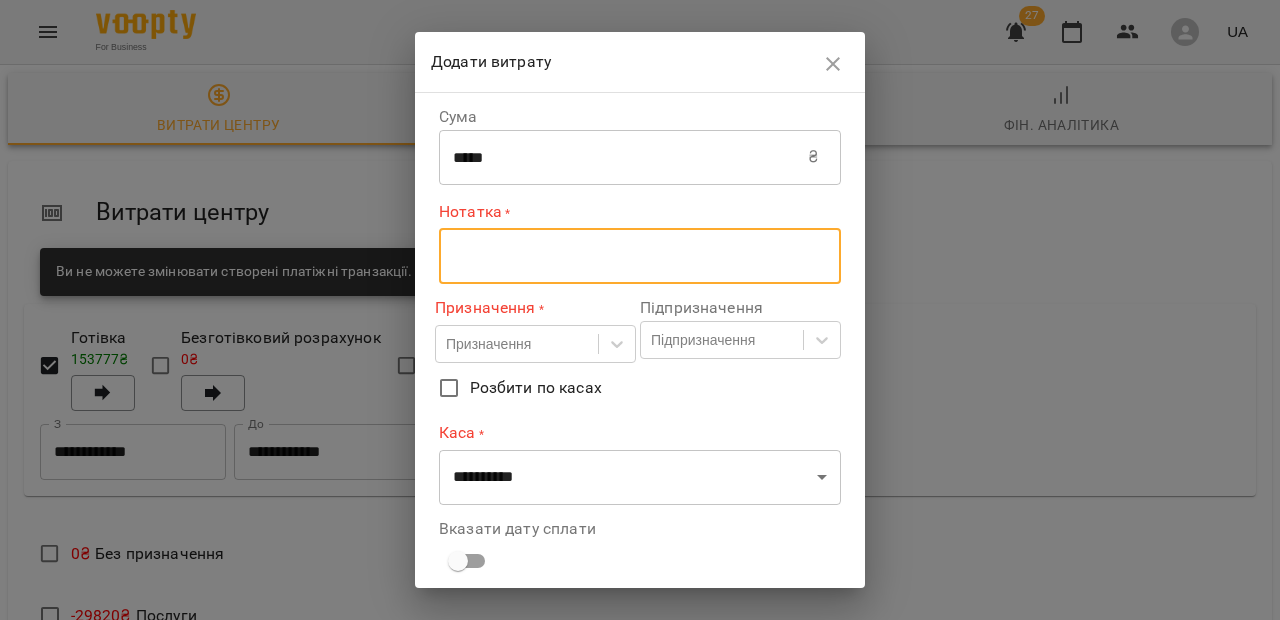 click at bounding box center [640, 256] 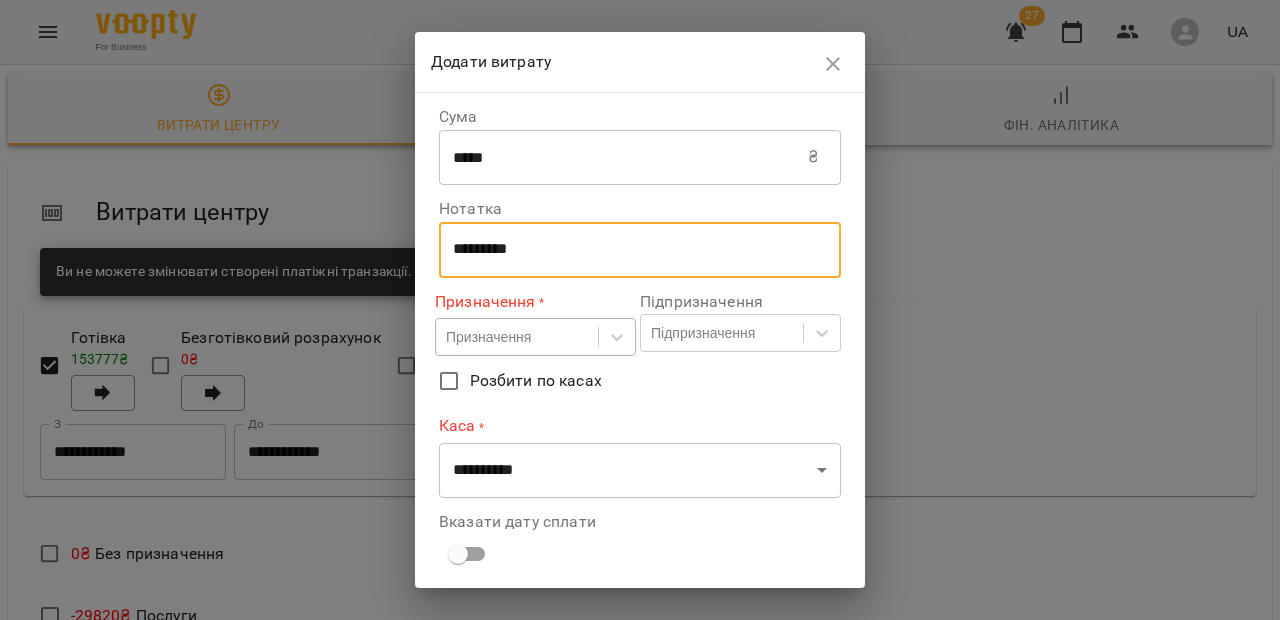 type on "*********" 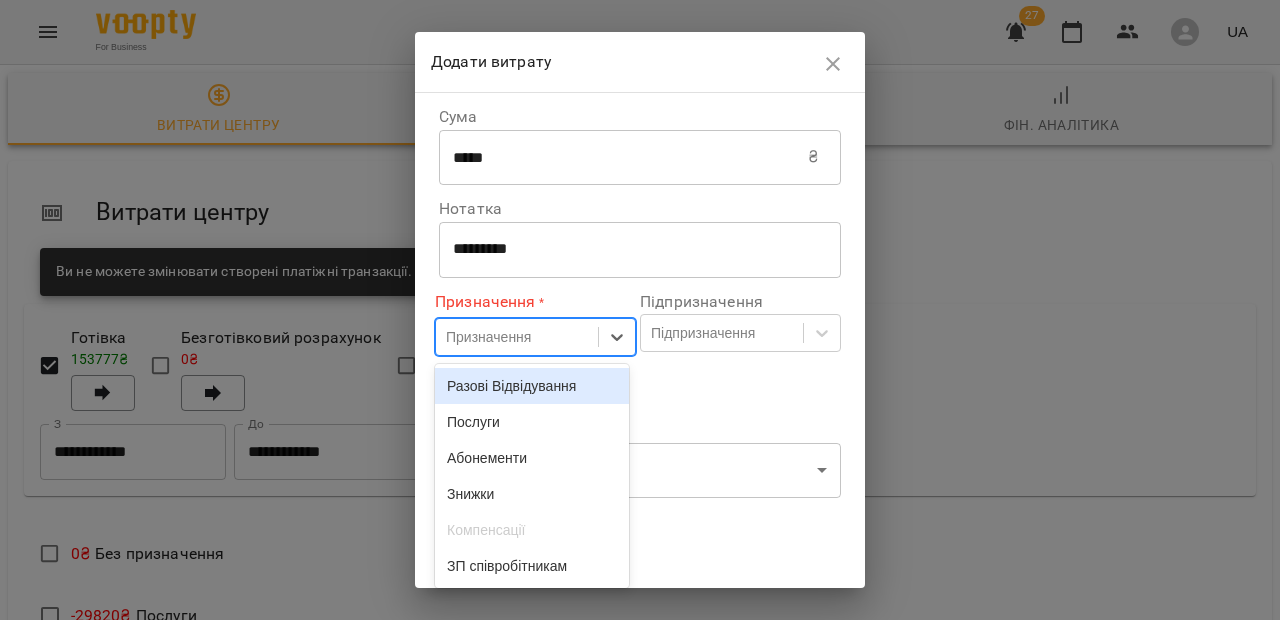 click on "Призначення" at bounding box center (517, 336) 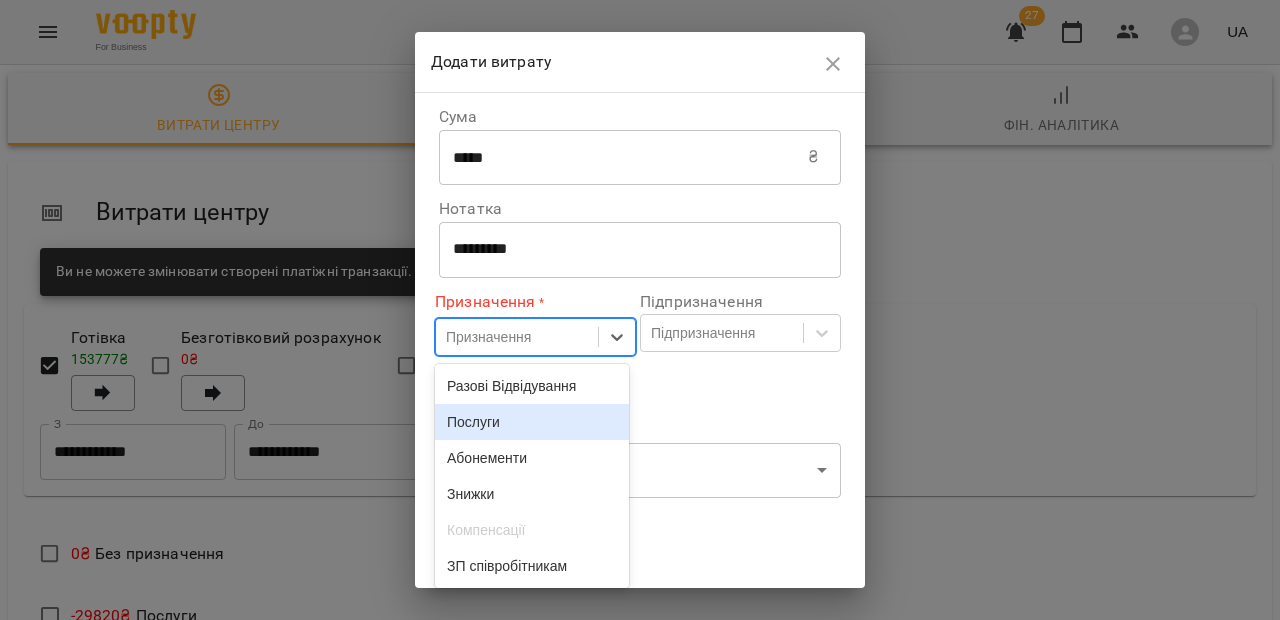 click on "Послуги" at bounding box center (532, 422) 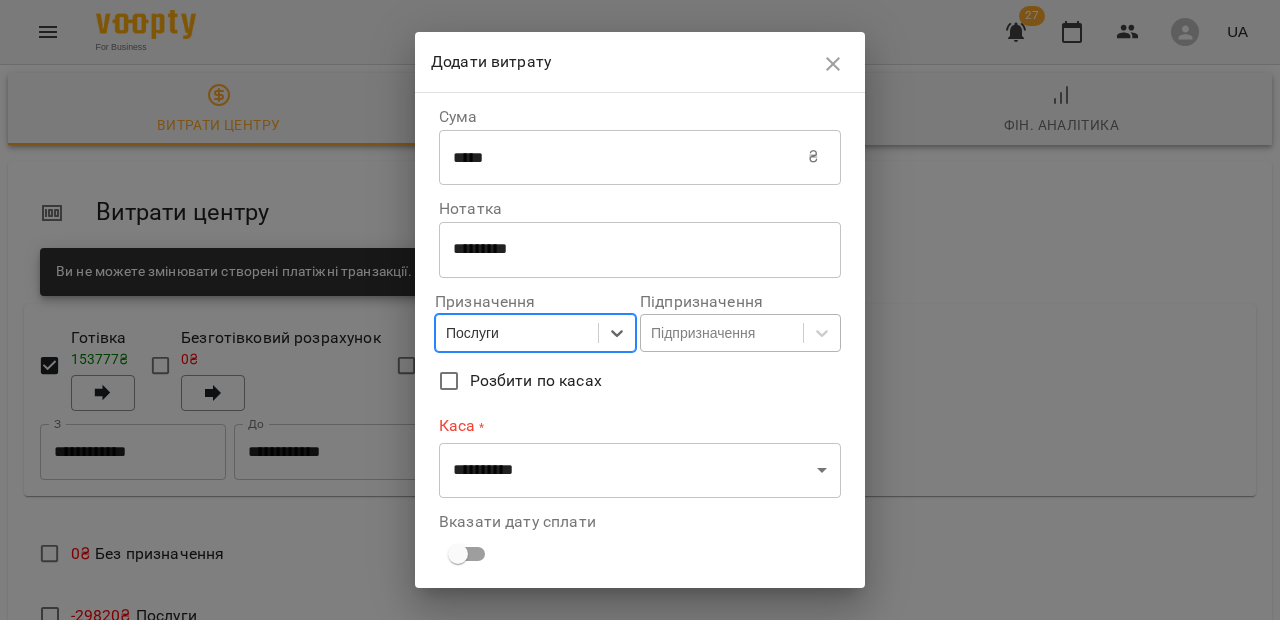 click on "Підпризначення" at bounding box center [703, 333] 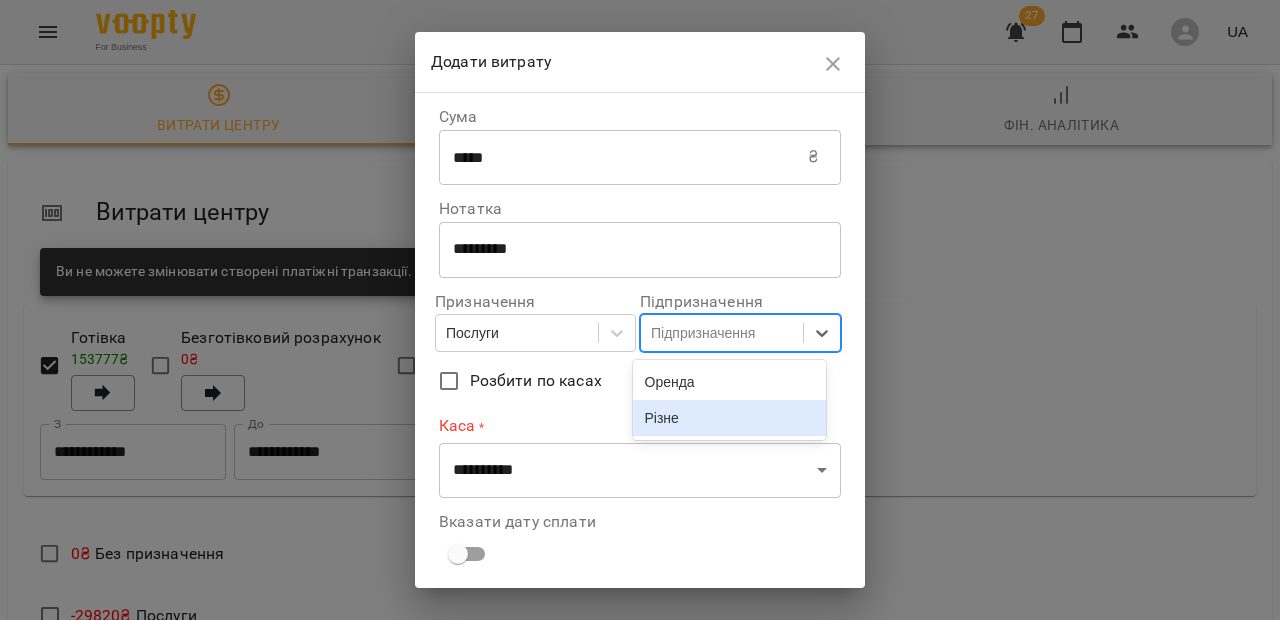 click on "Різне" at bounding box center (730, 418) 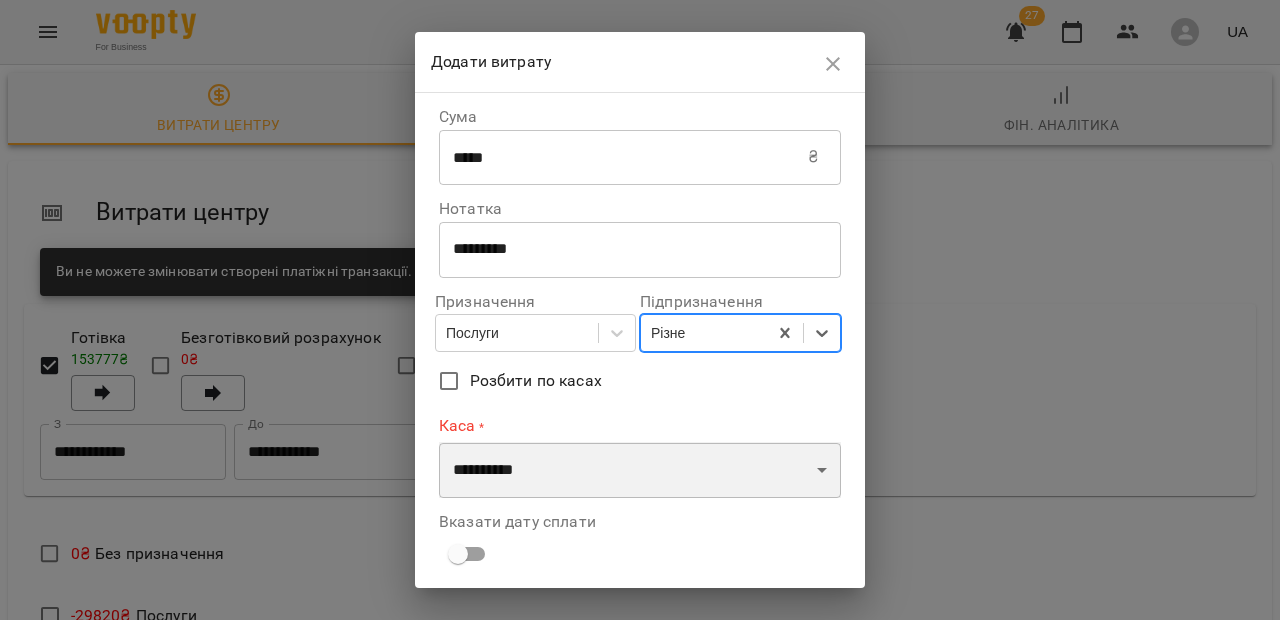 click on "**********" at bounding box center [640, 470] 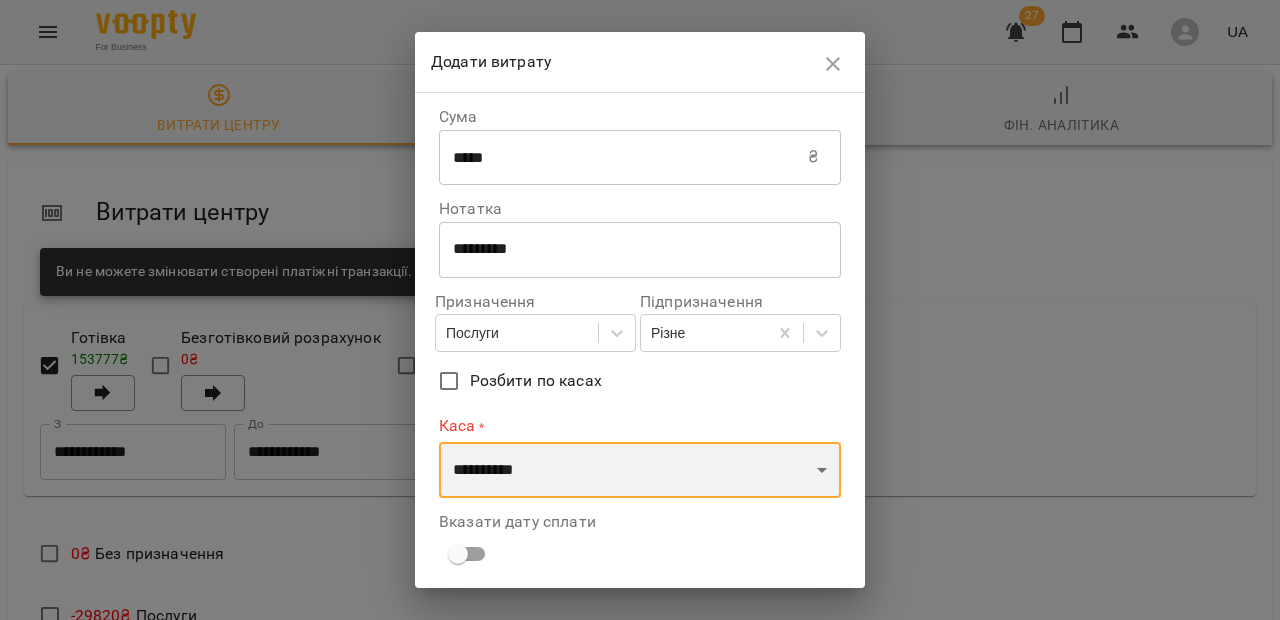 select on "****" 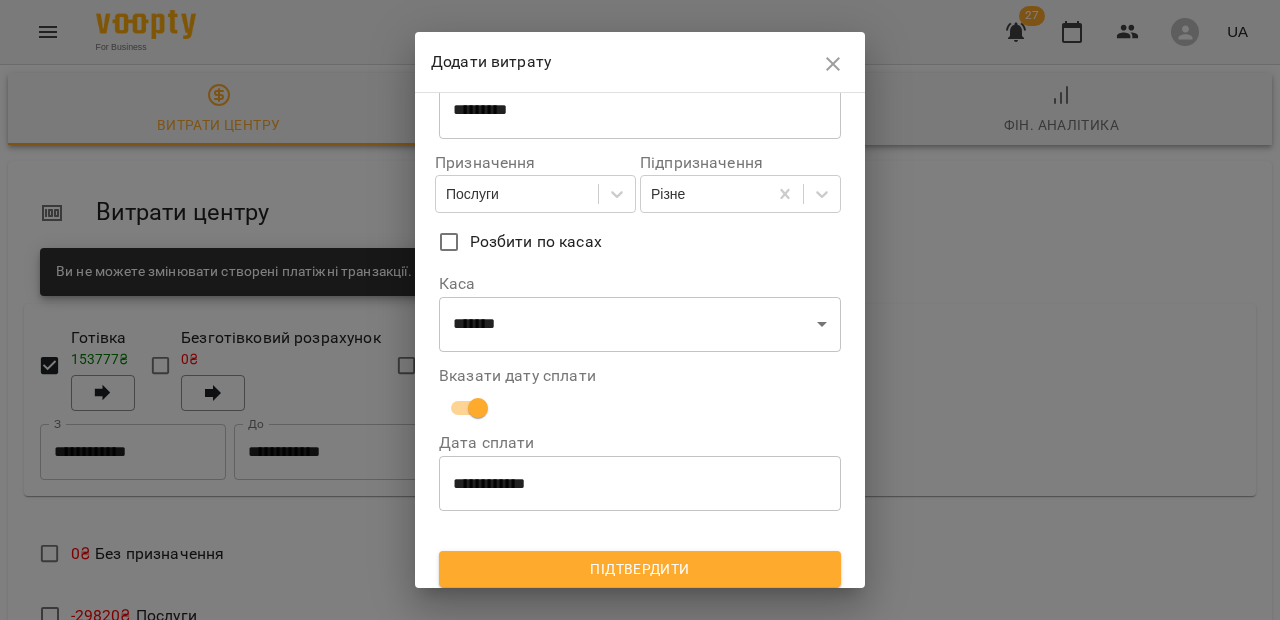 scroll, scrollTop: 146, scrollLeft: 0, axis: vertical 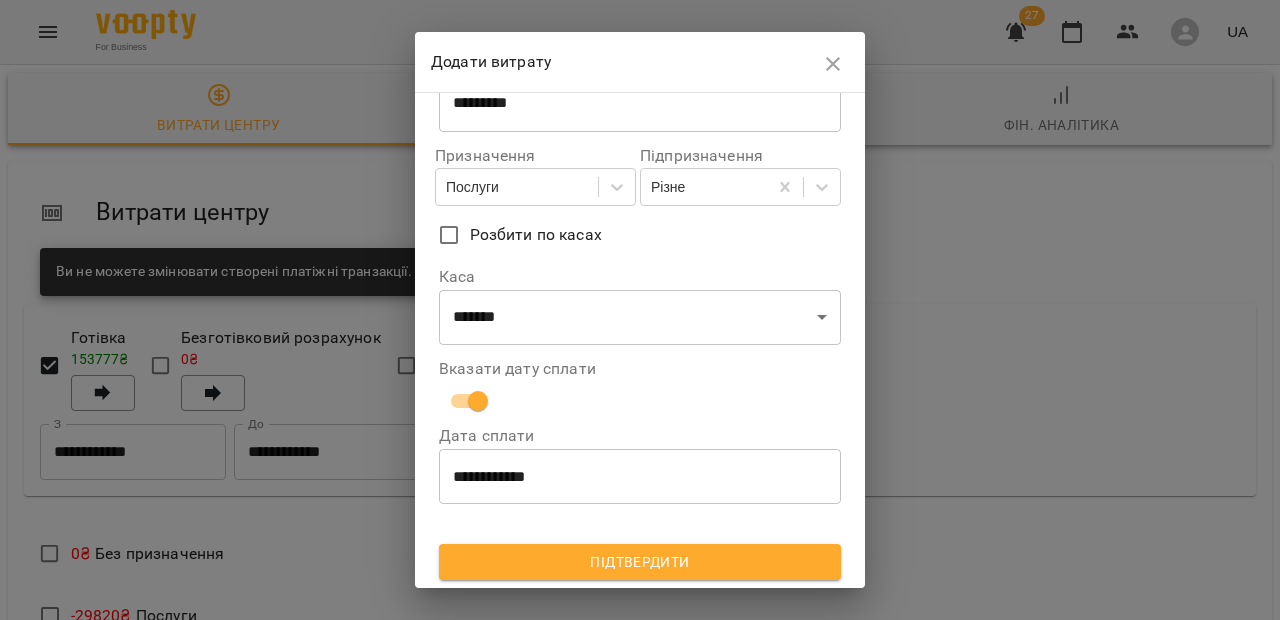 click on "Підтвердити" at bounding box center (640, 562) 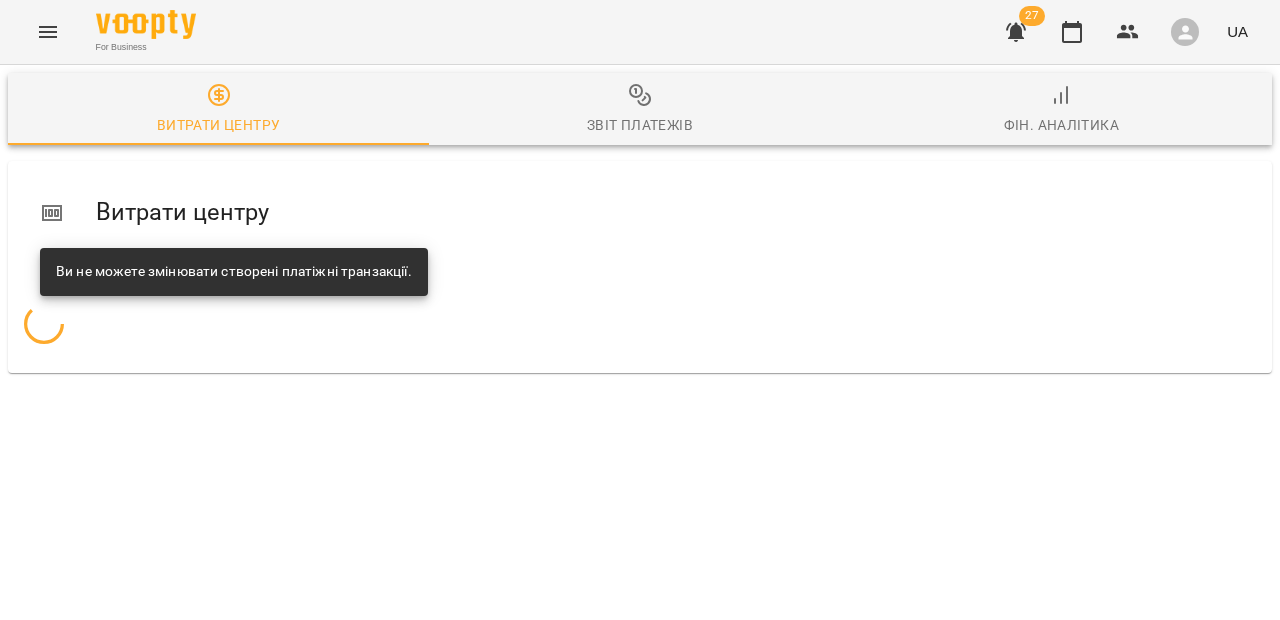 scroll, scrollTop: 0, scrollLeft: 0, axis: both 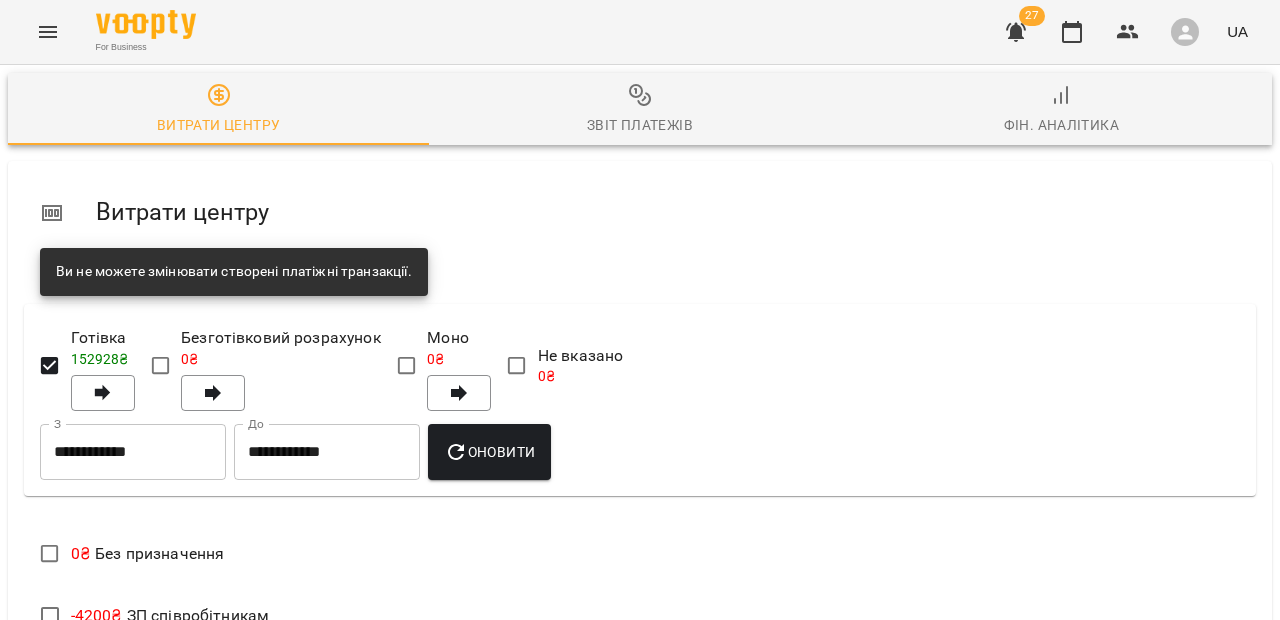click on "Додати витрату" at bounding box center (114, 757) 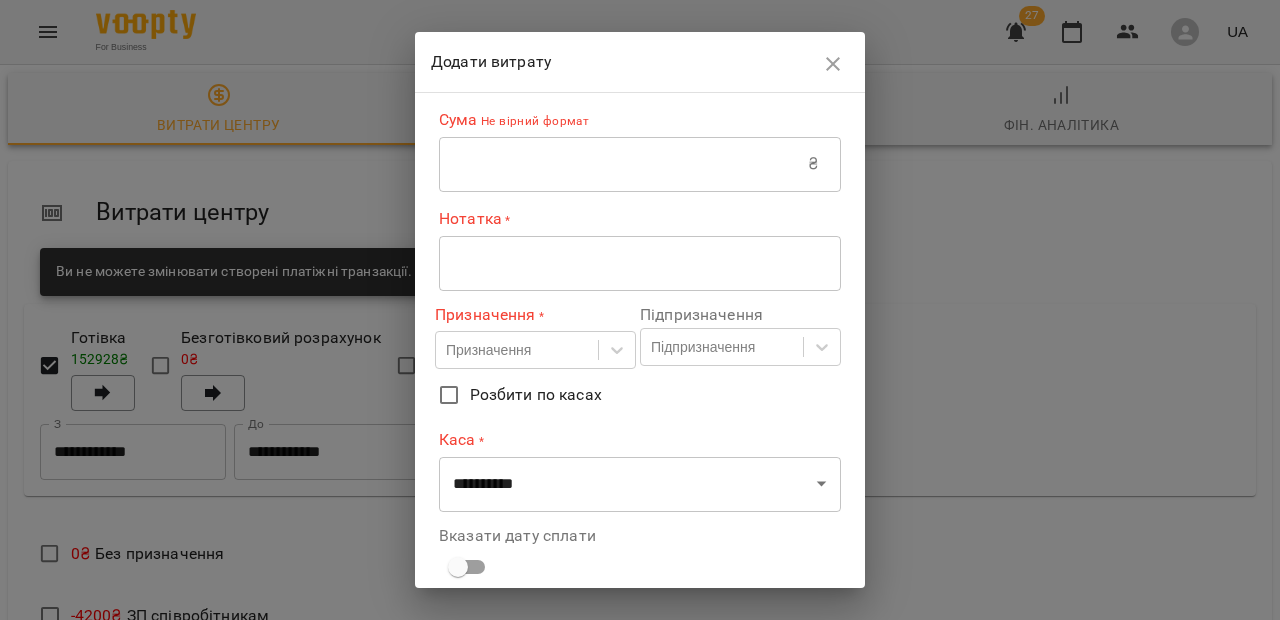 click at bounding box center [623, 164] 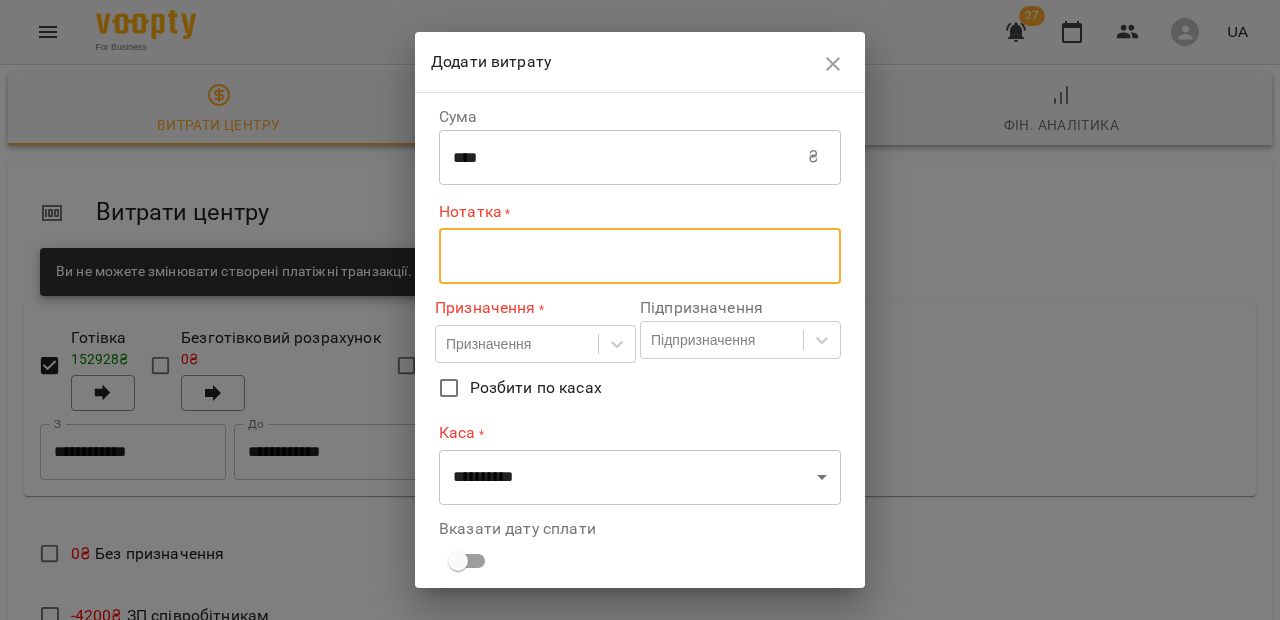click at bounding box center (640, 256) 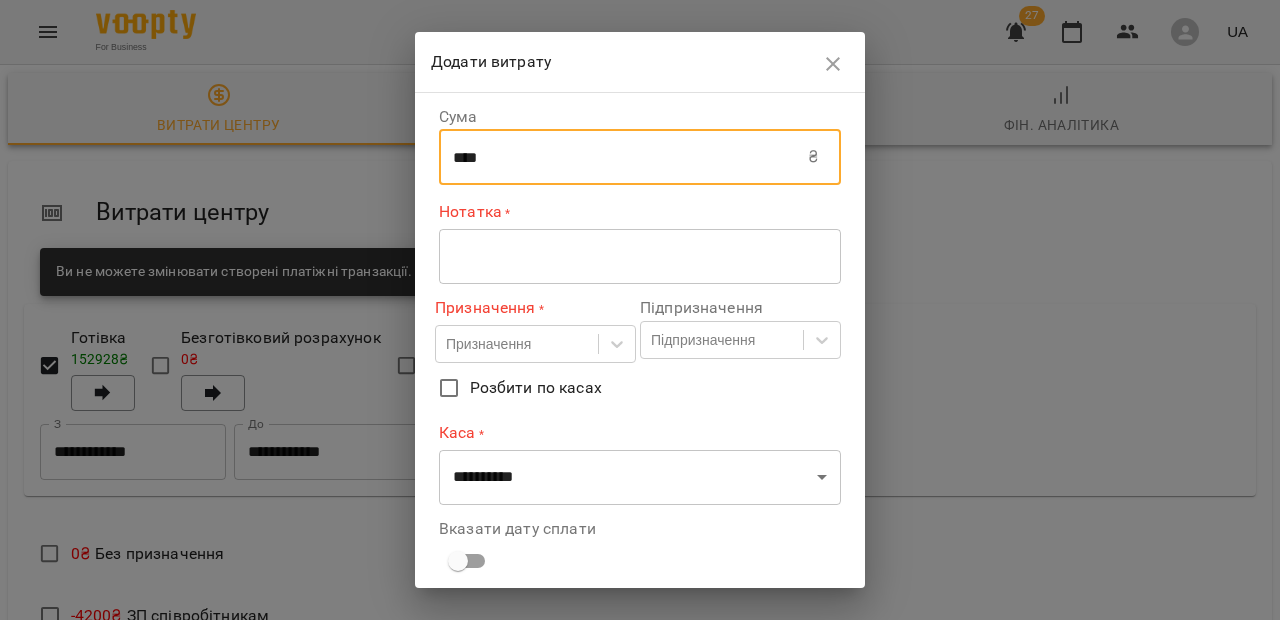 drag, startPoint x: 502, startPoint y: 158, endPoint x: 450, endPoint y: 160, distance: 52.03845 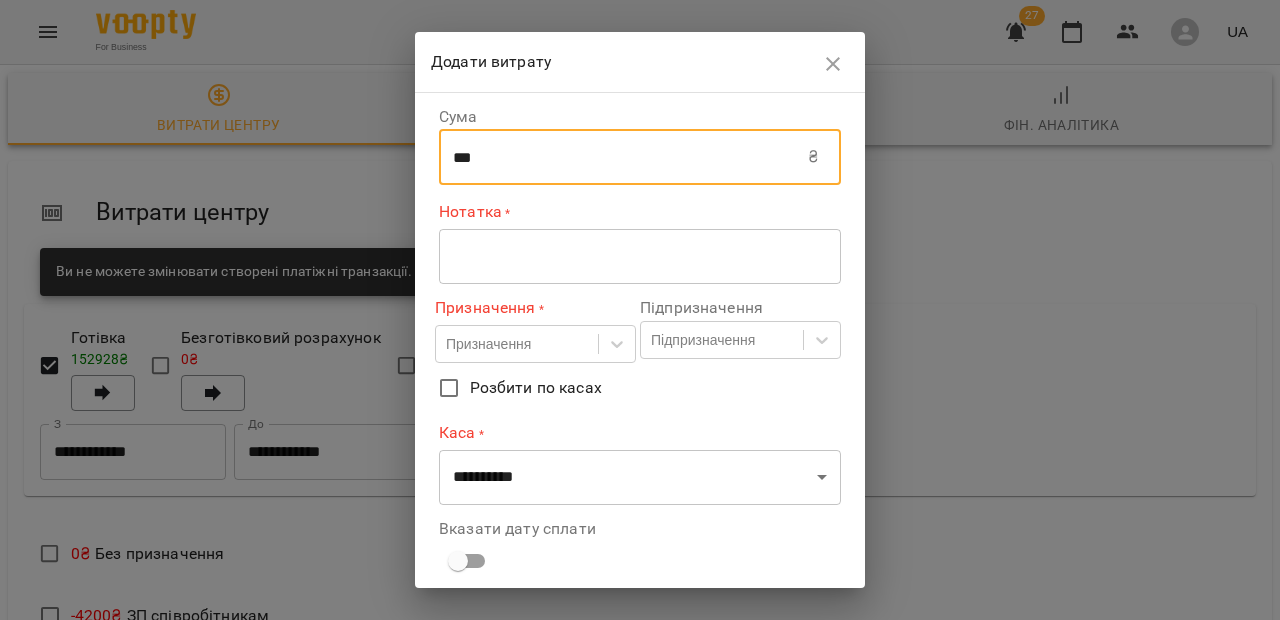 type on "***" 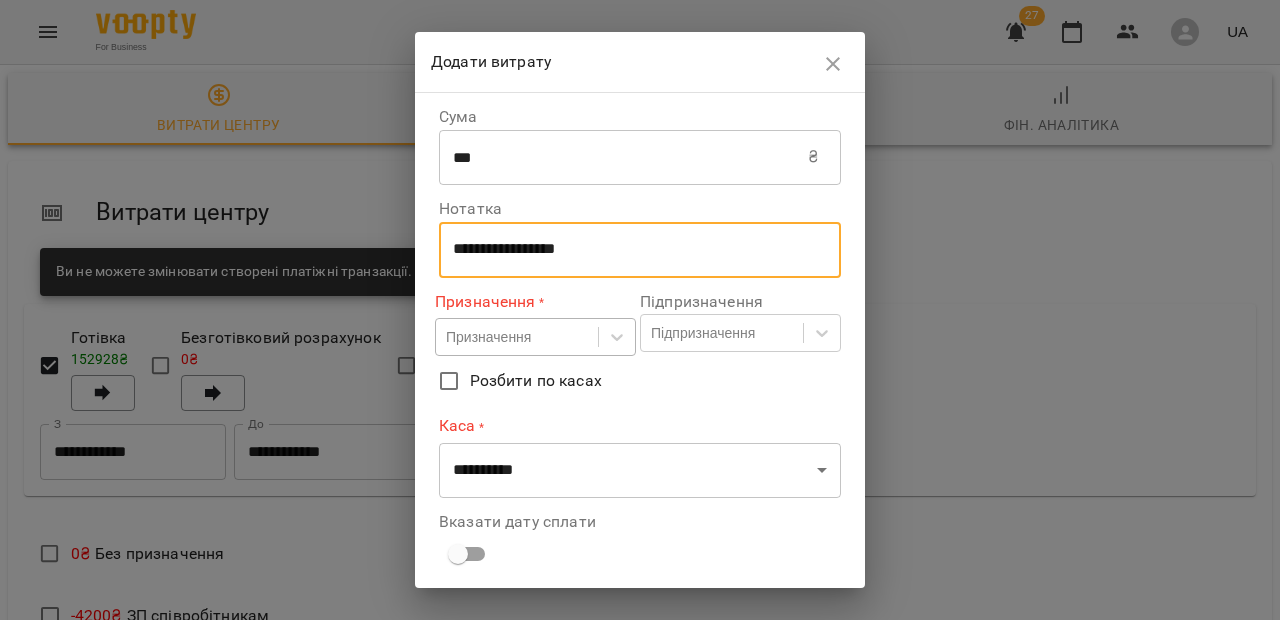 type on "**********" 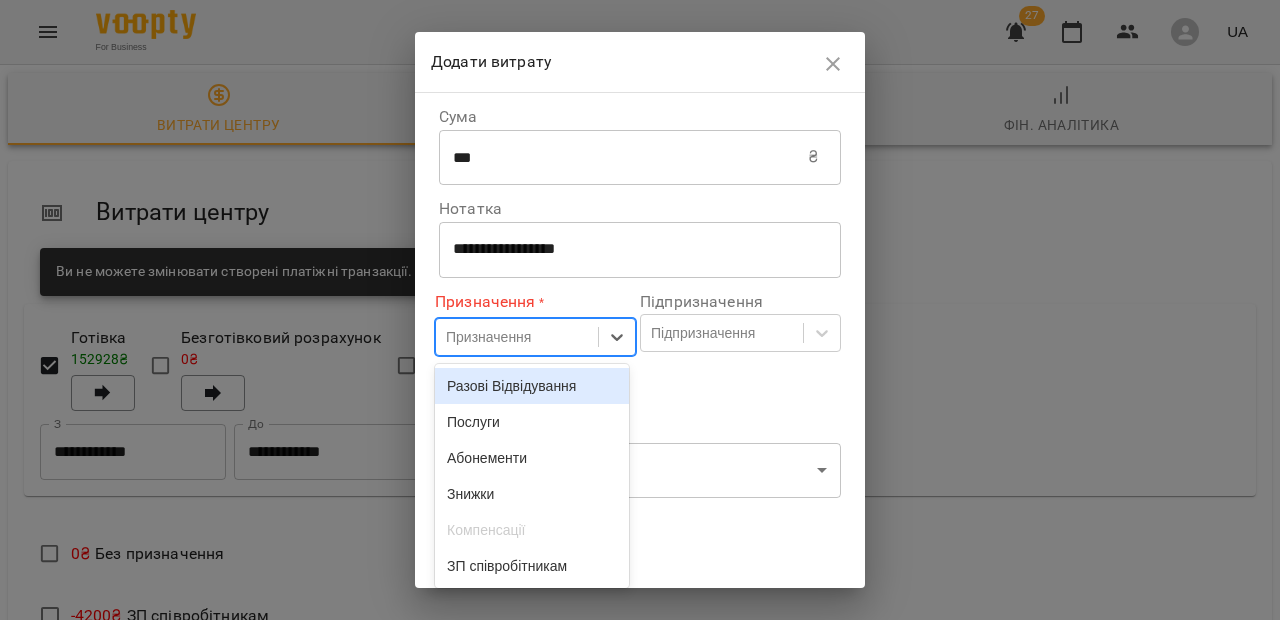 click on "Призначення" at bounding box center (517, 336) 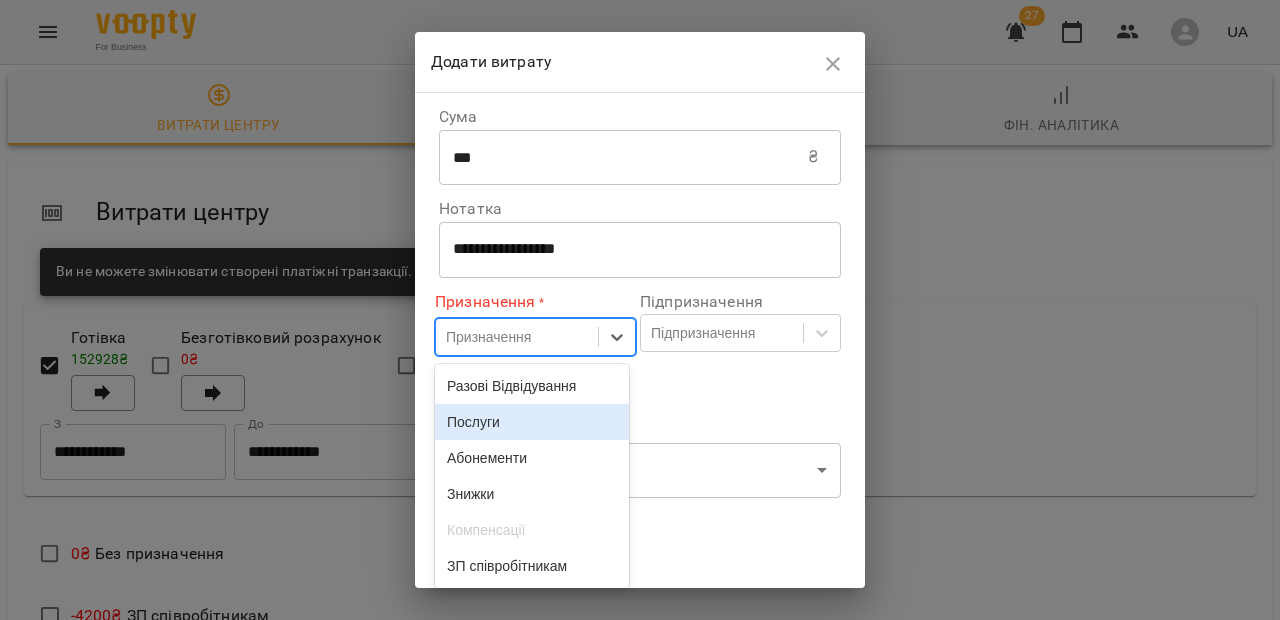click on "Послуги" at bounding box center [532, 422] 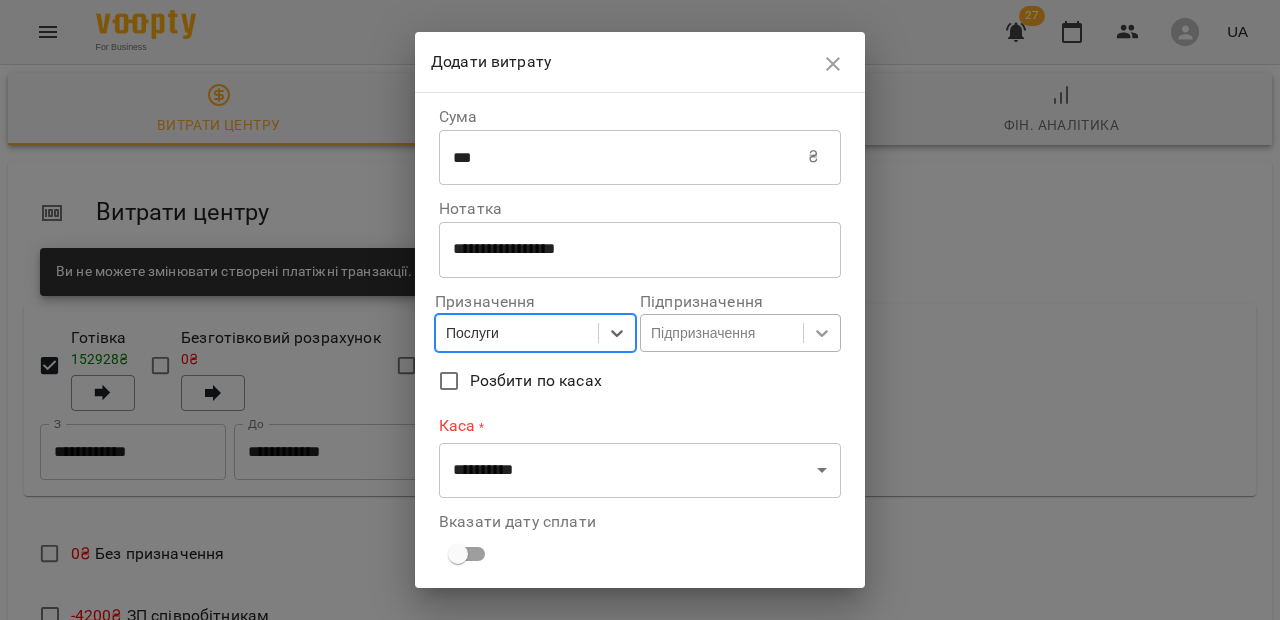 click at bounding box center (822, 333) 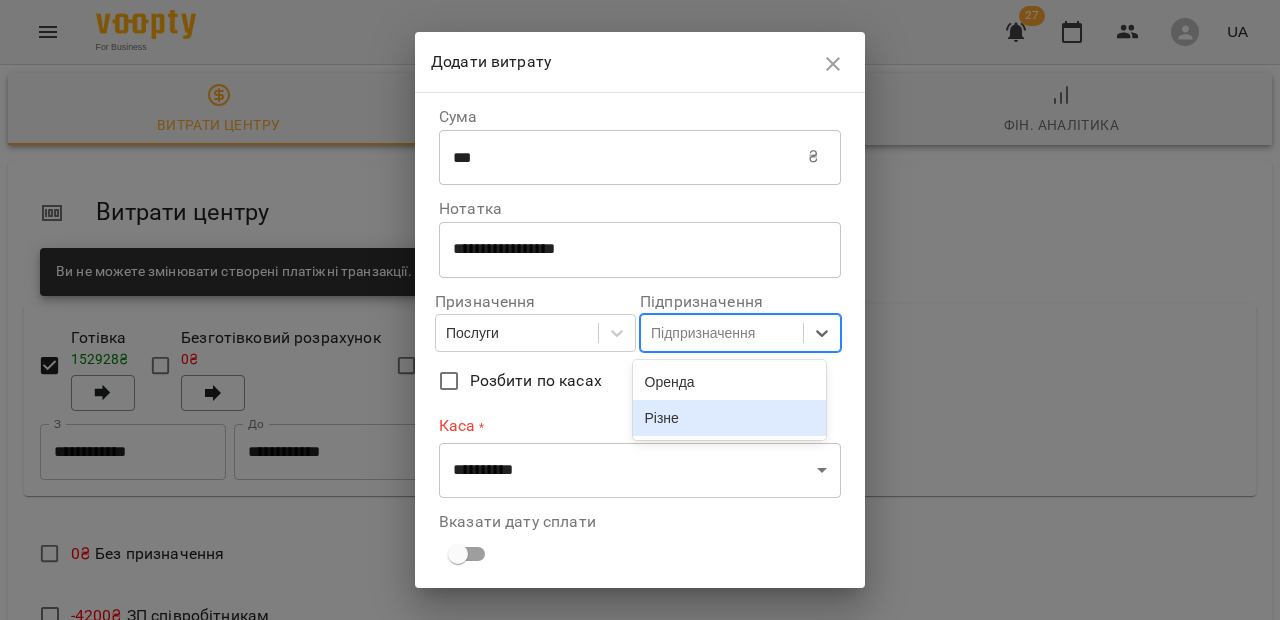 click on "Різне" at bounding box center (730, 418) 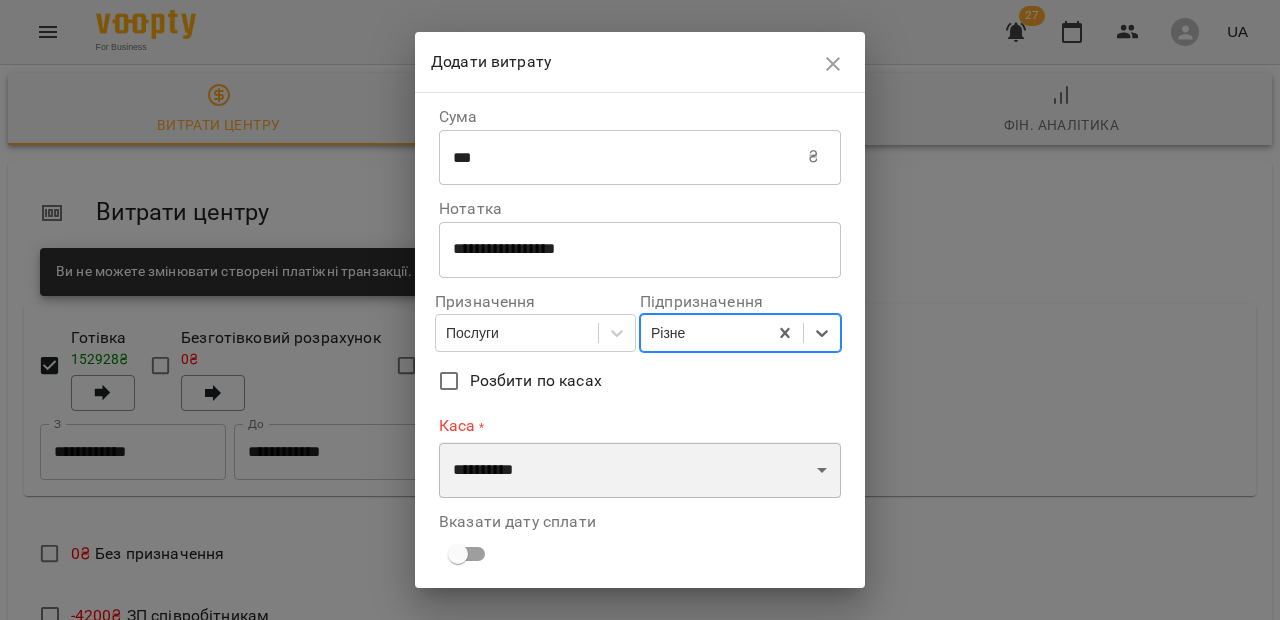 click on "**********" at bounding box center (640, 470) 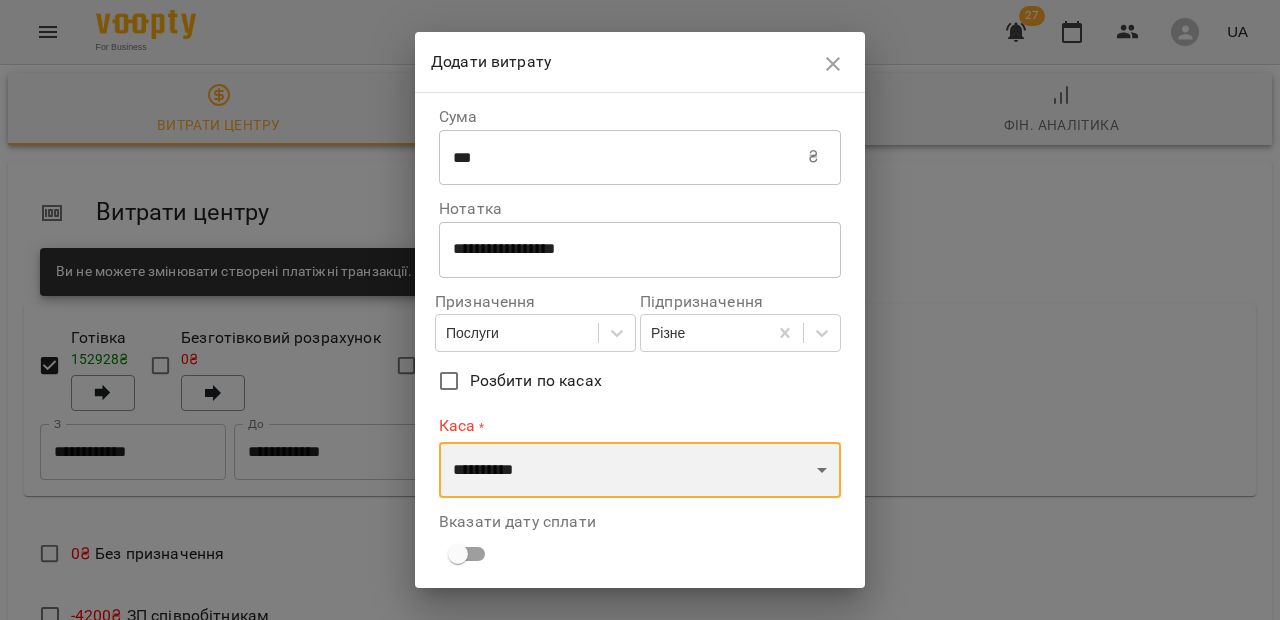 select on "****" 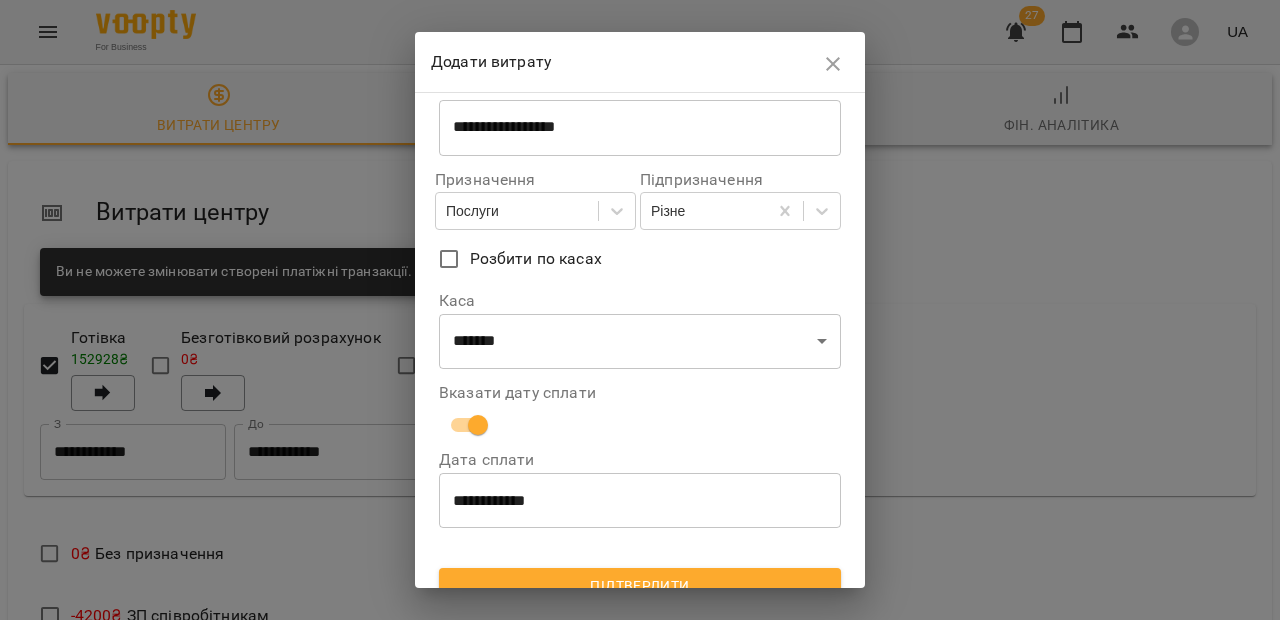 scroll, scrollTop: 146, scrollLeft: 0, axis: vertical 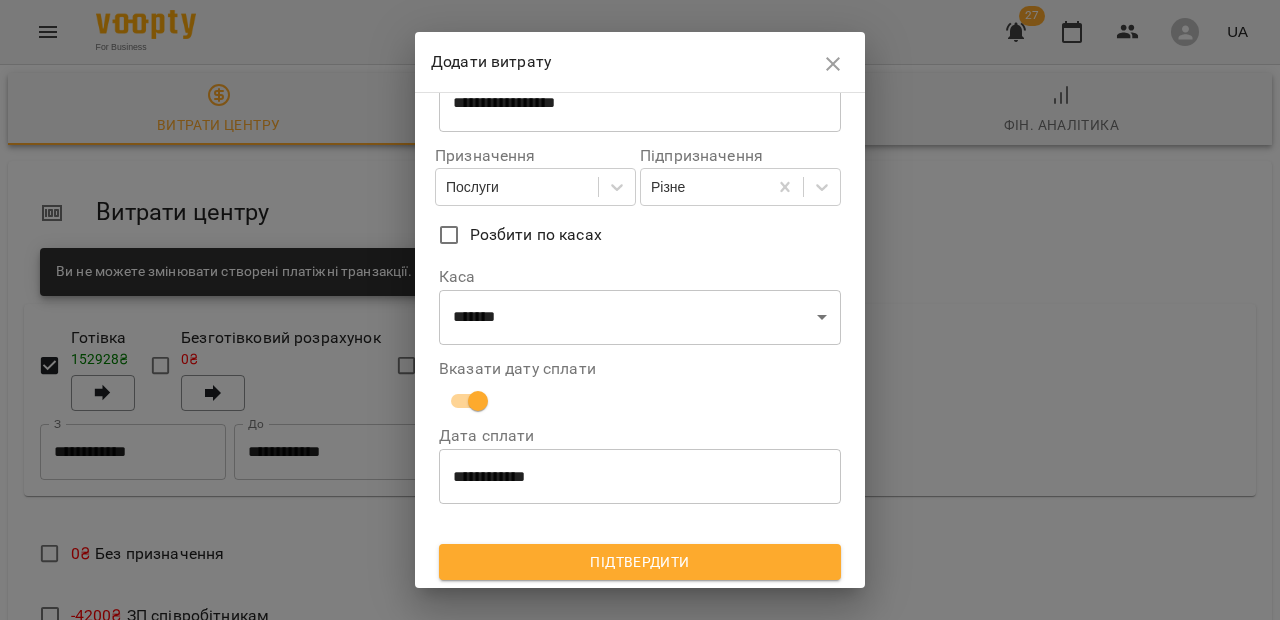 click on "Підтвердити" at bounding box center [640, 562] 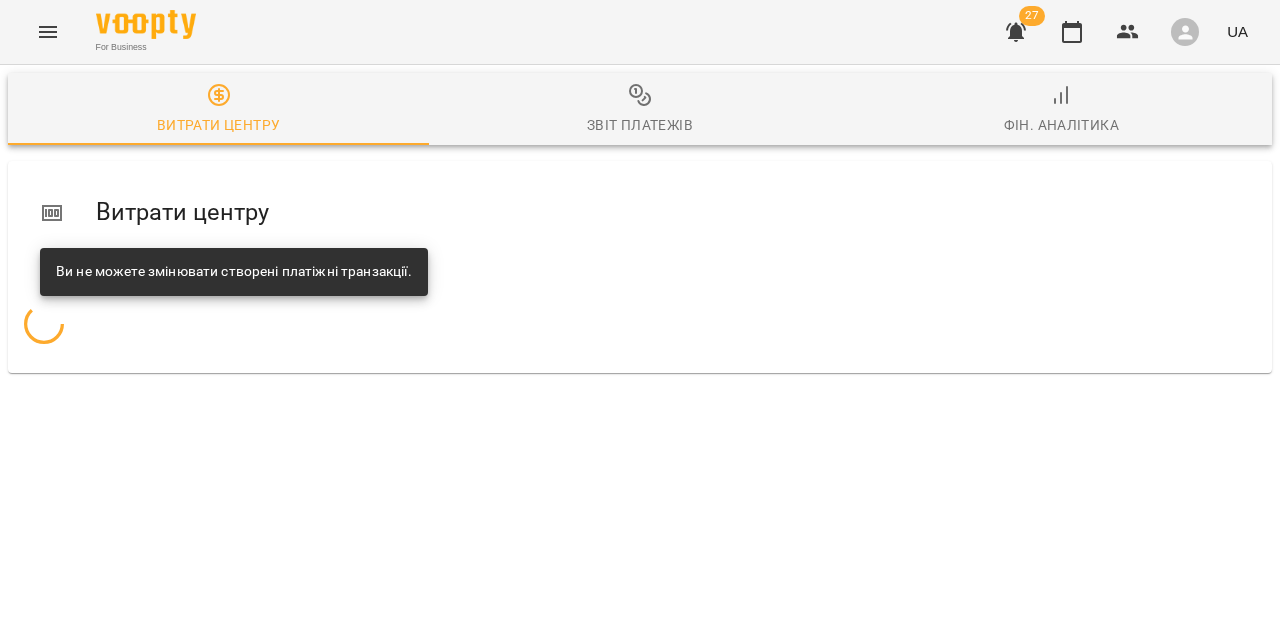 scroll, scrollTop: 0, scrollLeft: 0, axis: both 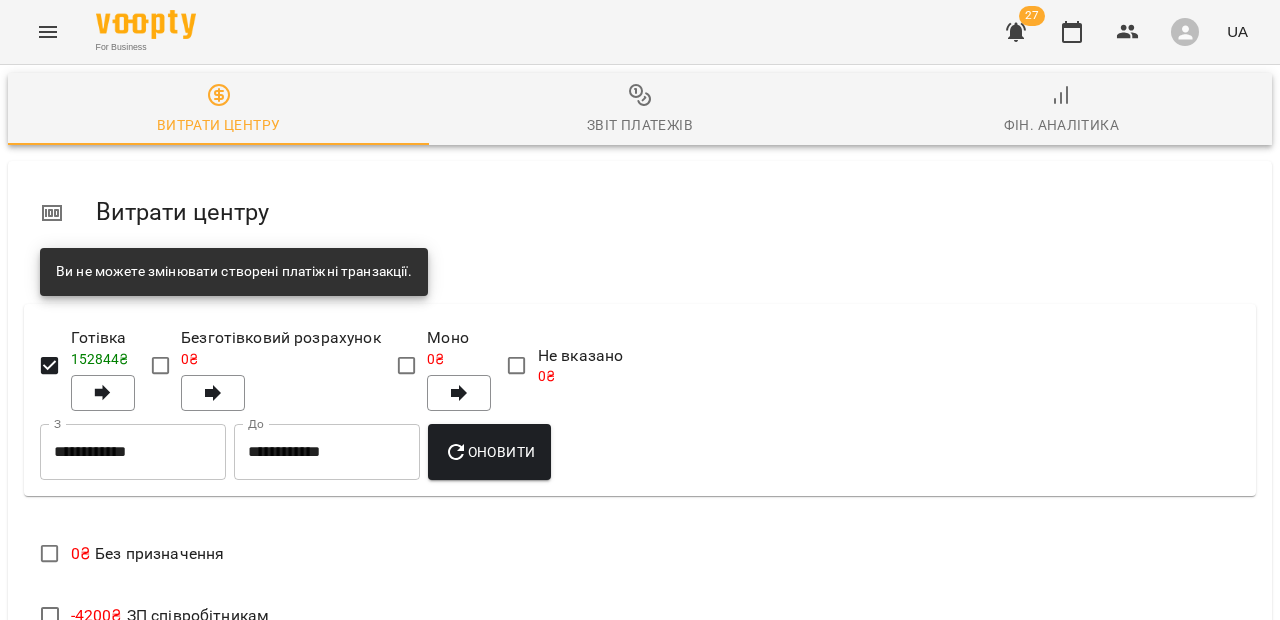 click on "Додати витрату" at bounding box center (114, 757) 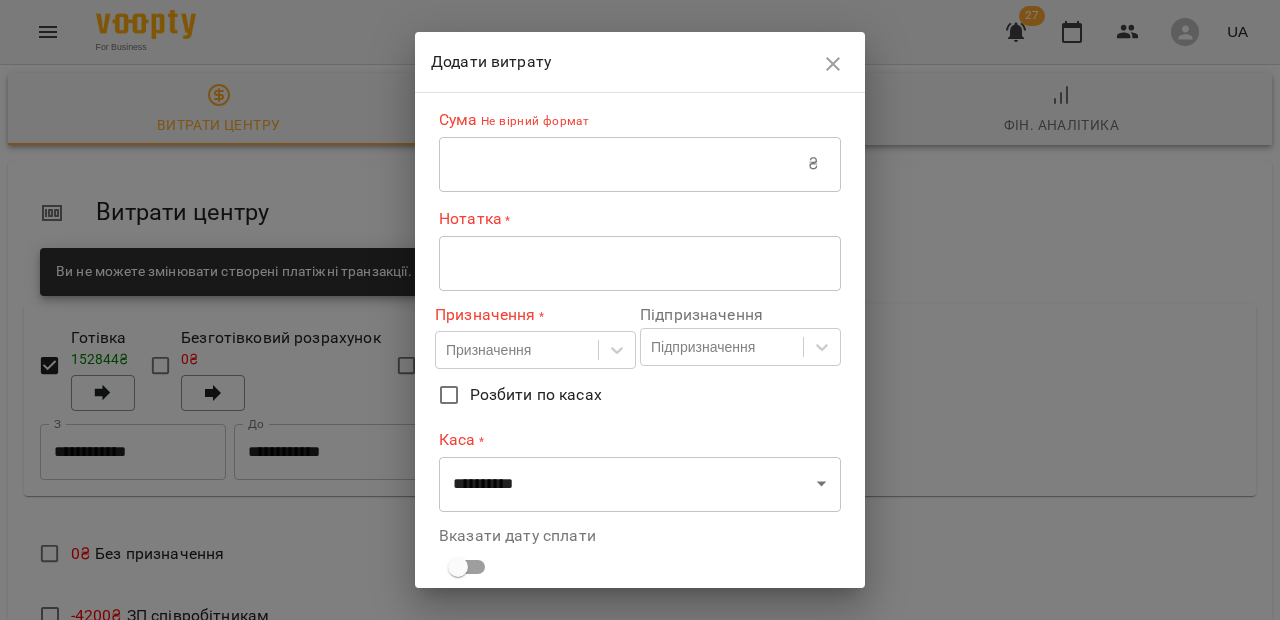 click at bounding box center [623, 164] 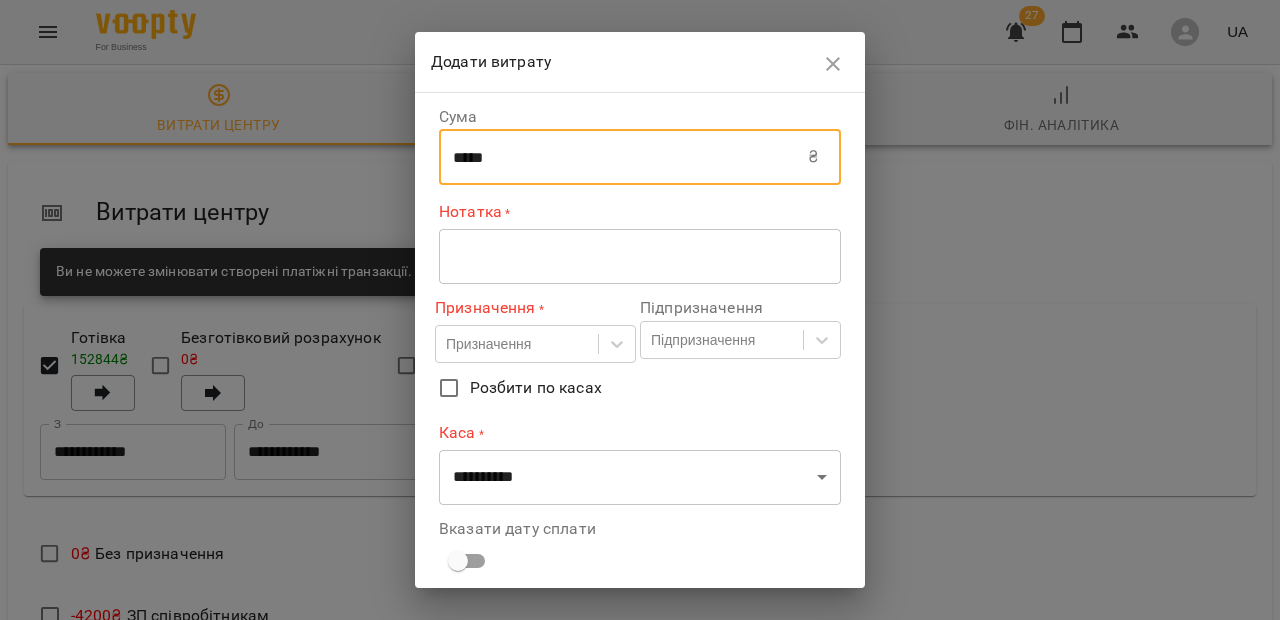 type on "*****" 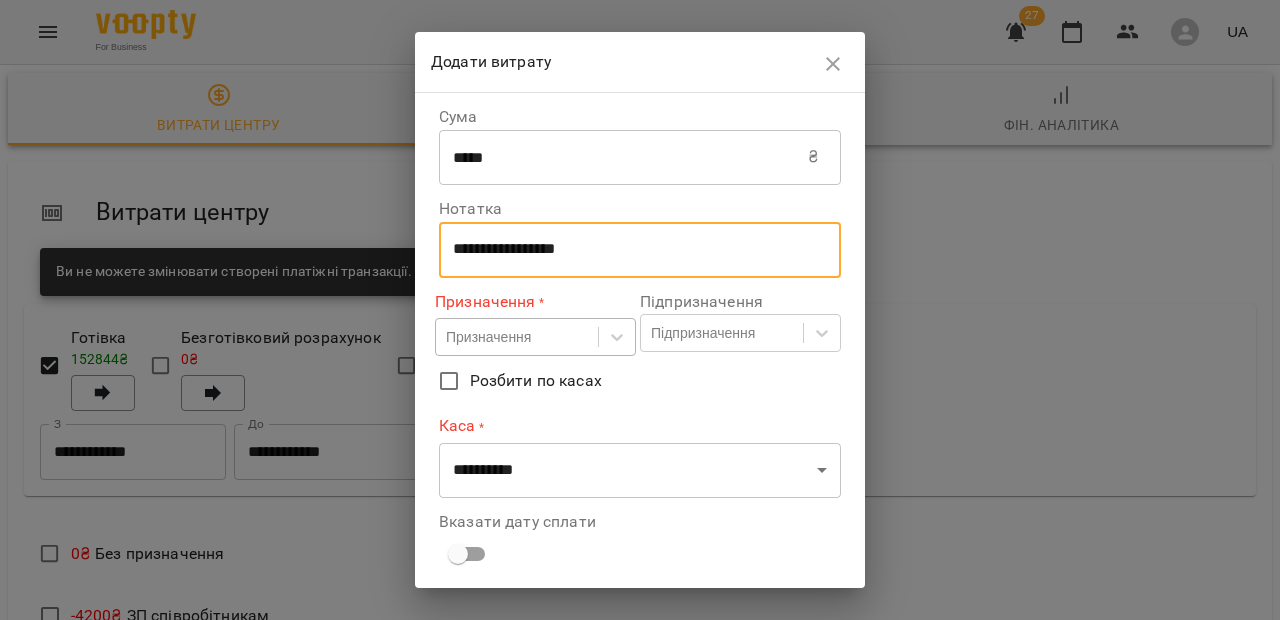 type on "**********" 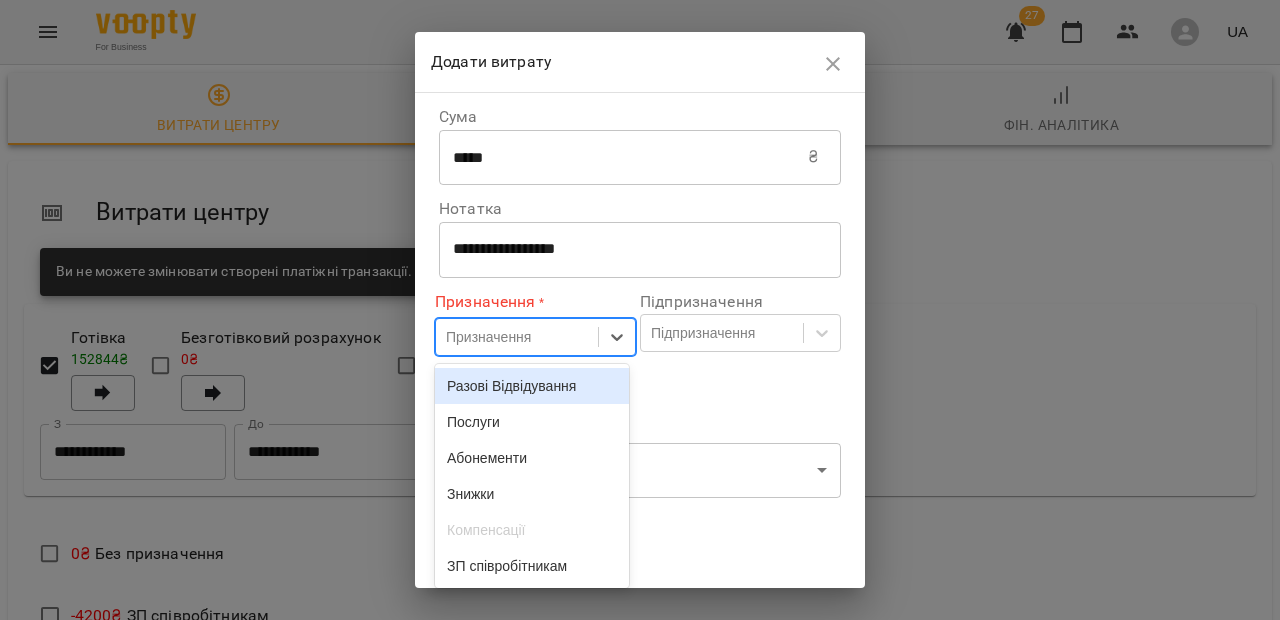 click on "Призначення" at bounding box center (488, 337) 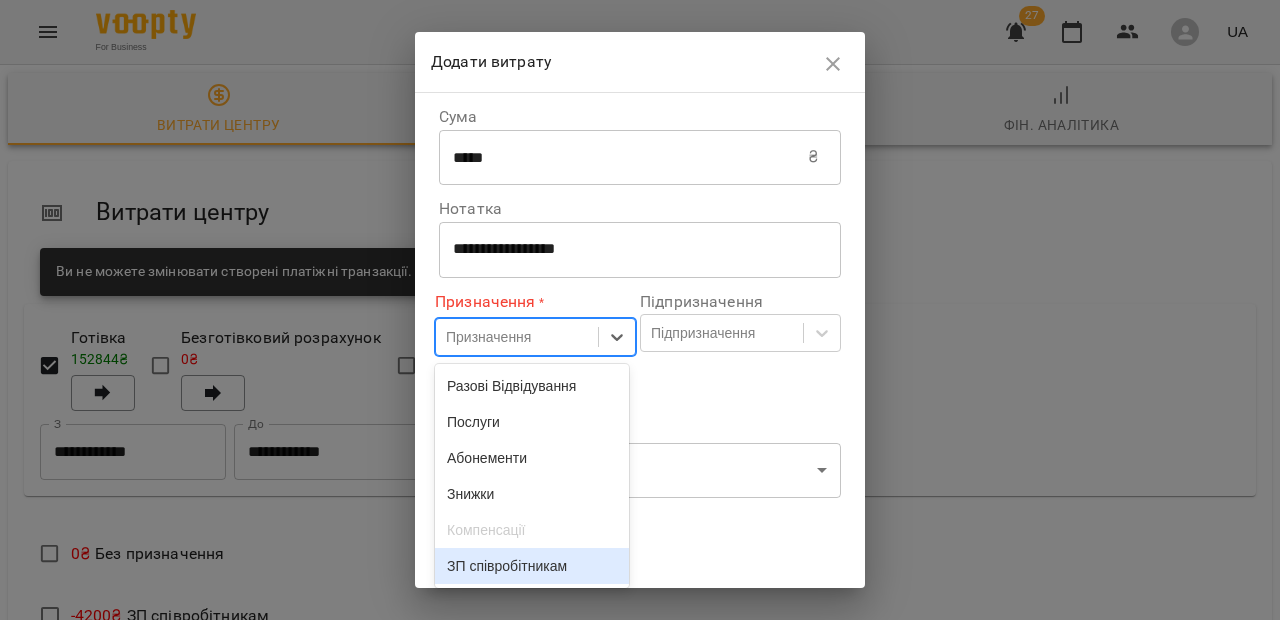 click on "ЗП співробітникам" at bounding box center [532, 566] 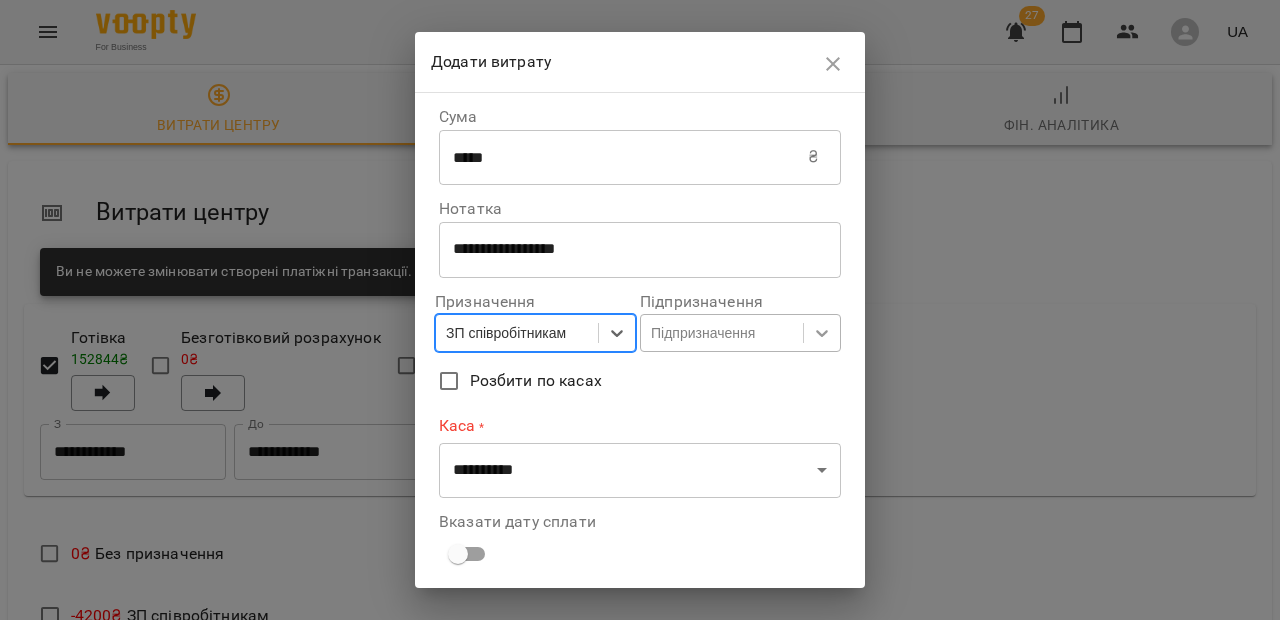 click 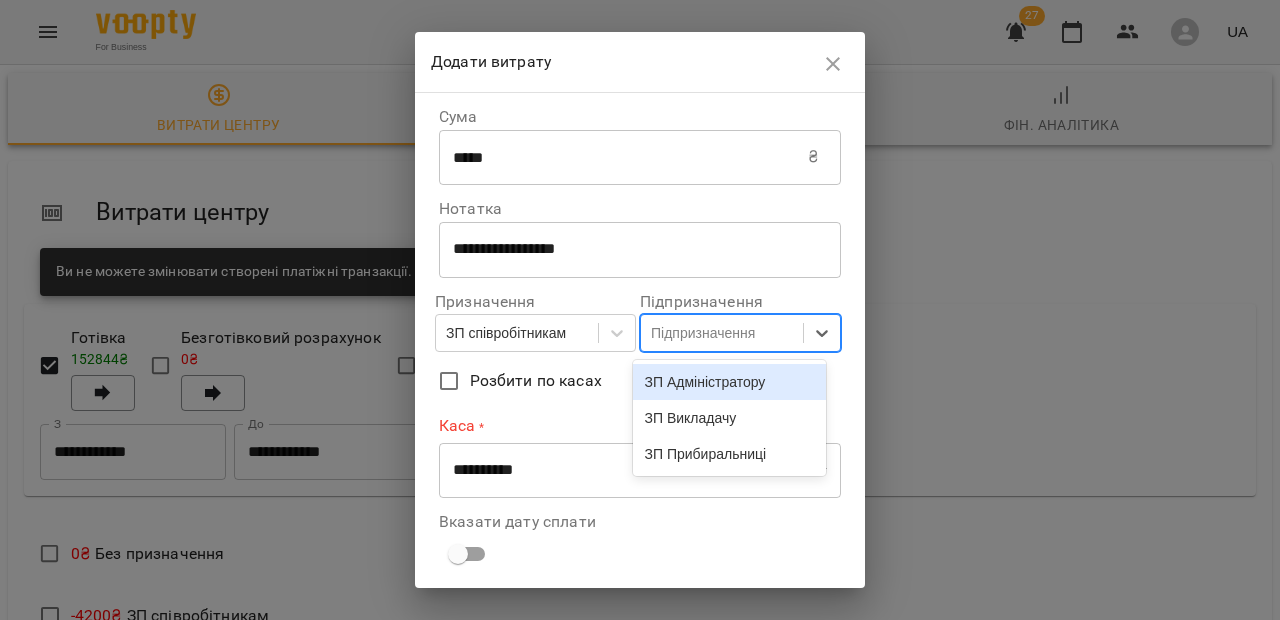 click on "ЗП Адміністратору" at bounding box center [730, 382] 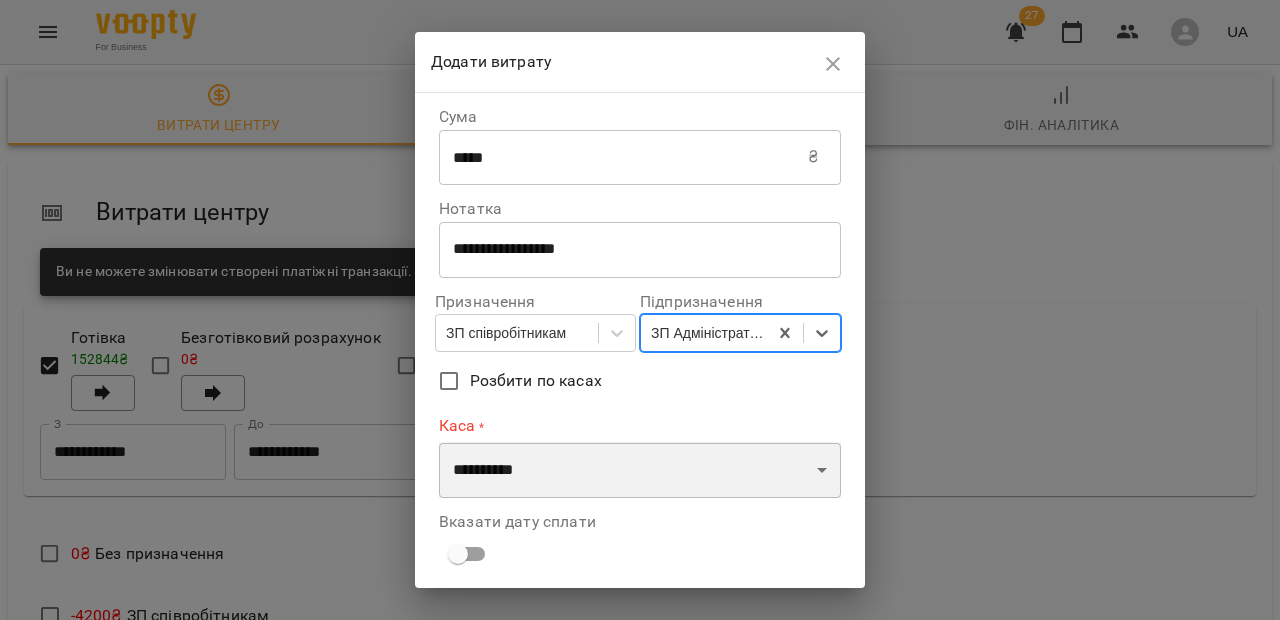 click on "**********" at bounding box center [640, 470] 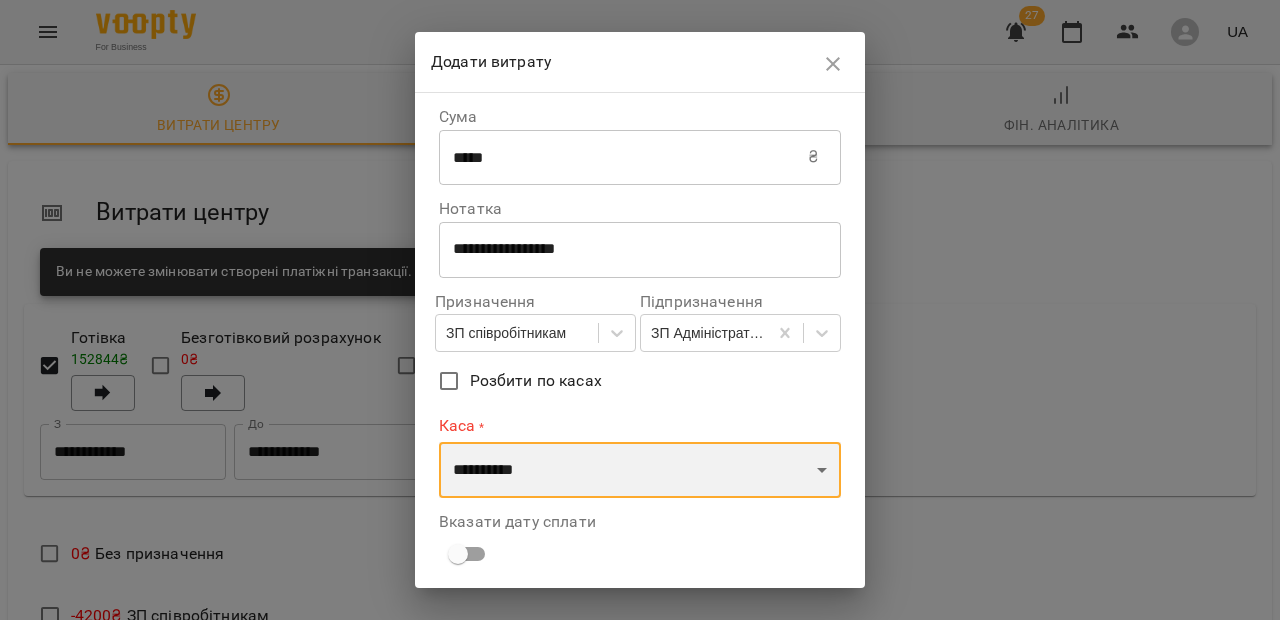 select on "****" 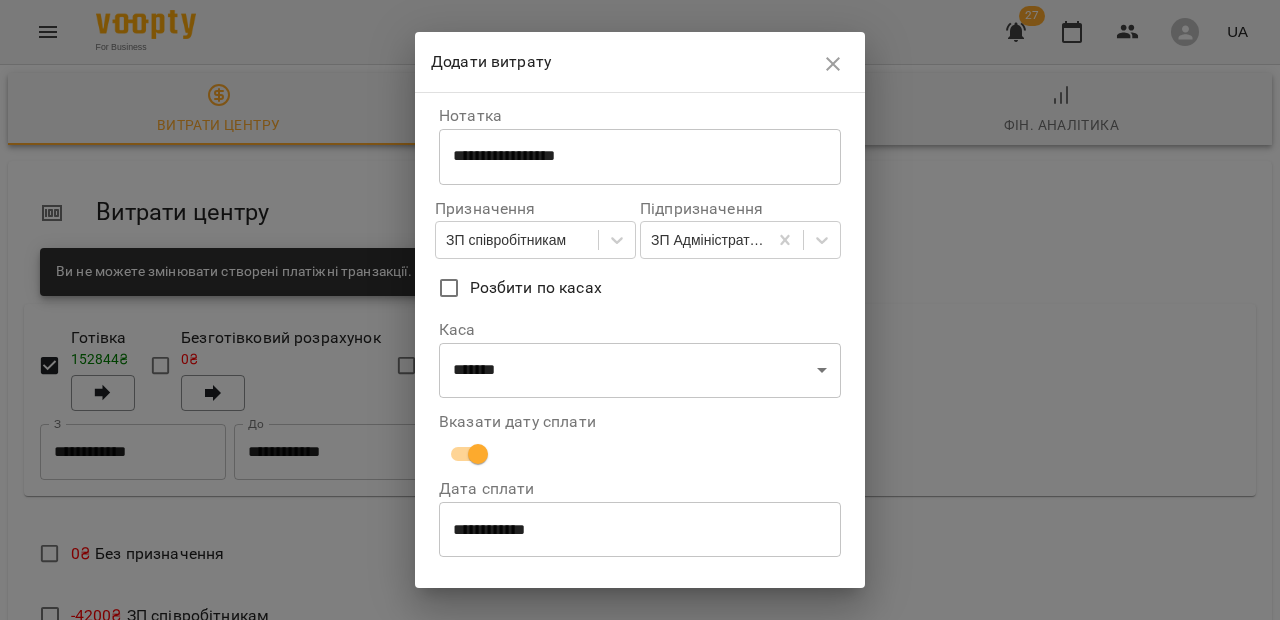 scroll, scrollTop: 146, scrollLeft: 0, axis: vertical 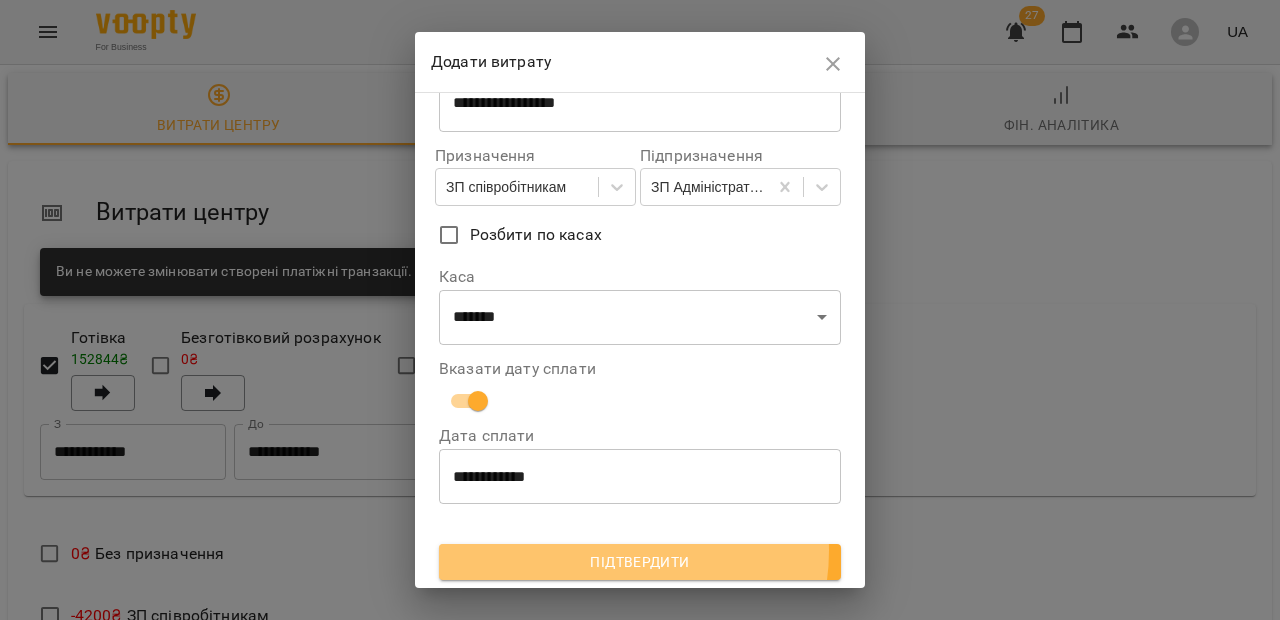 click on "Підтвердити" at bounding box center [640, 562] 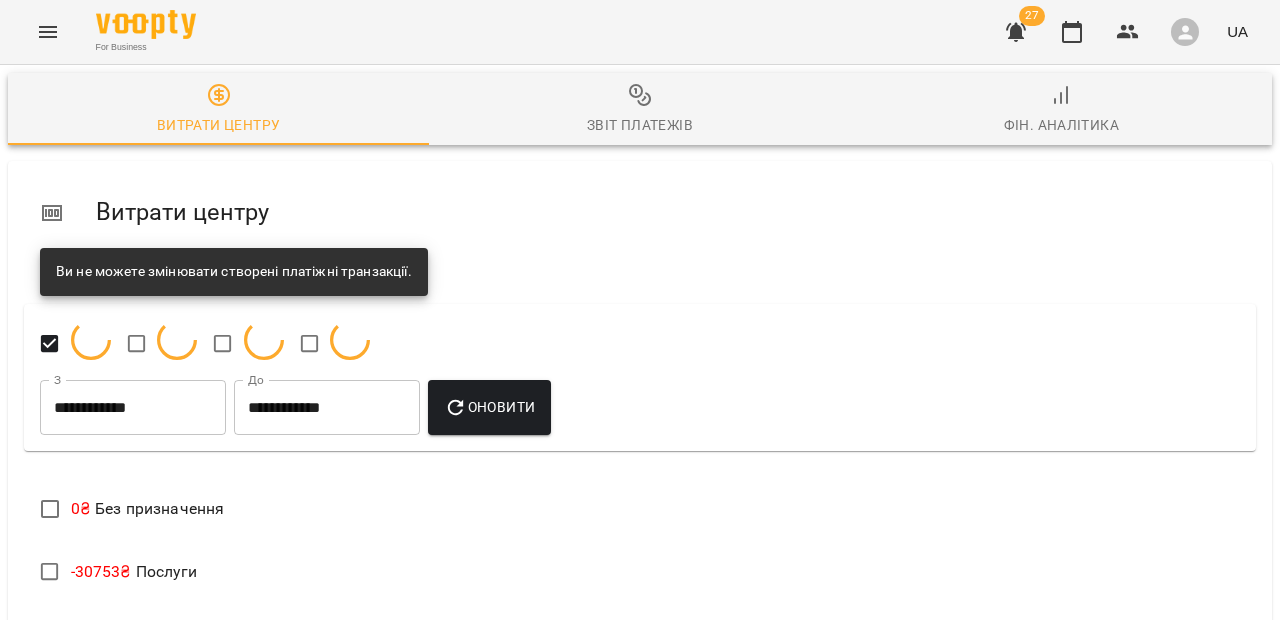 scroll, scrollTop: 0, scrollLeft: 0, axis: both 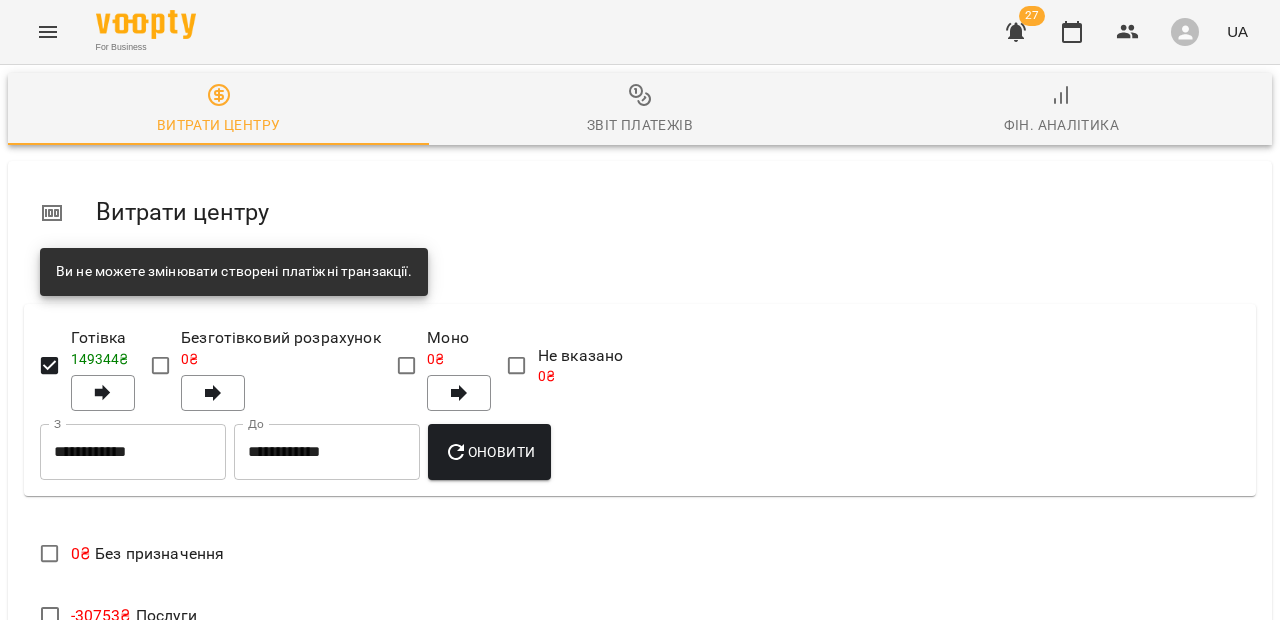 click on "Додати витрату" at bounding box center (114, 757) 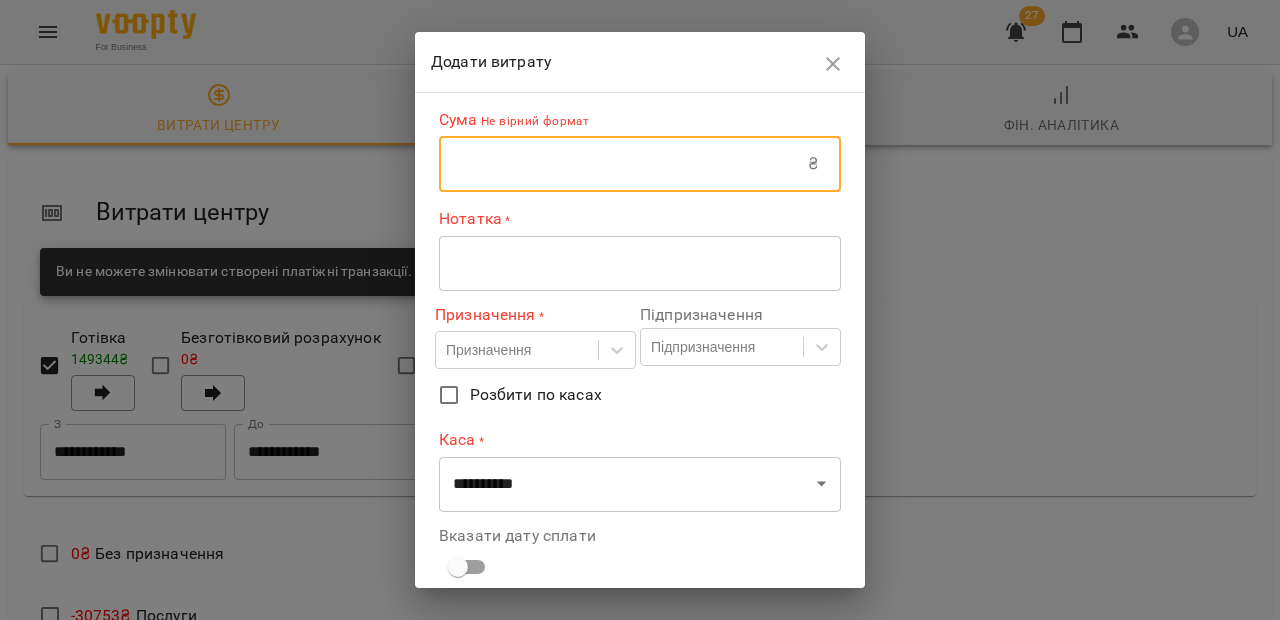 click at bounding box center [623, 164] 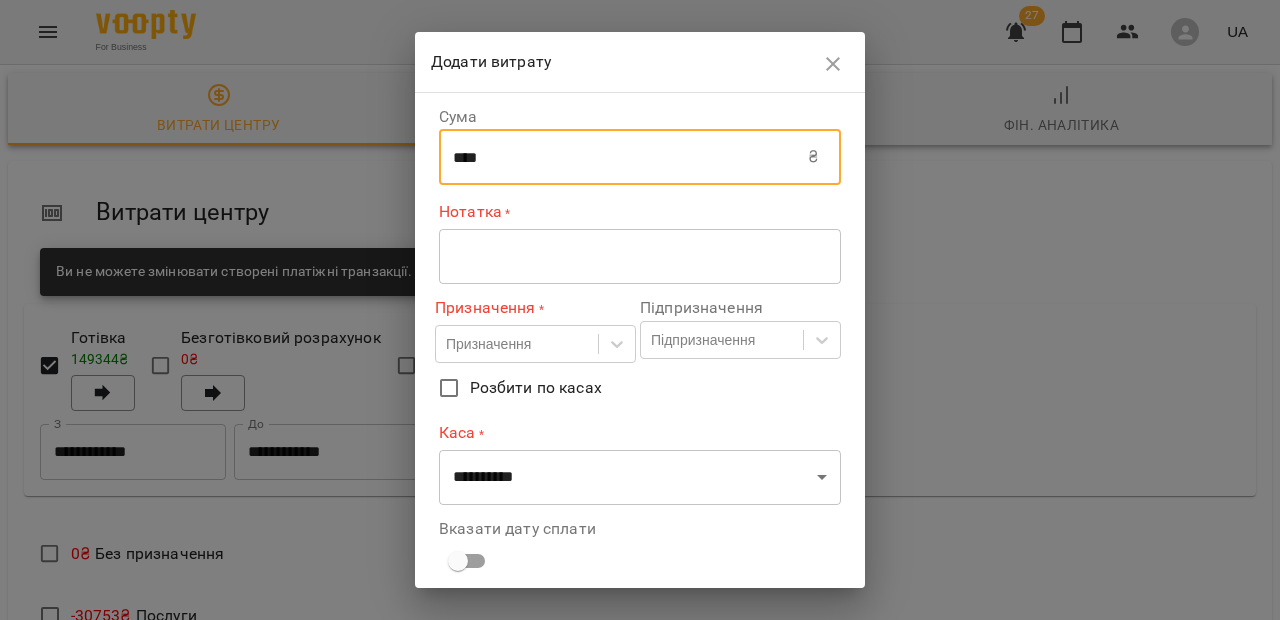 type on "****" 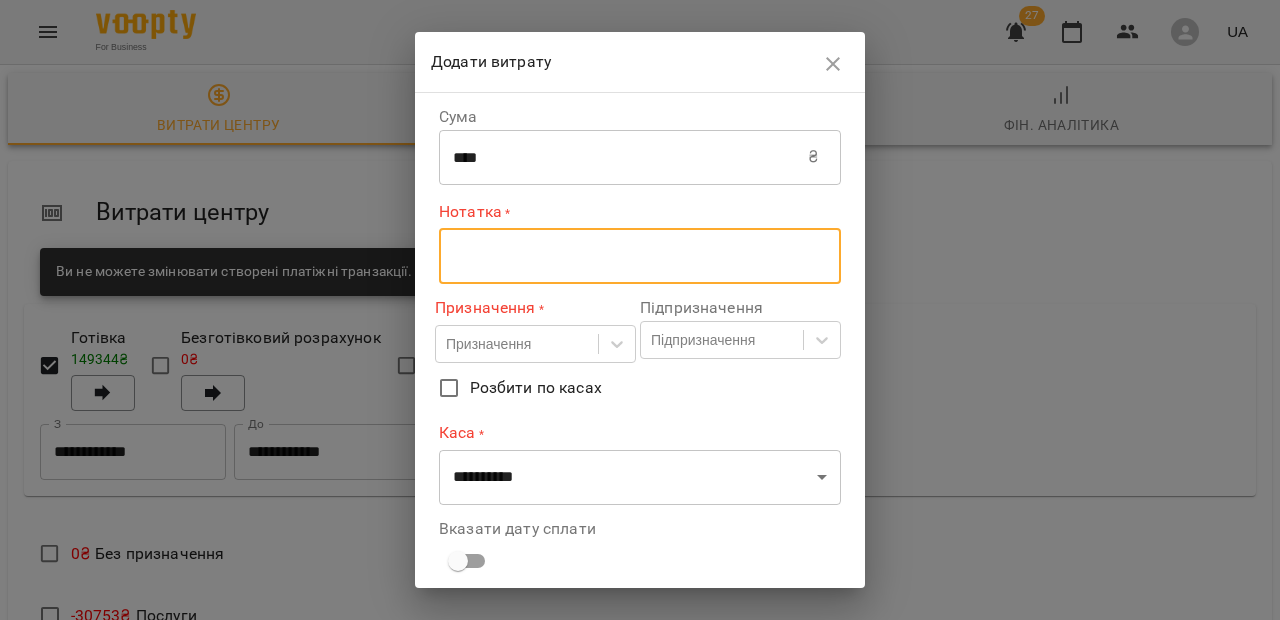 click at bounding box center [640, 256] 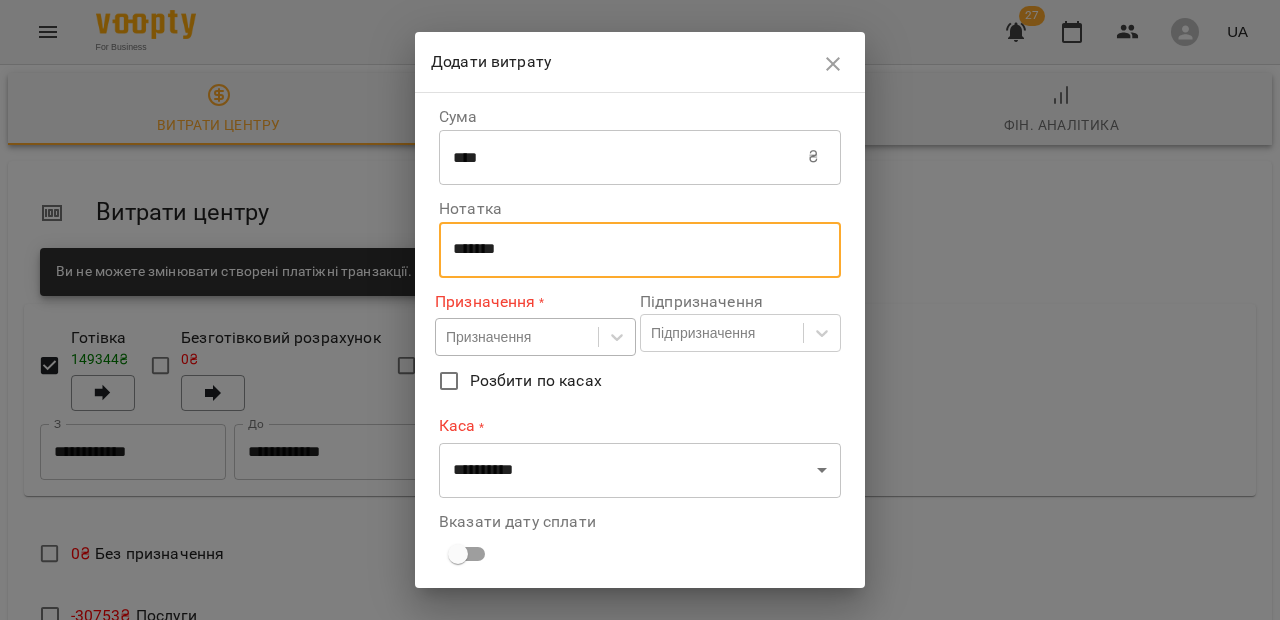 type on "*******" 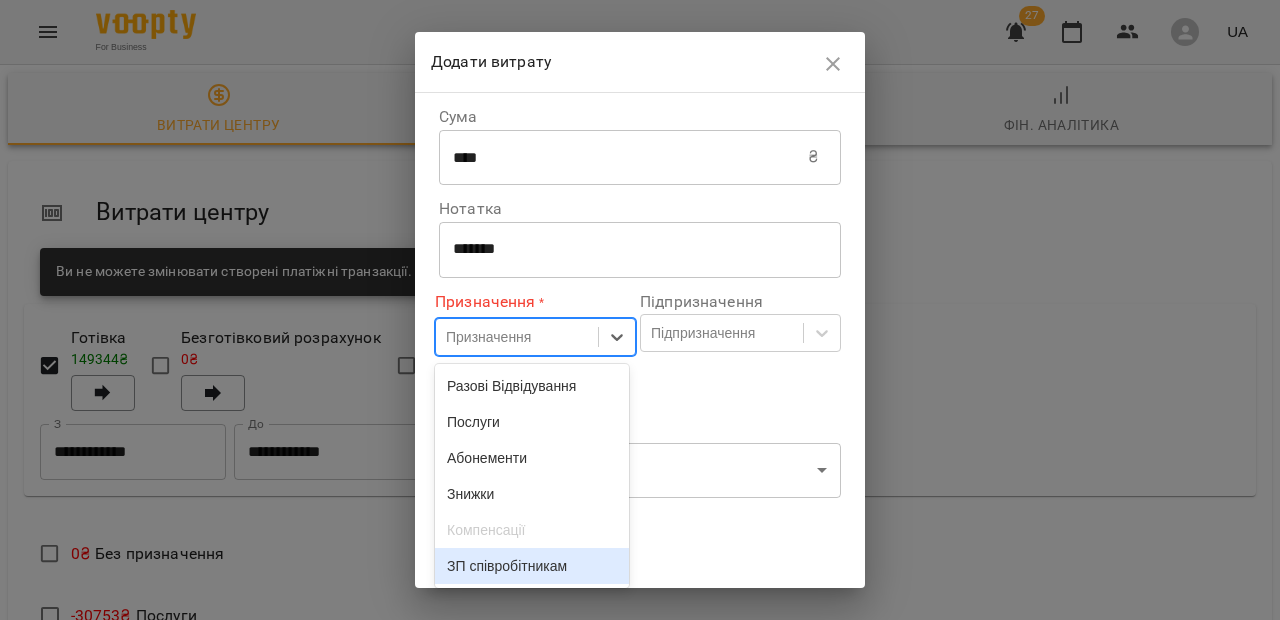 click on "ЗП співробітникам" at bounding box center [532, 566] 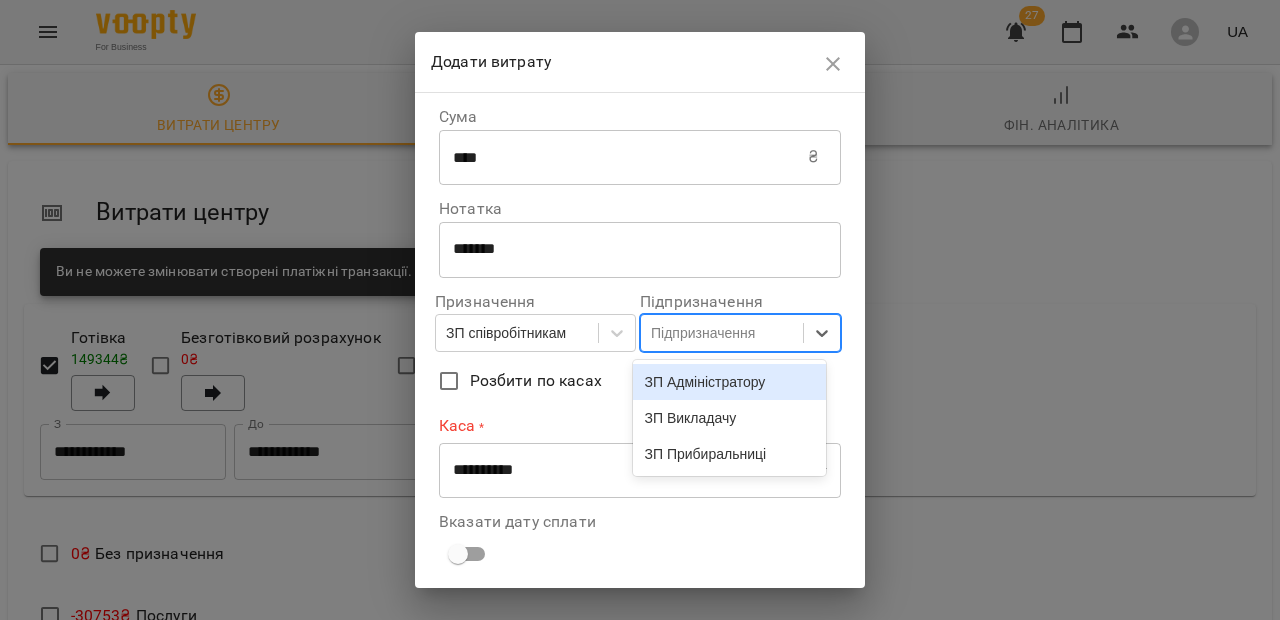 click on "Підпризначення" at bounding box center (703, 333) 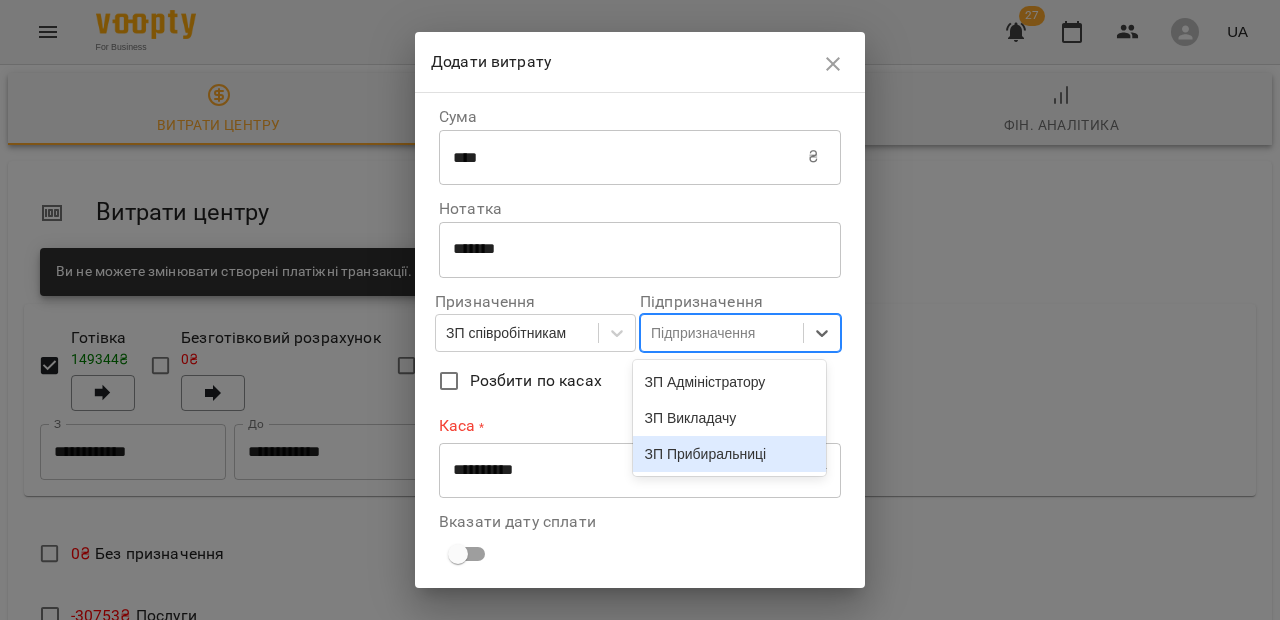 click on "ЗП Прибиральниці" at bounding box center (730, 454) 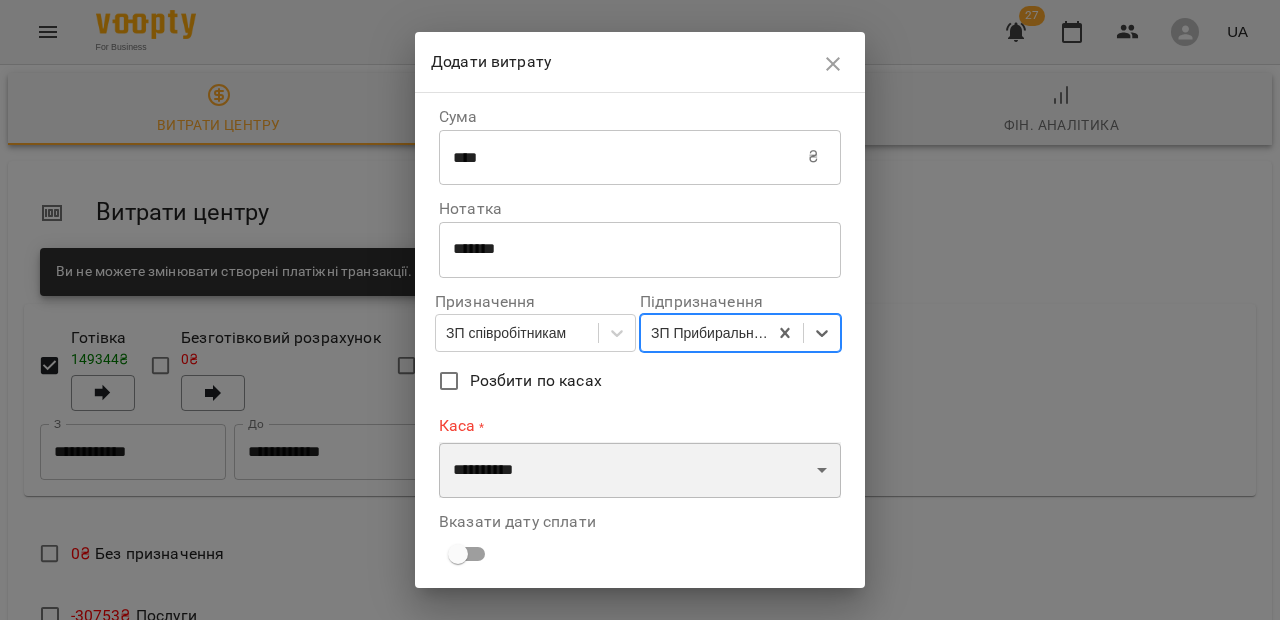 click on "**********" at bounding box center [640, 470] 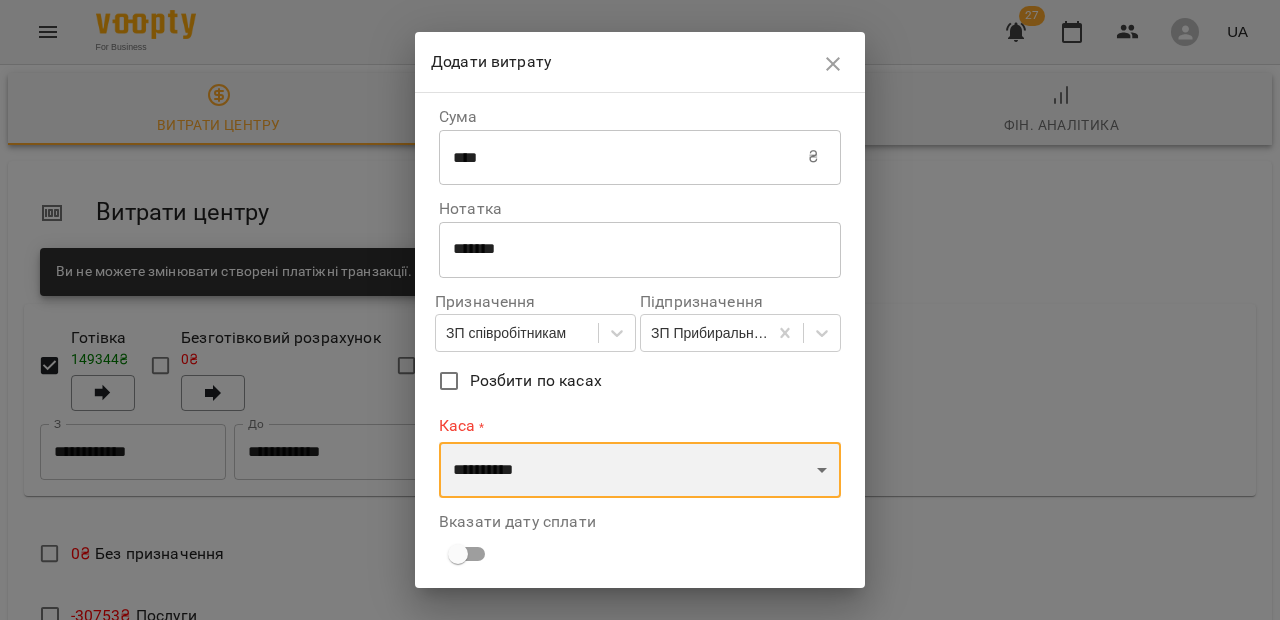 select on "****" 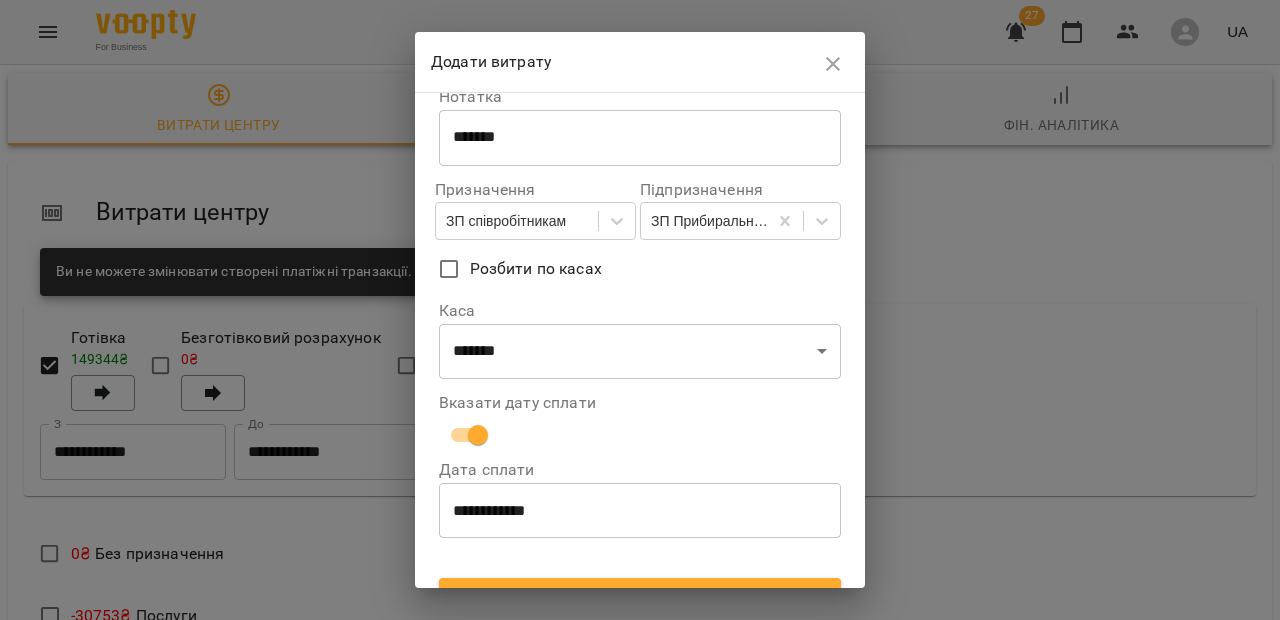 scroll, scrollTop: 146, scrollLeft: 0, axis: vertical 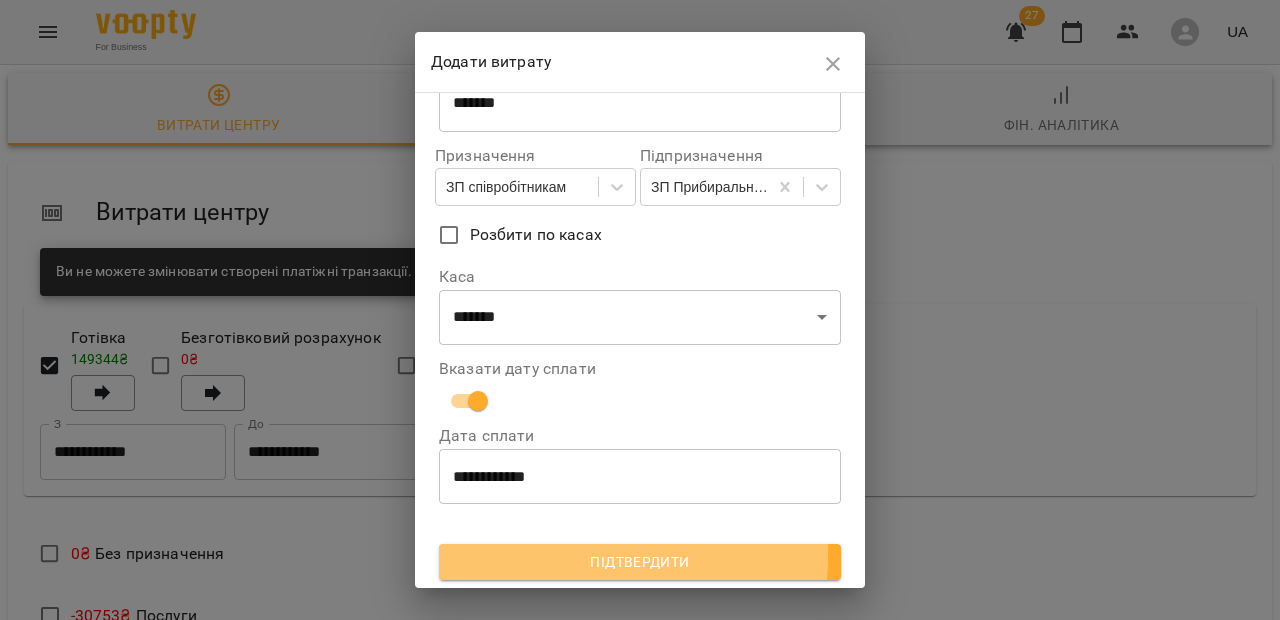 click on "Підтвердити" at bounding box center (640, 562) 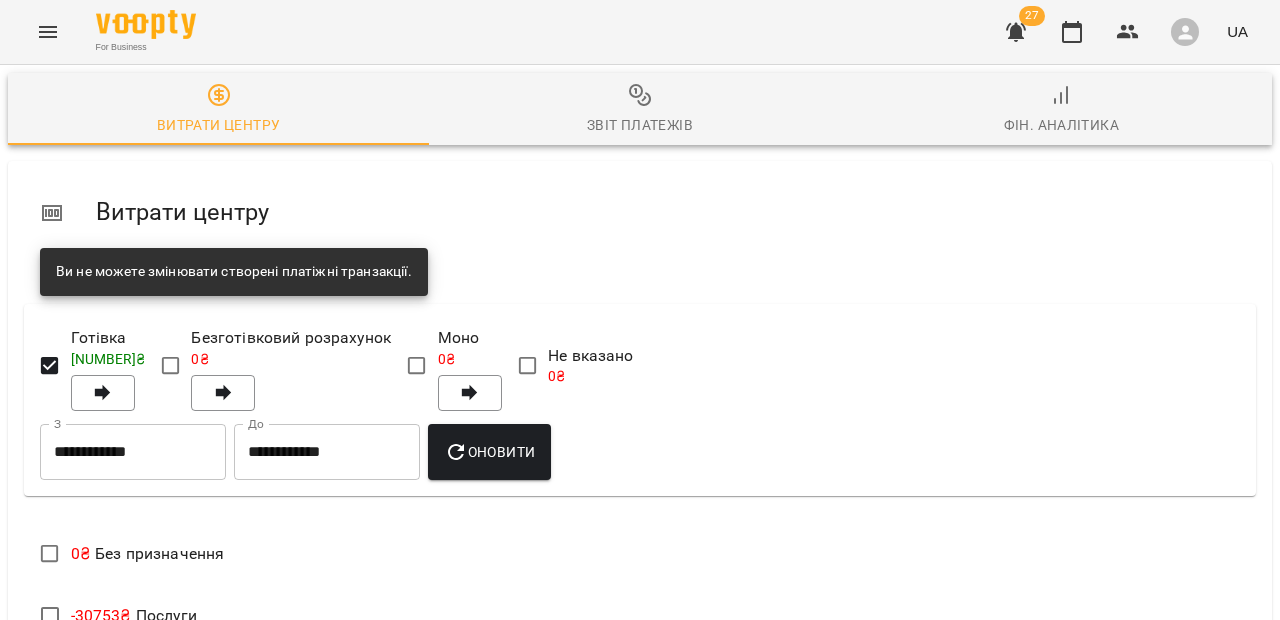 scroll, scrollTop: 0, scrollLeft: 0, axis: both 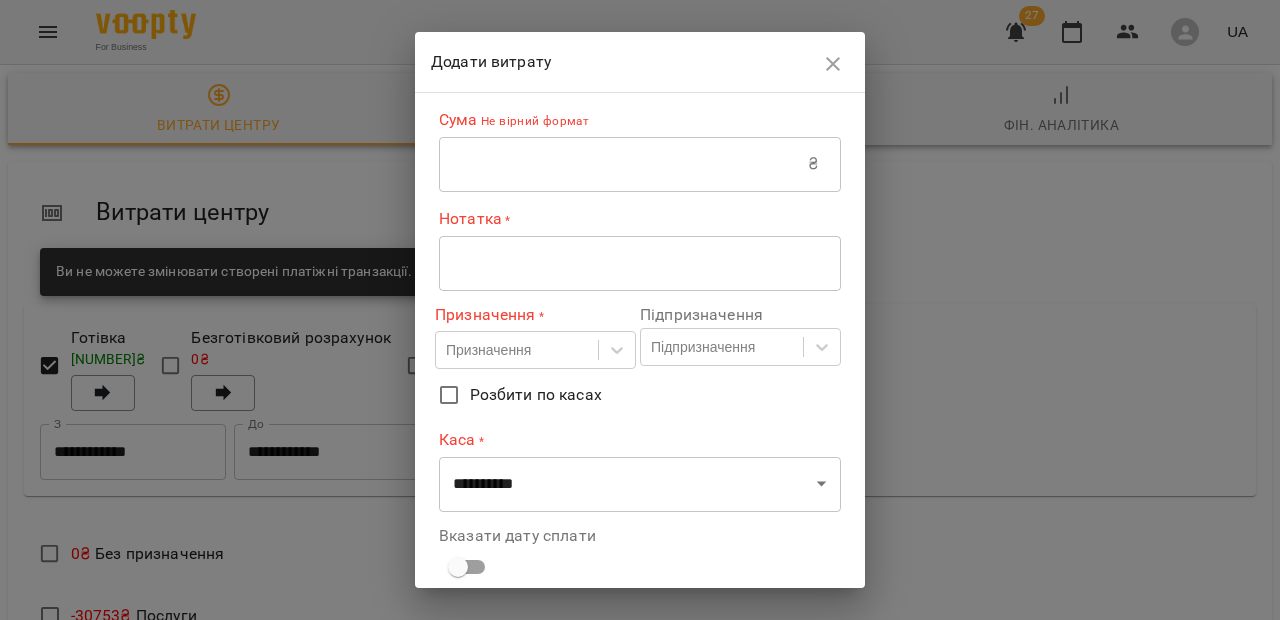 click at bounding box center [623, 164] 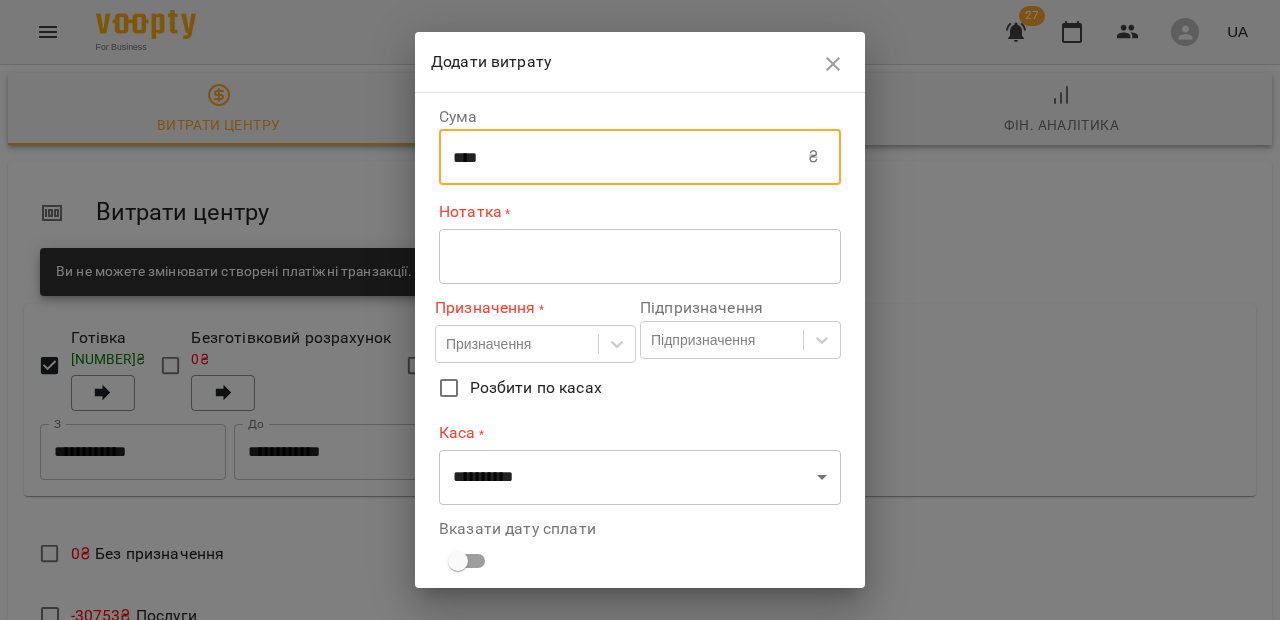 type on "****" 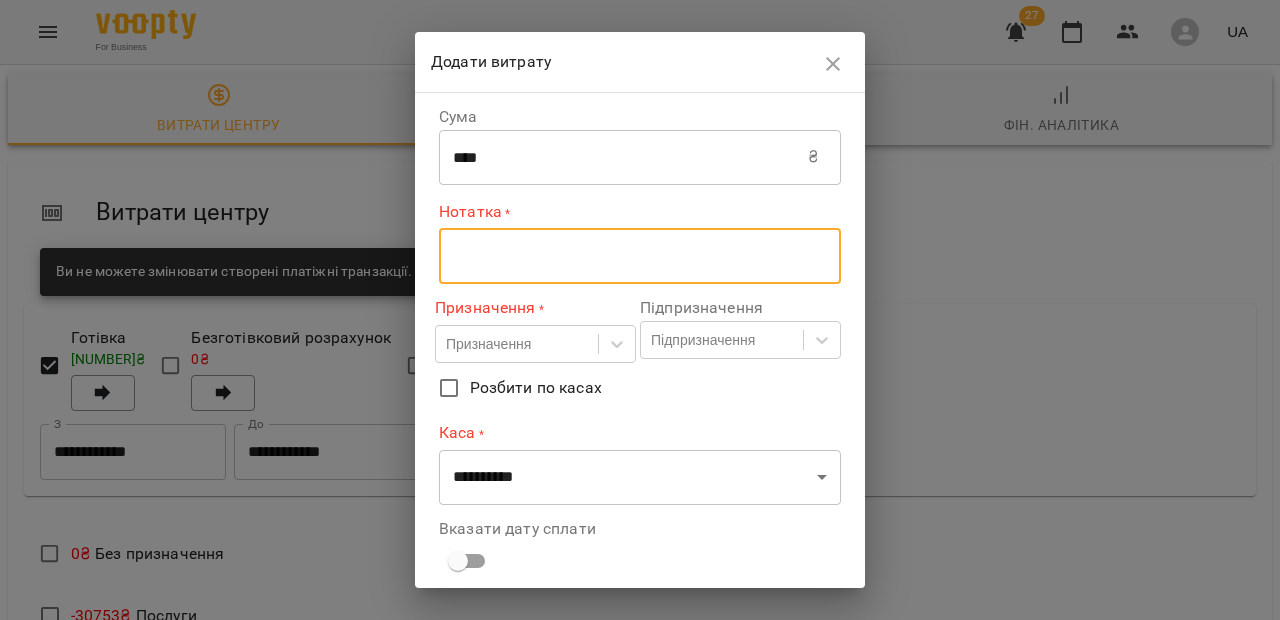 click at bounding box center (640, 256) 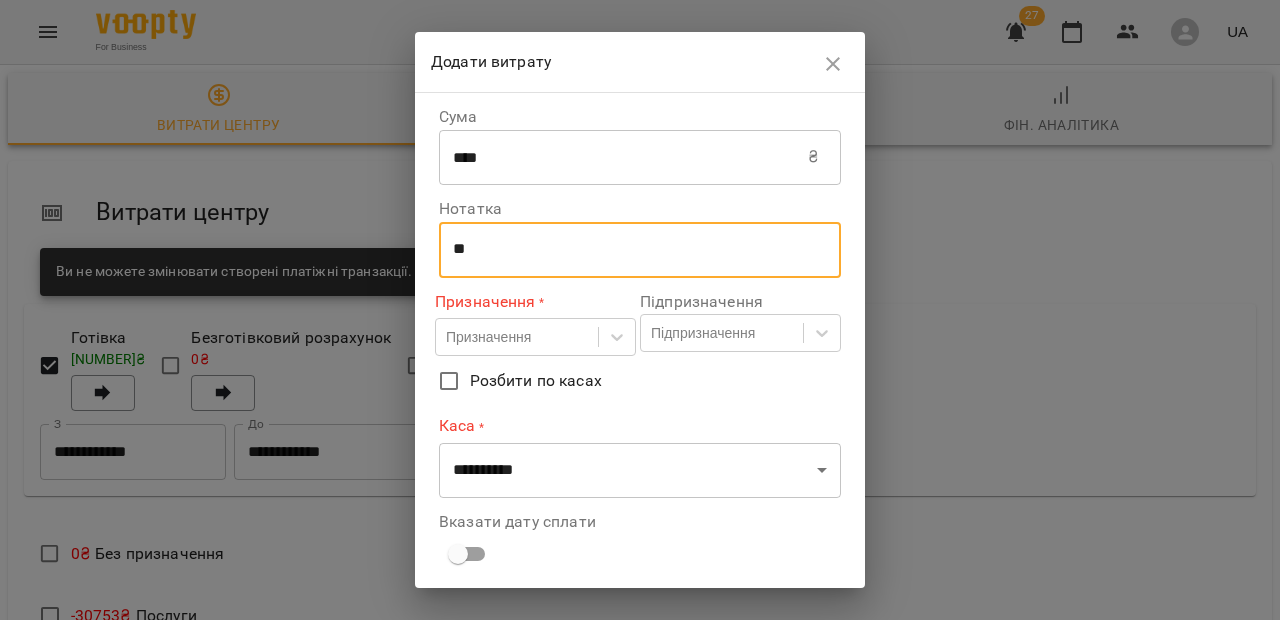 type on "*" 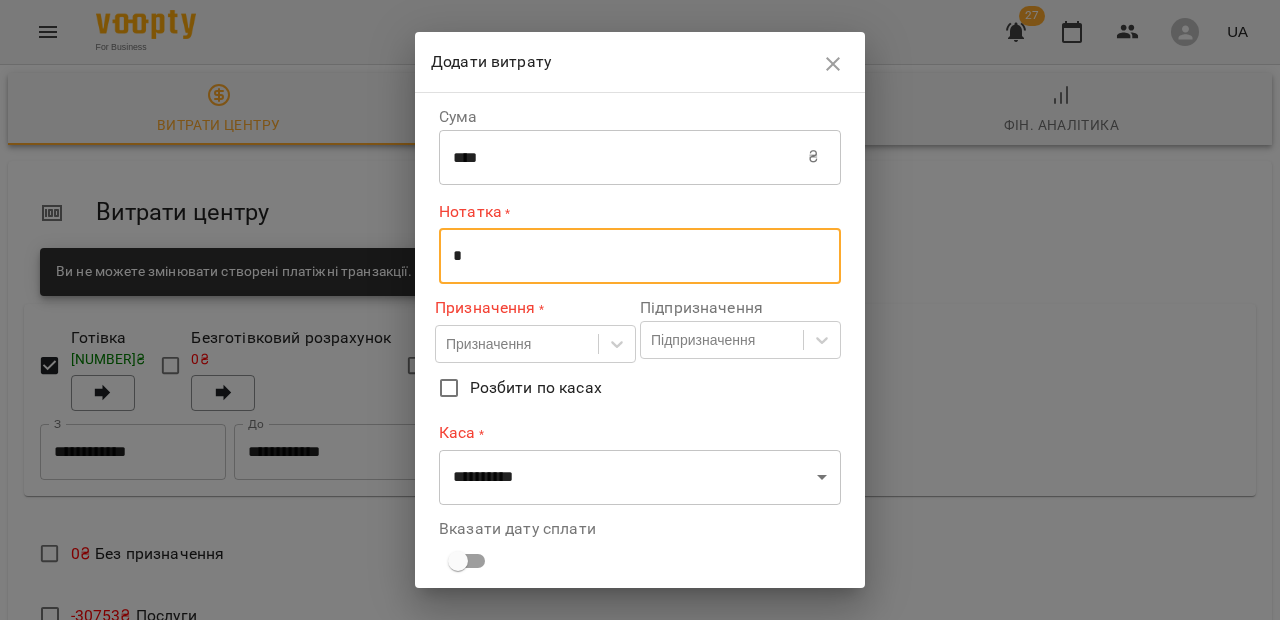 click on "*" at bounding box center (632, 256) 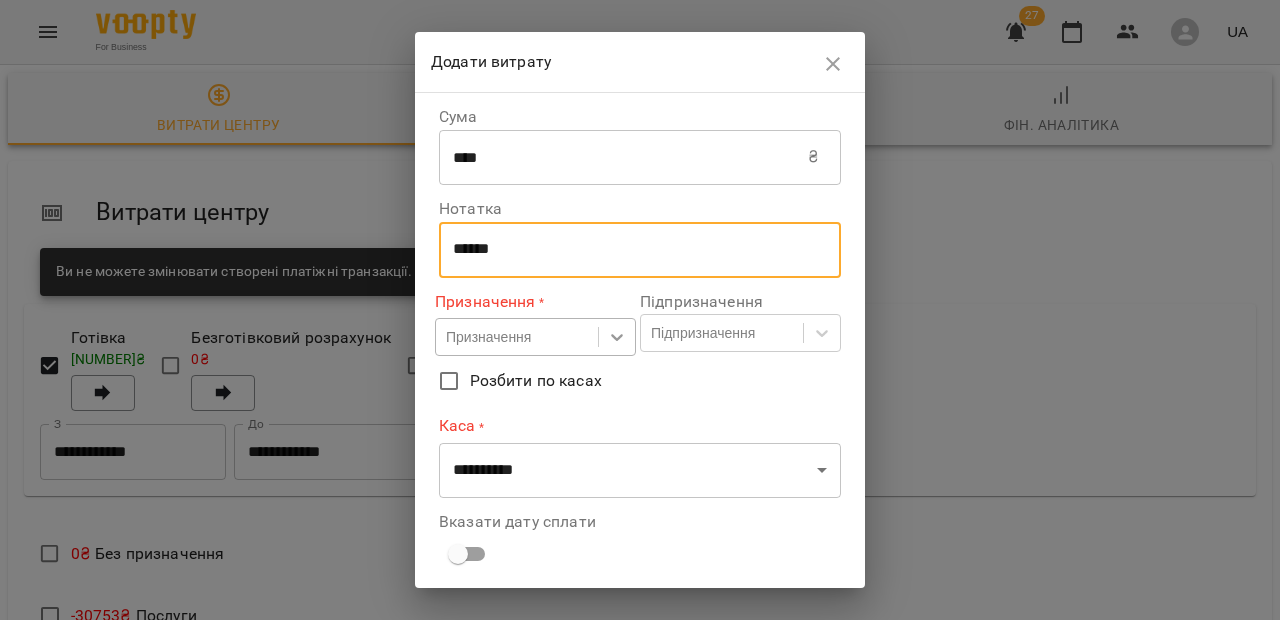 type on "******" 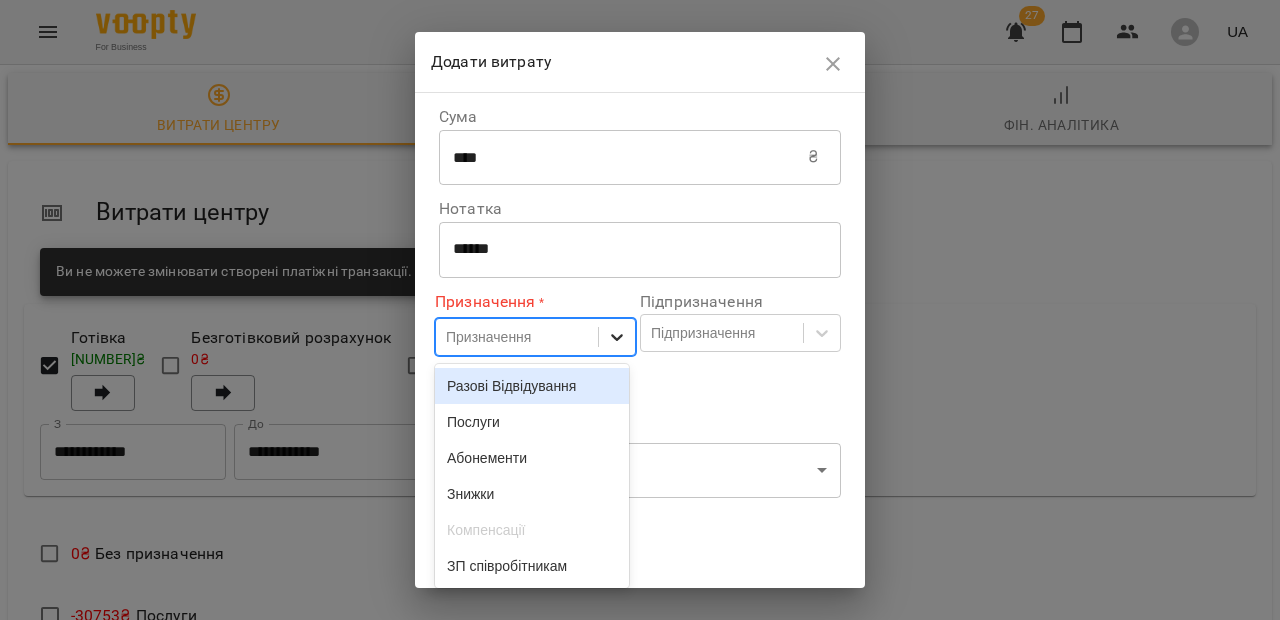 click 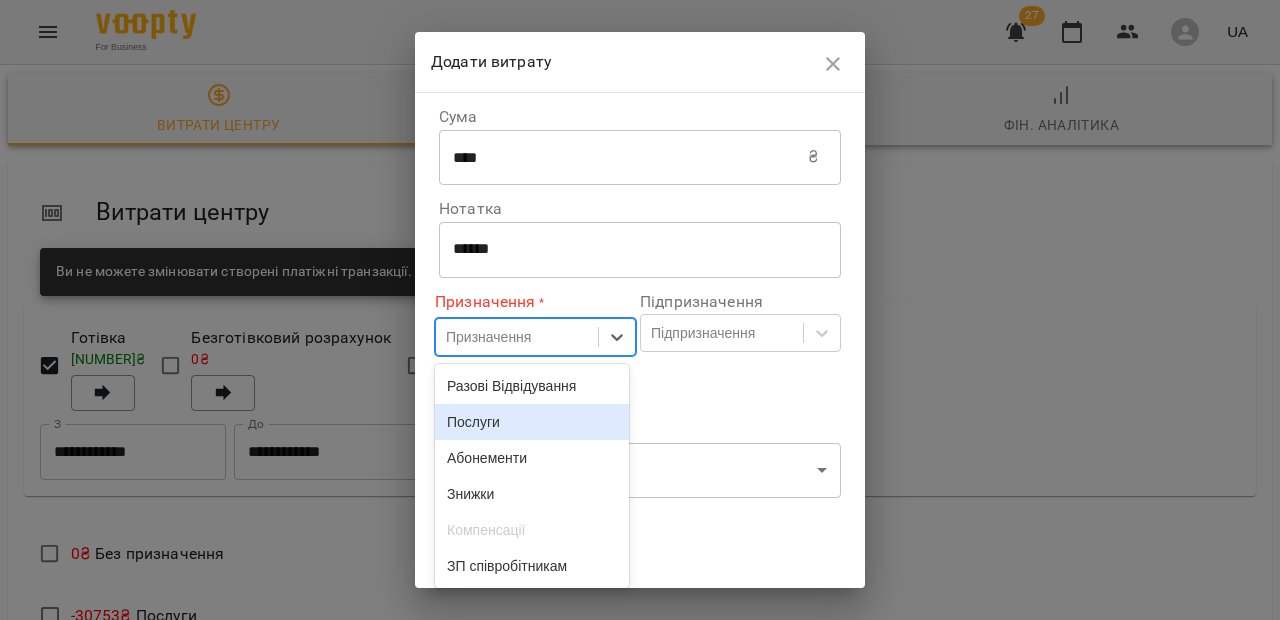 click on "Послуги" at bounding box center [532, 422] 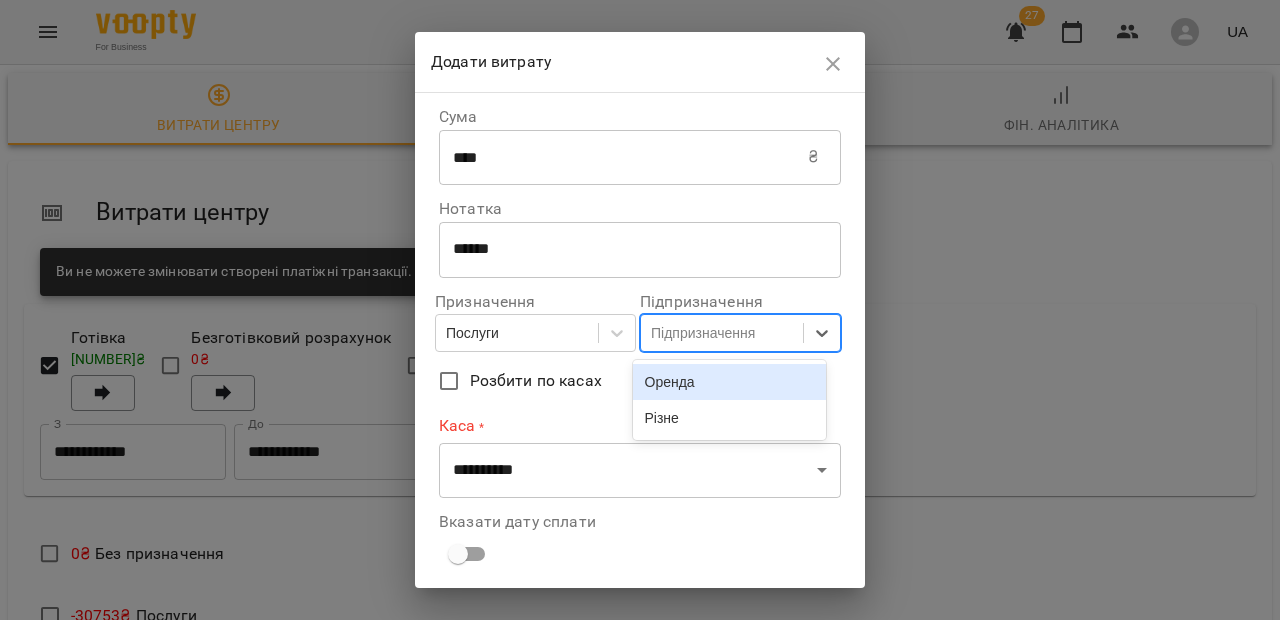 click on "Підпризначення" at bounding box center (703, 333) 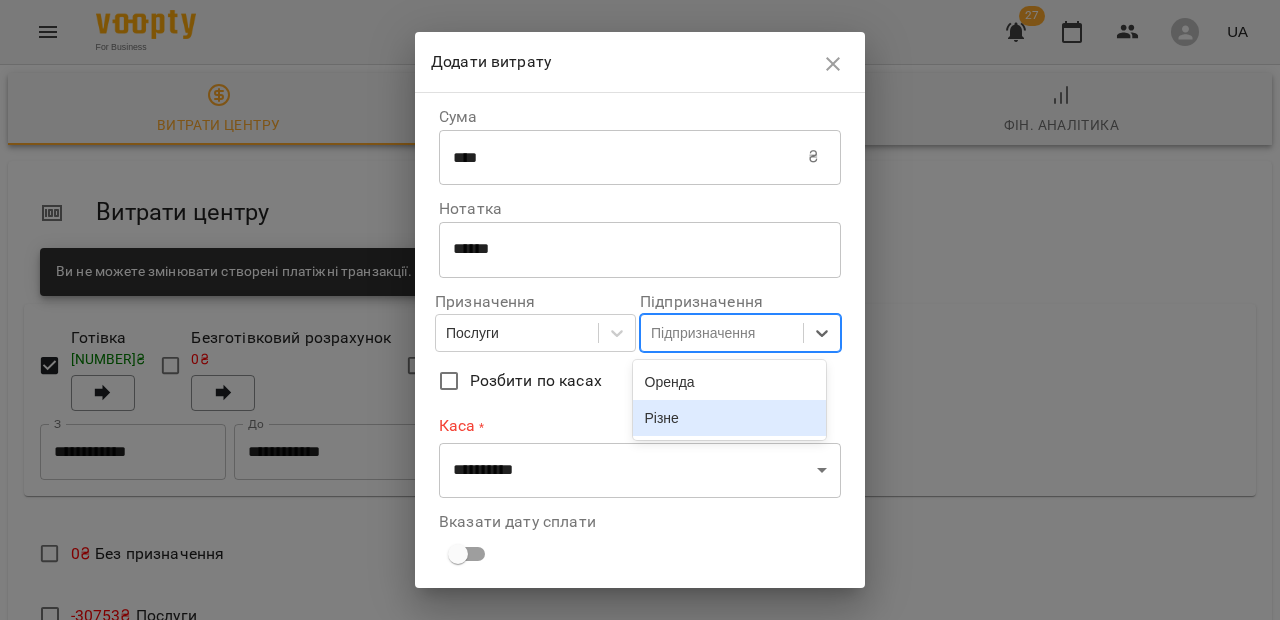 click on "Різне" at bounding box center [730, 418] 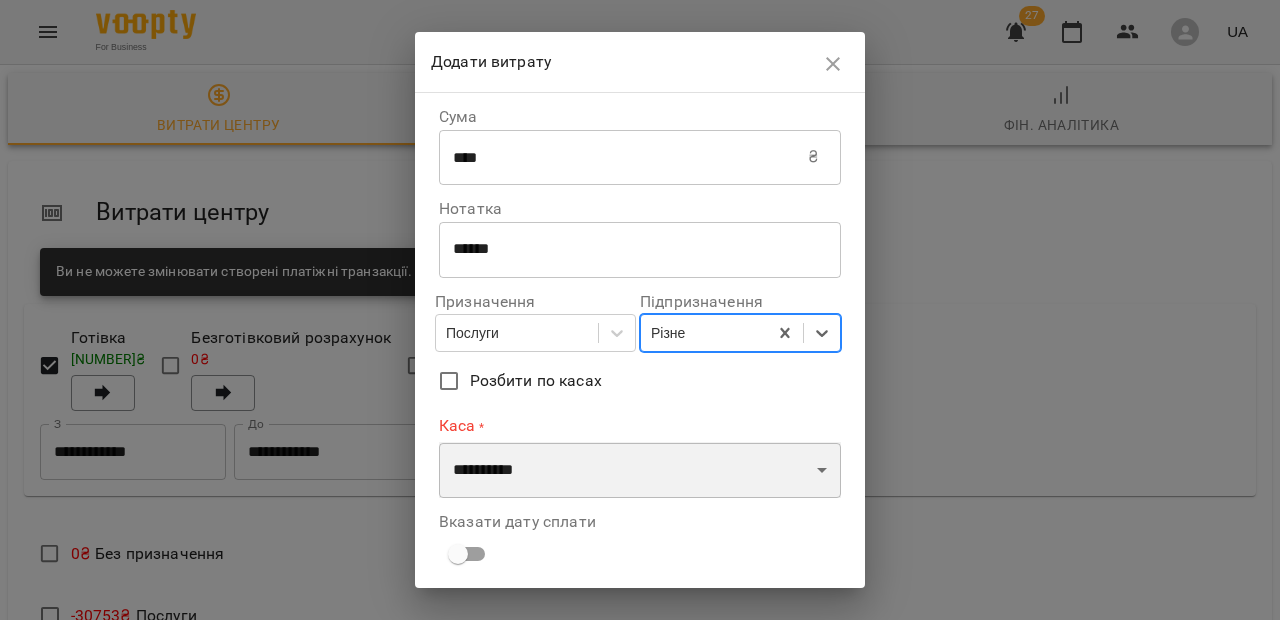 click on "**********" at bounding box center [640, 470] 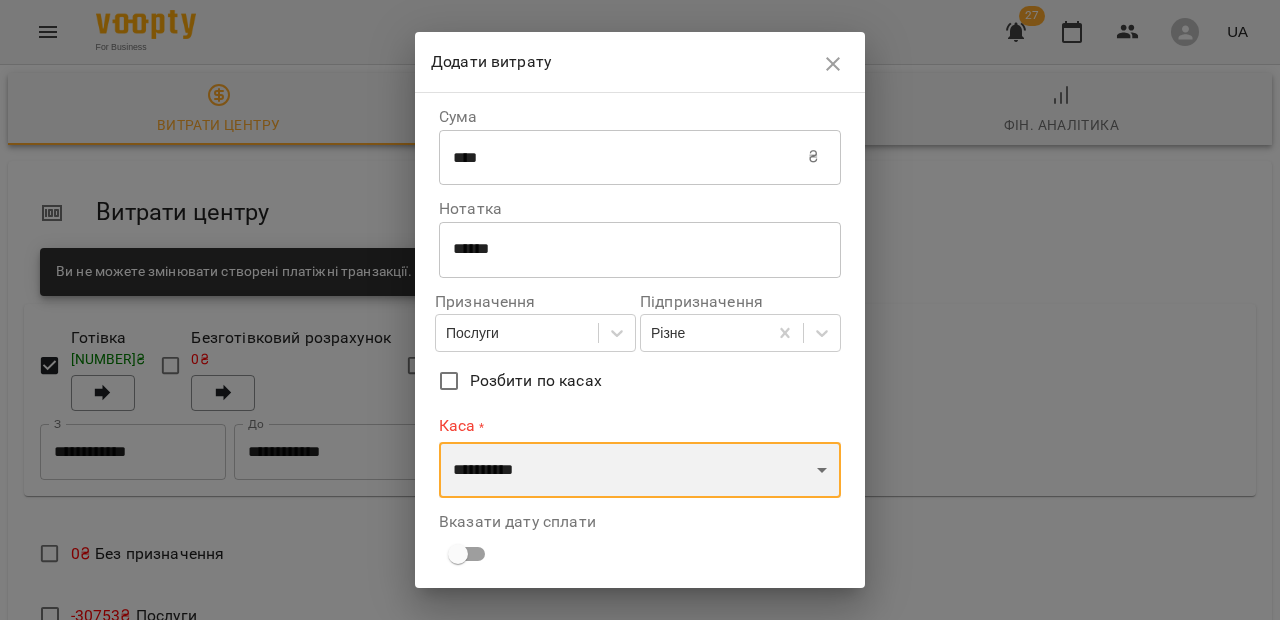 select on "****" 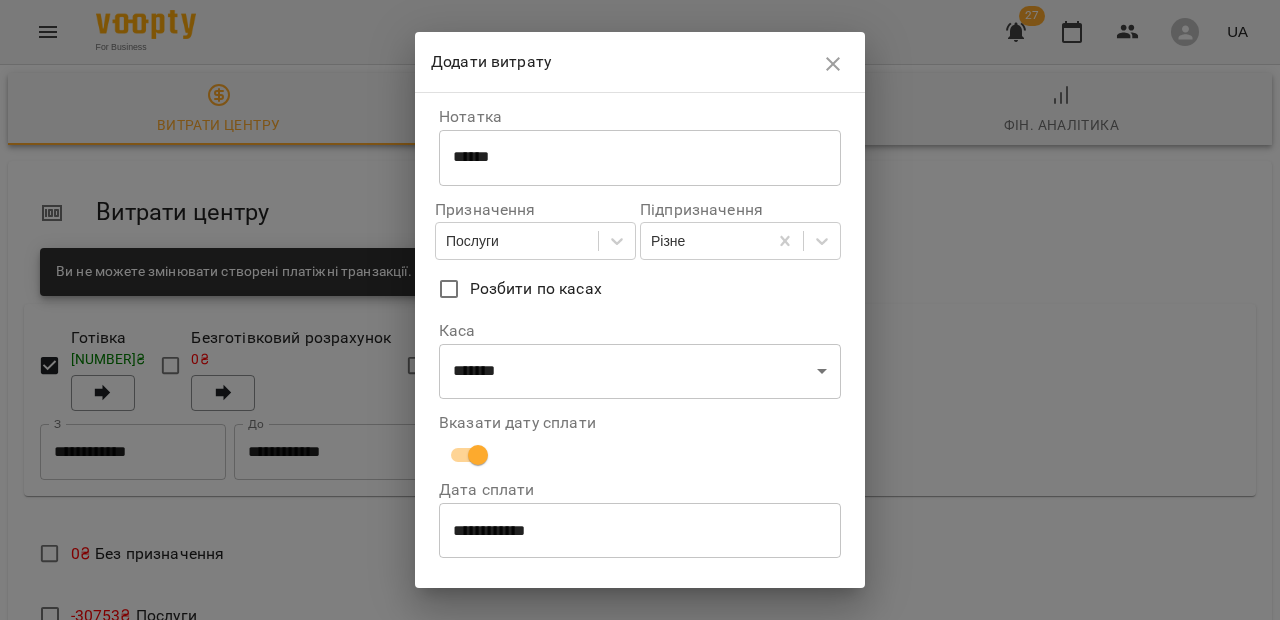 scroll, scrollTop: 146, scrollLeft: 0, axis: vertical 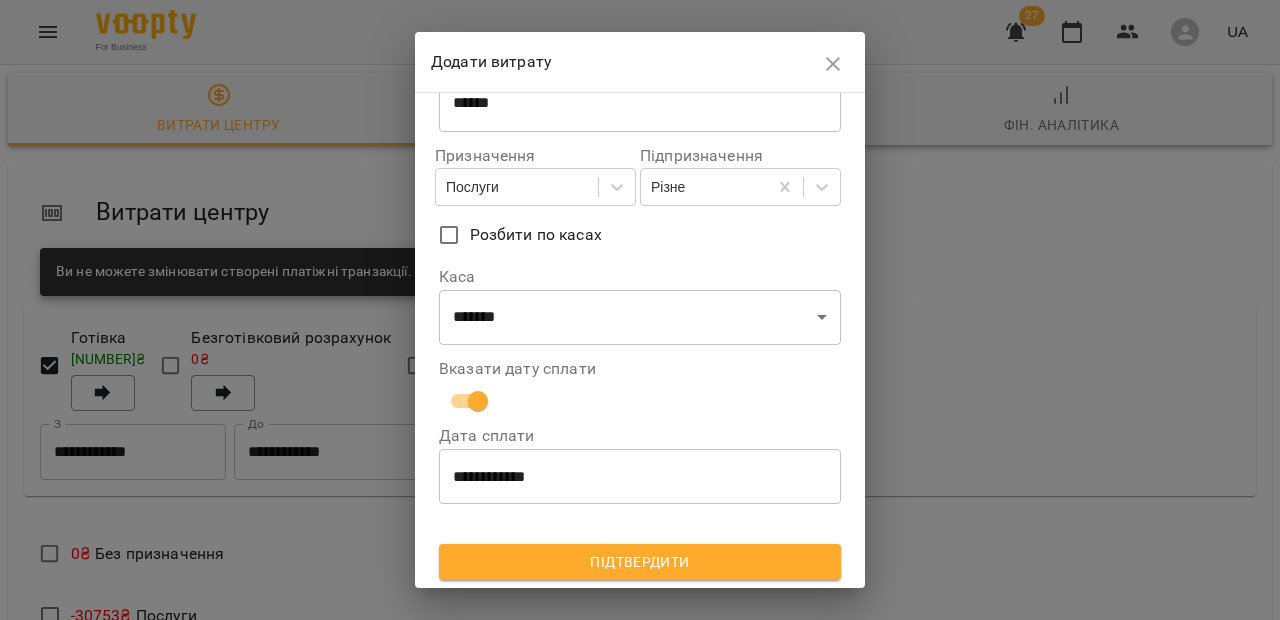 click on "Підтвердити" at bounding box center (640, 562) 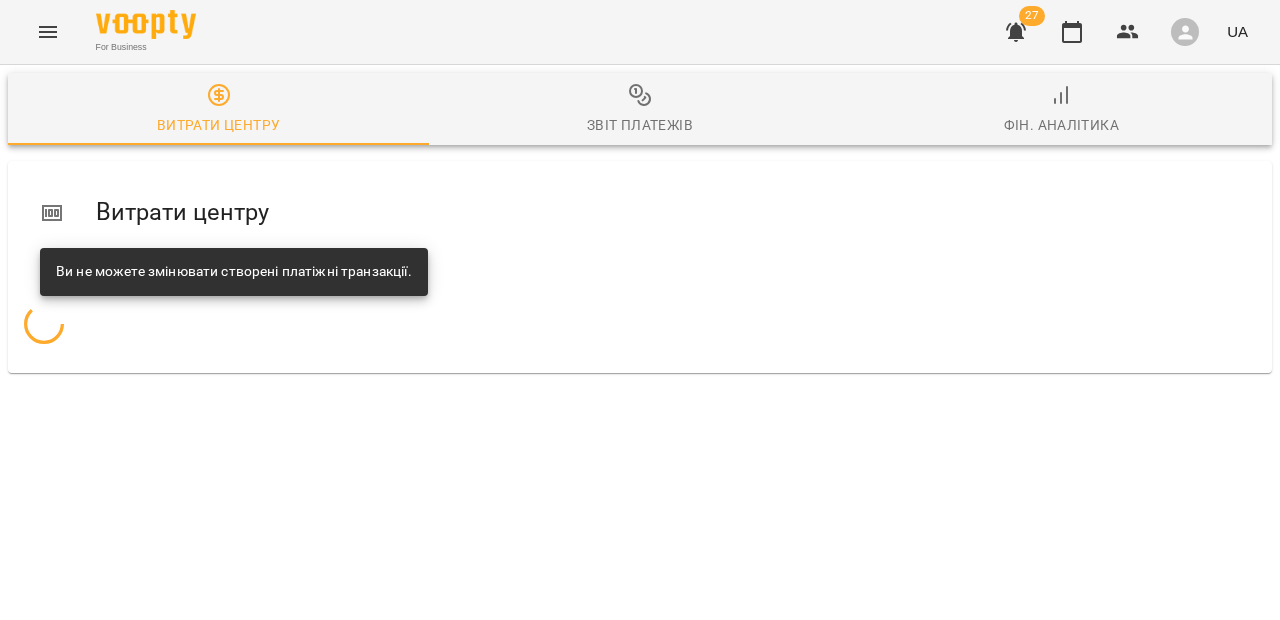 scroll, scrollTop: 0, scrollLeft: 0, axis: both 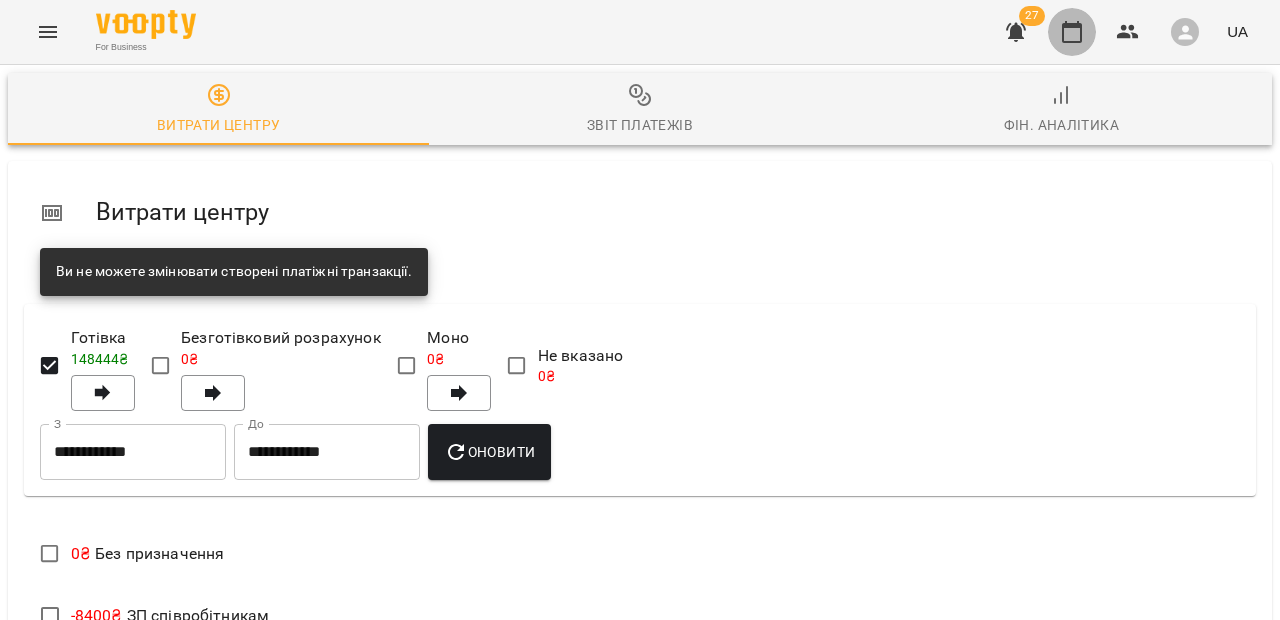 click 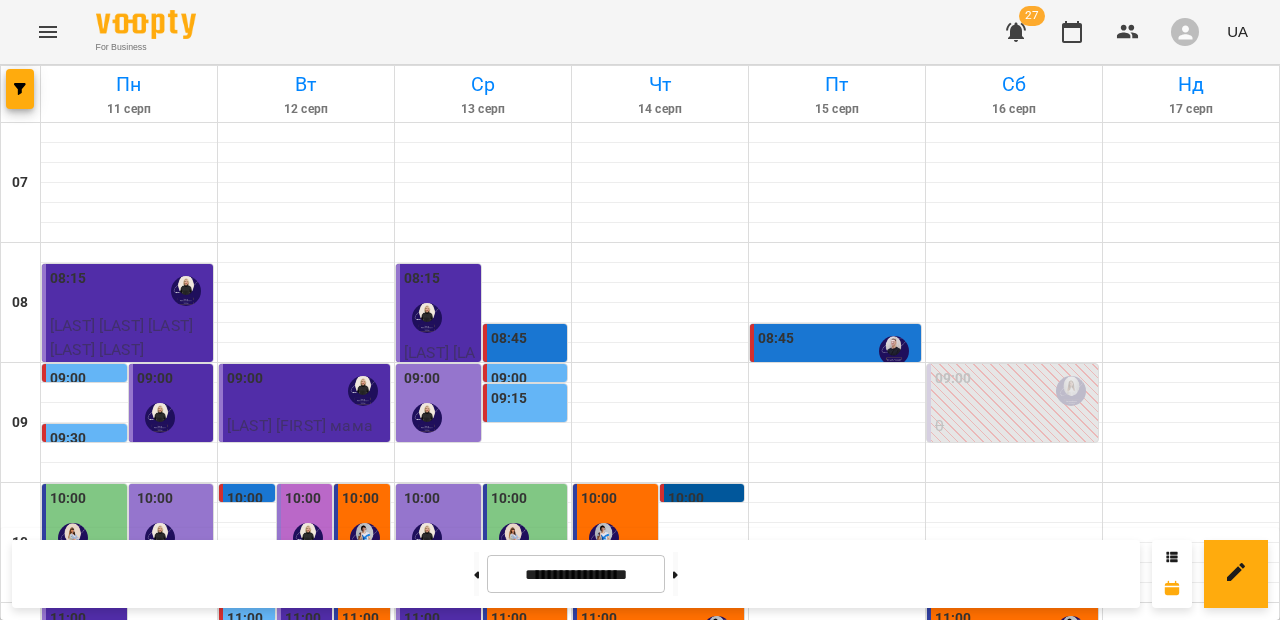 scroll, scrollTop: 1153, scrollLeft: 0, axis: vertical 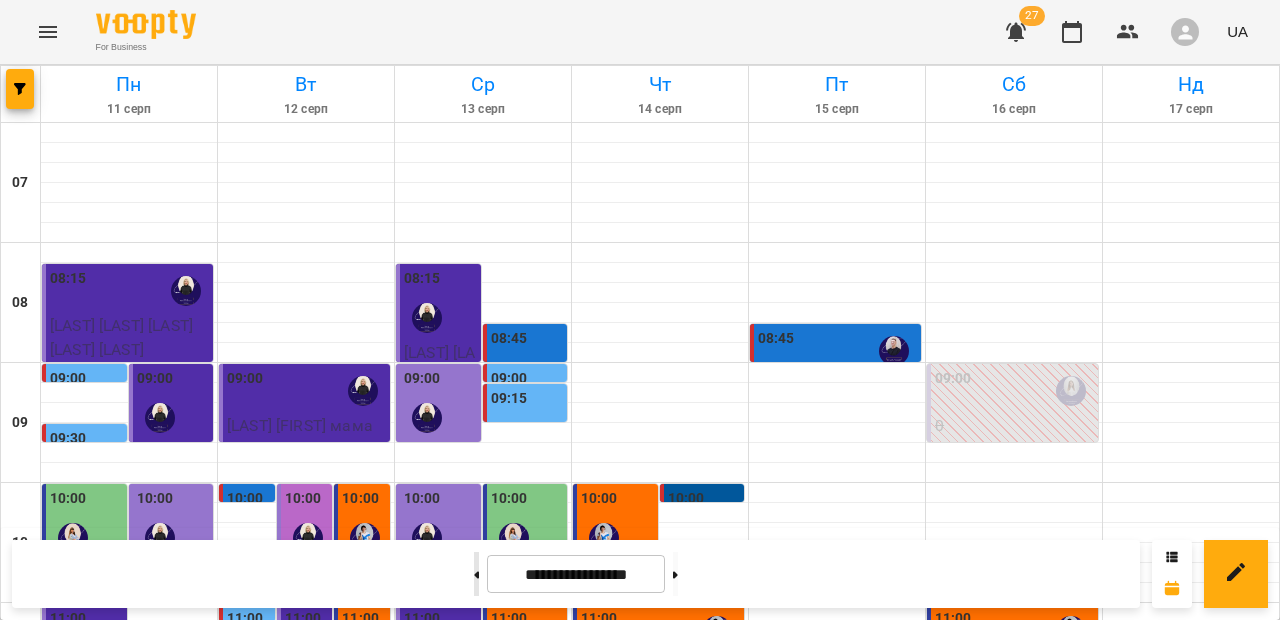 click at bounding box center [476, 574] 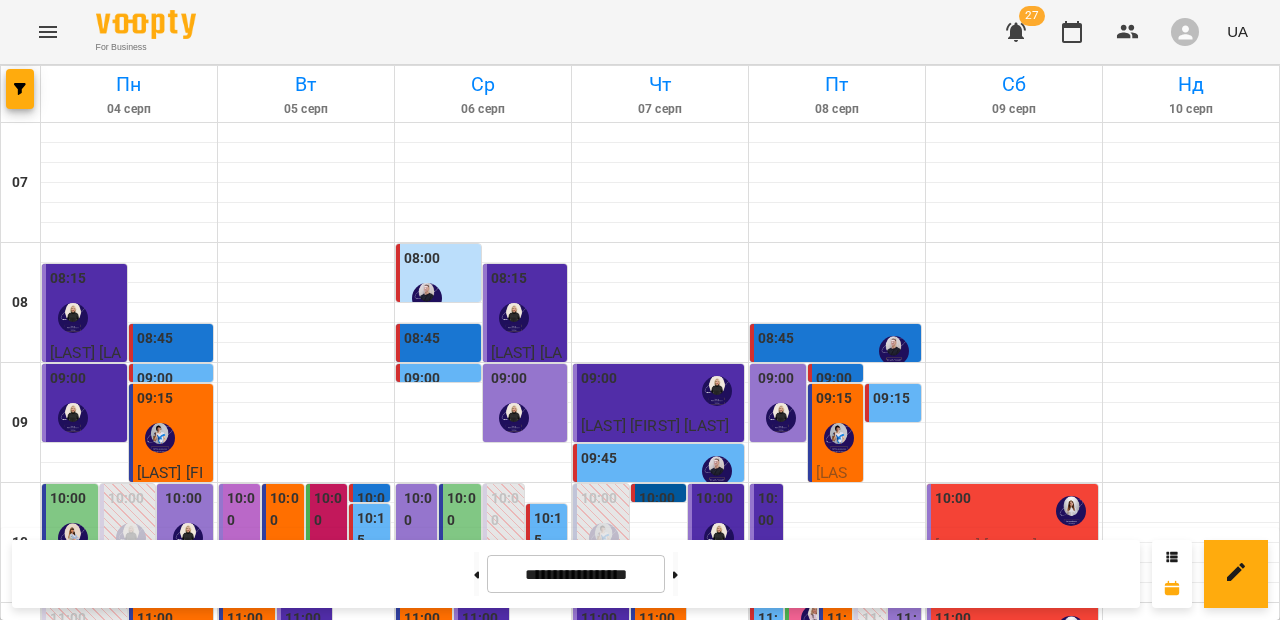 scroll, scrollTop: 364, scrollLeft: 0, axis: vertical 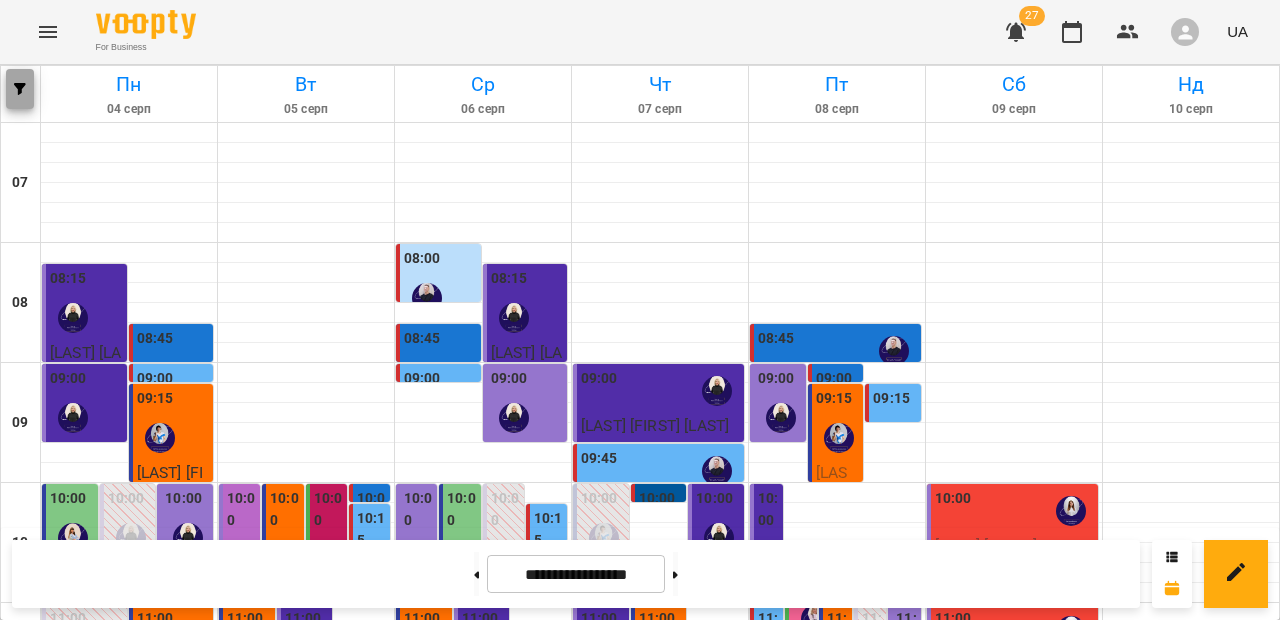 click at bounding box center [20, 89] 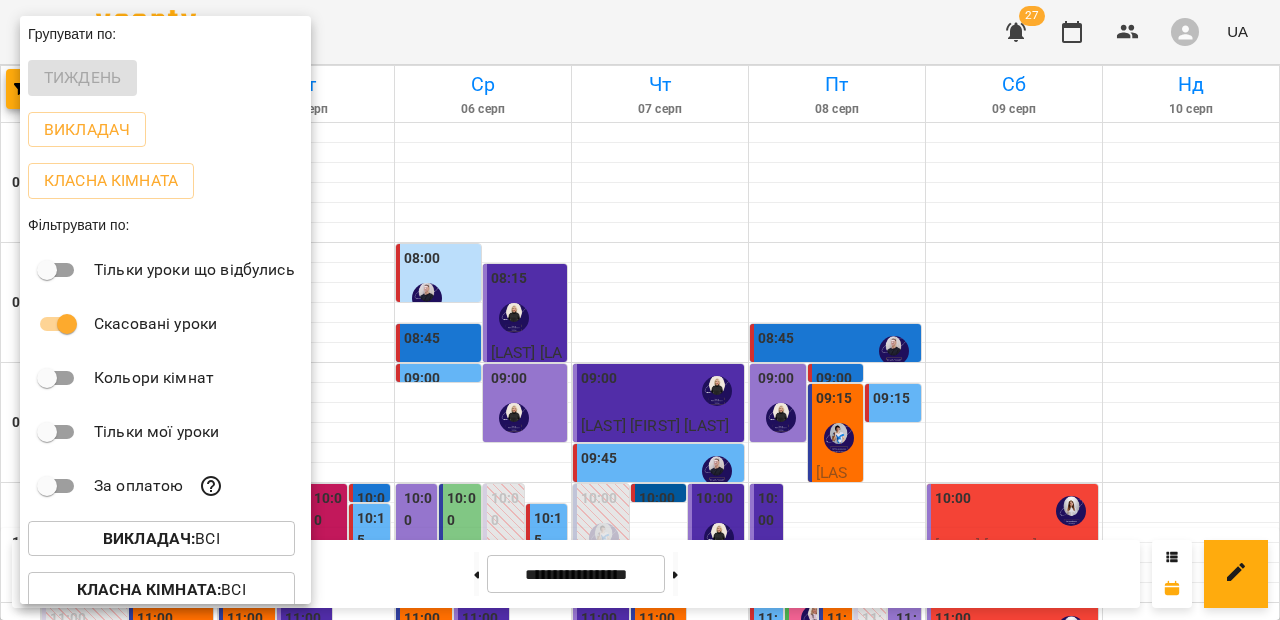 click on "Викладач :" at bounding box center [149, 538] 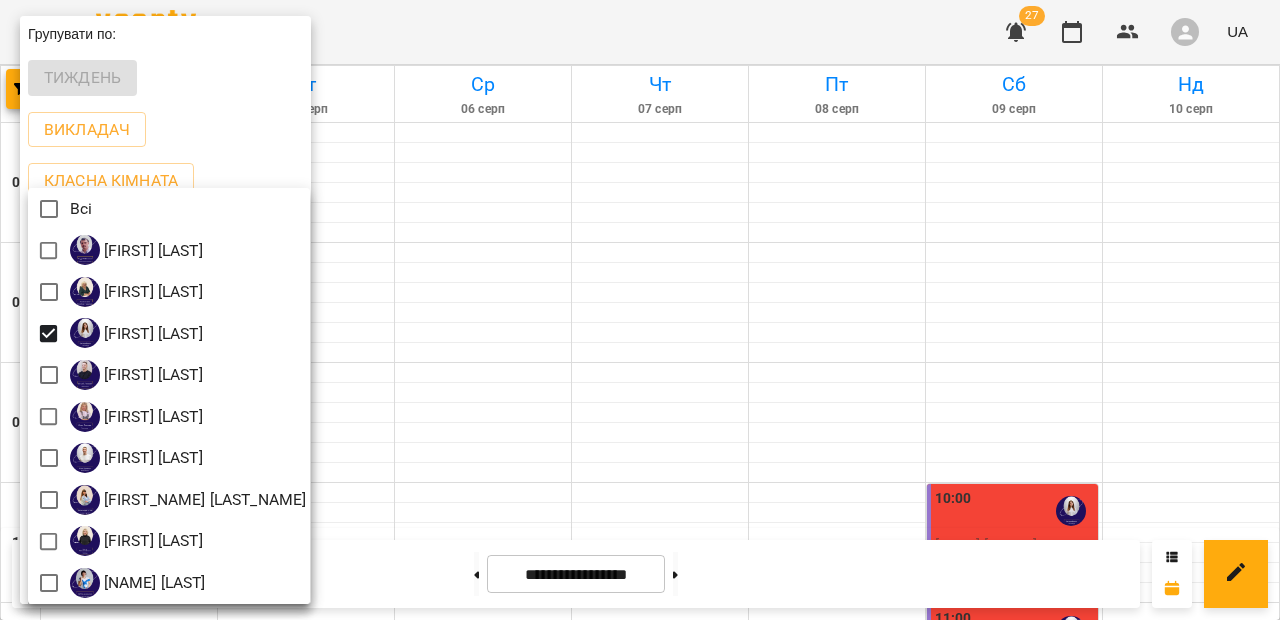 click at bounding box center (640, 310) 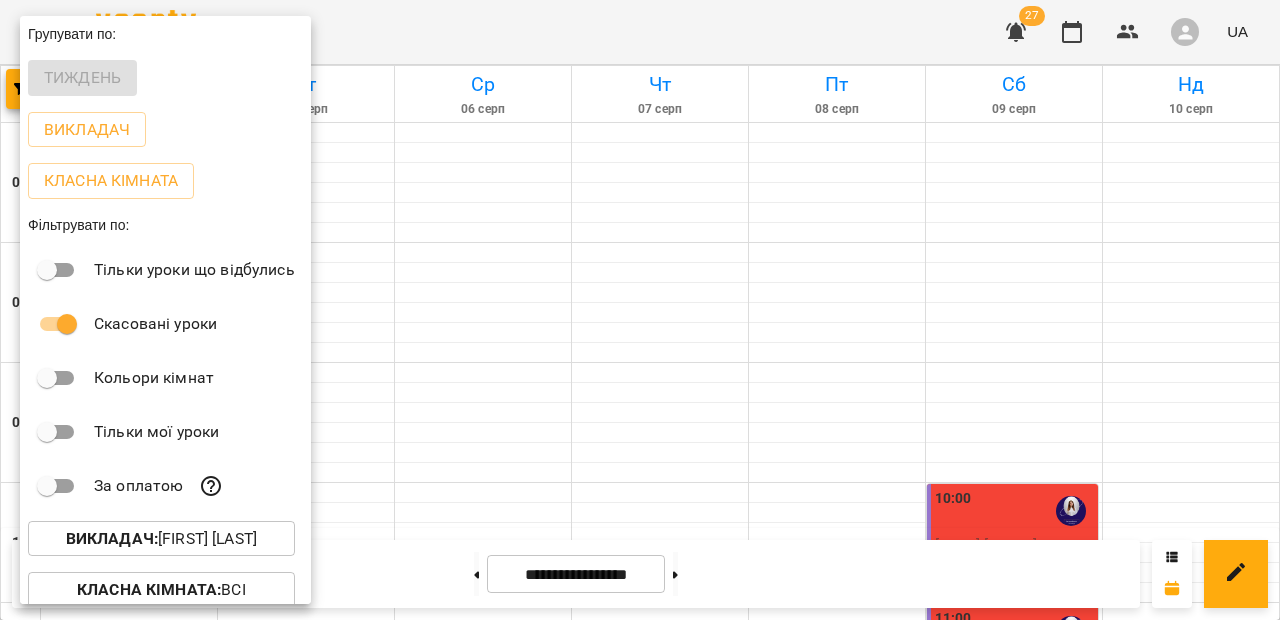 click at bounding box center (640, 310) 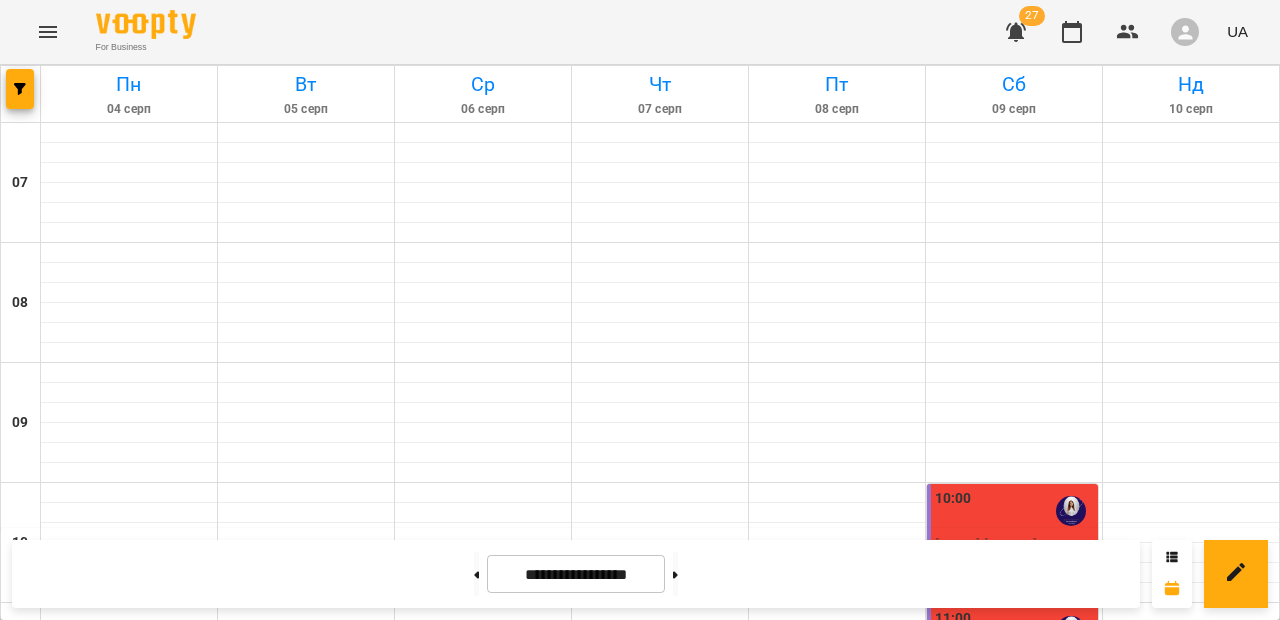 scroll, scrollTop: 599, scrollLeft: 0, axis: vertical 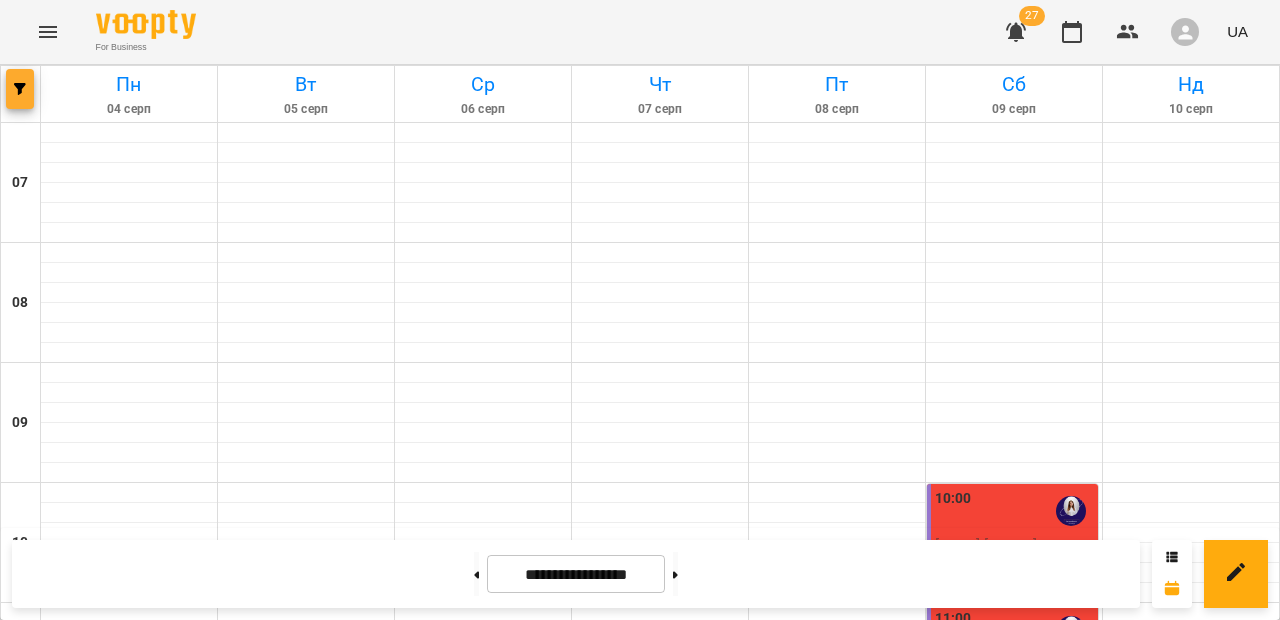 click at bounding box center (20, 89) 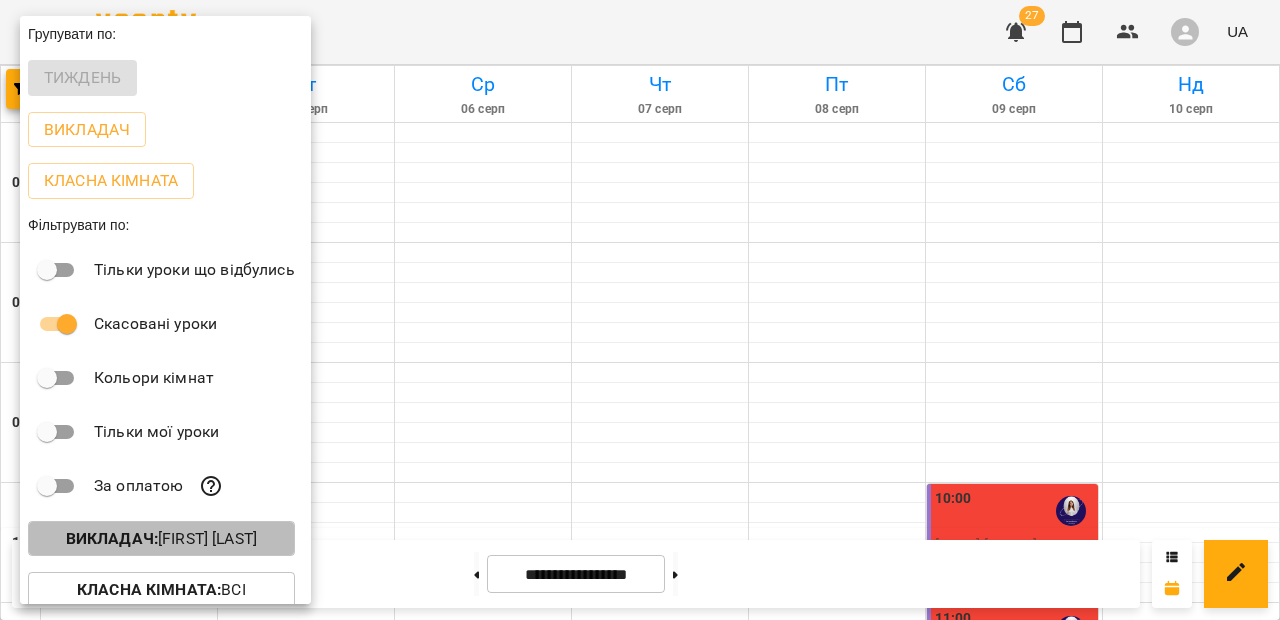 click on "Викладач : [FIRST] [LAST]" at bounding box center (161, 539) 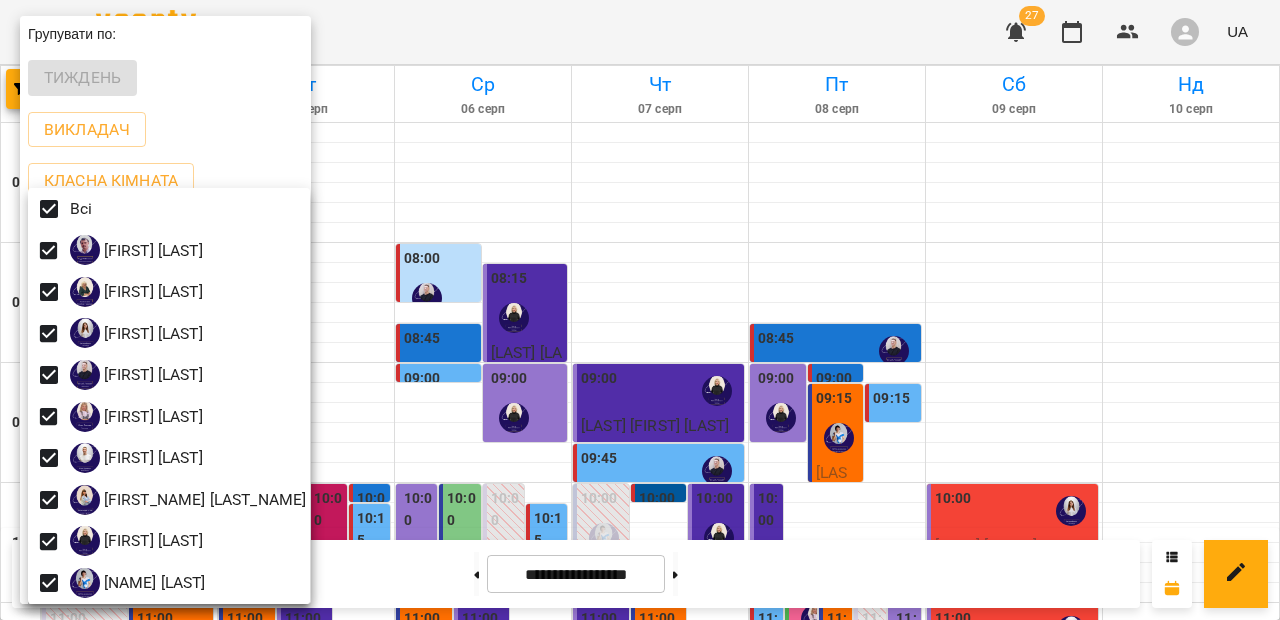 click at bounding box center [640, 310] 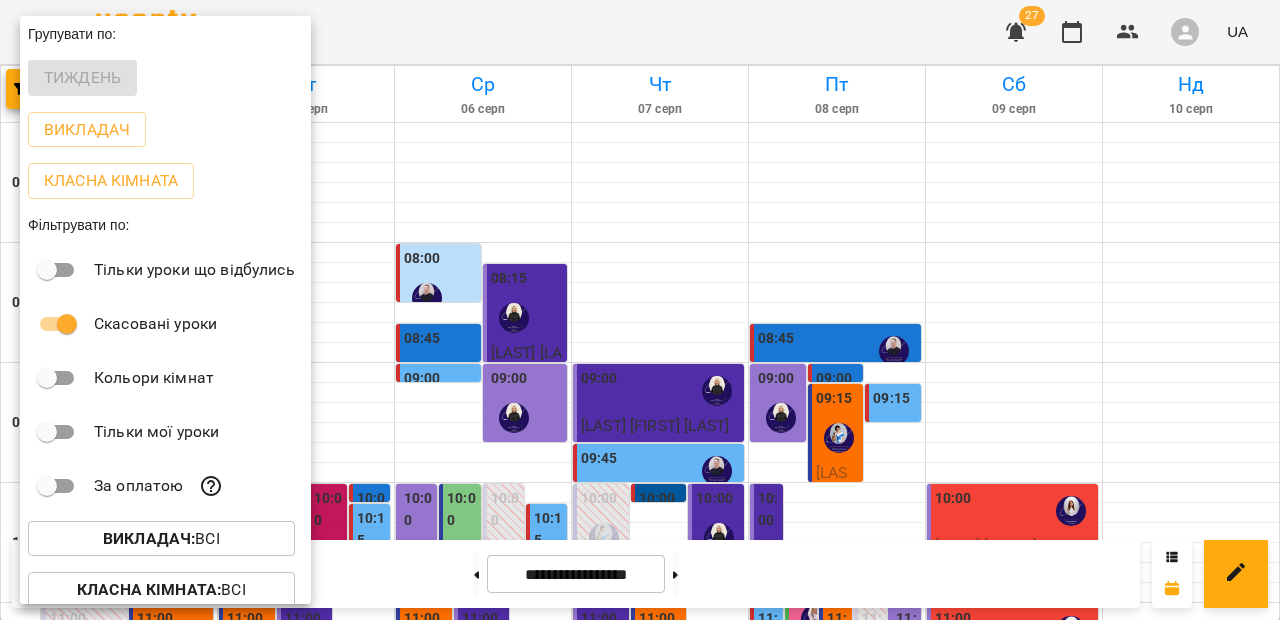 click at bounding box center [640, 310] 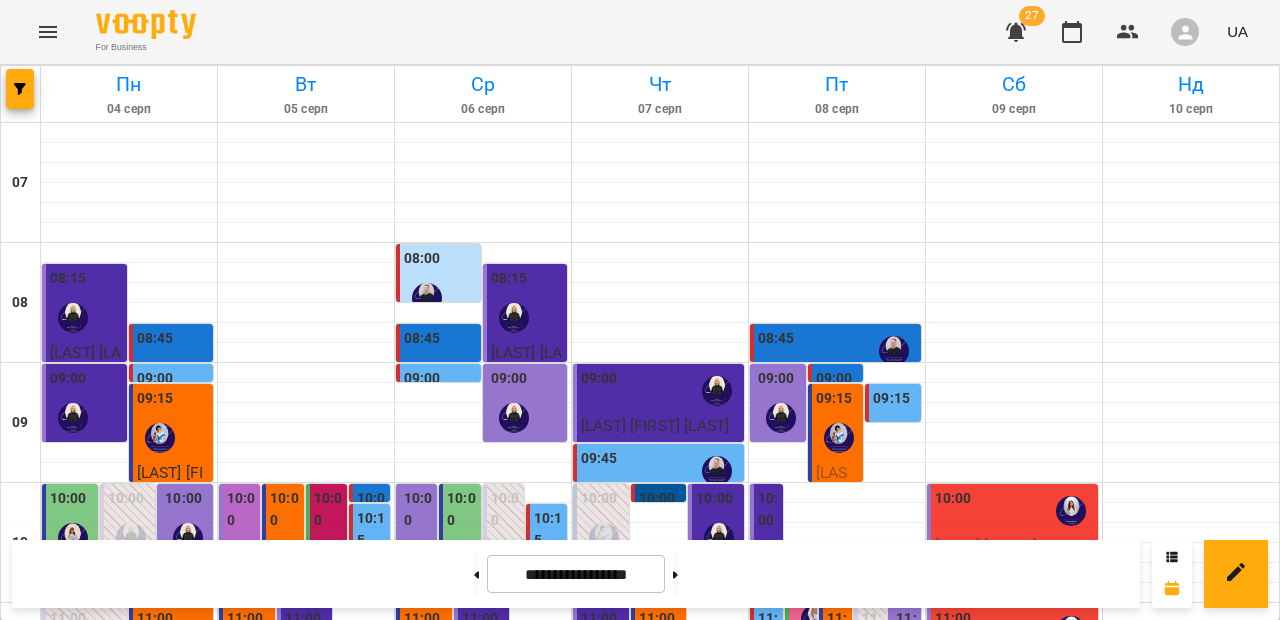 scroll, scrollTop: 0, scrollLeft: 0, axis: both 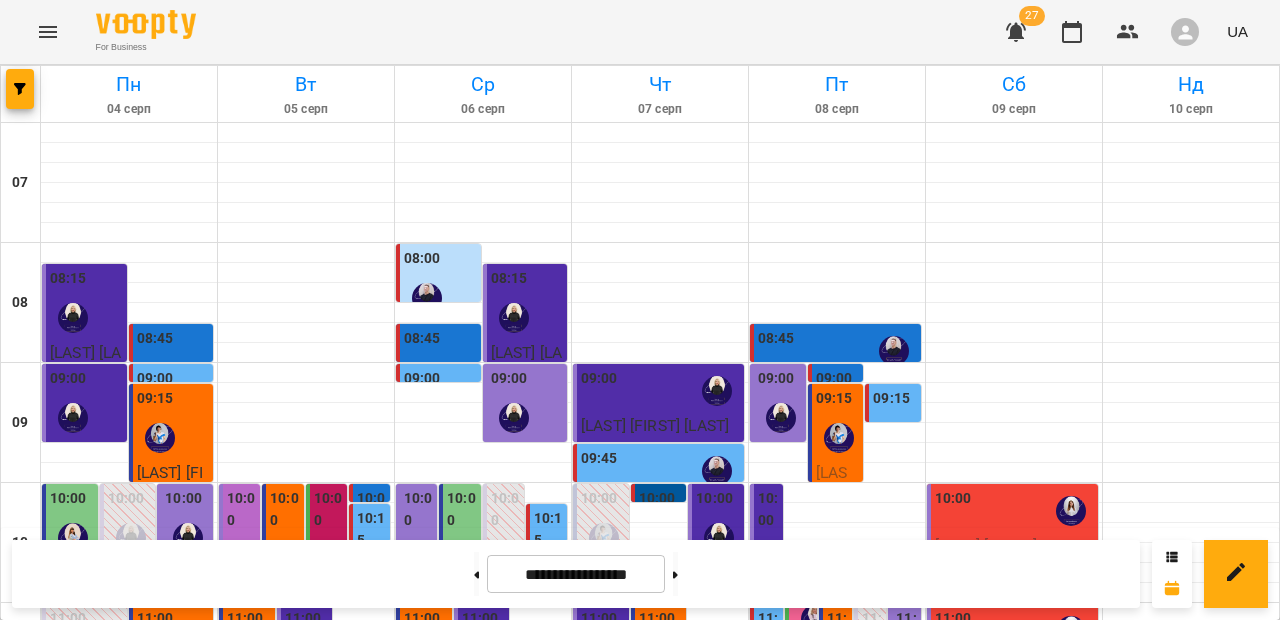 click on "09:00" at bounding box center (834, 379) 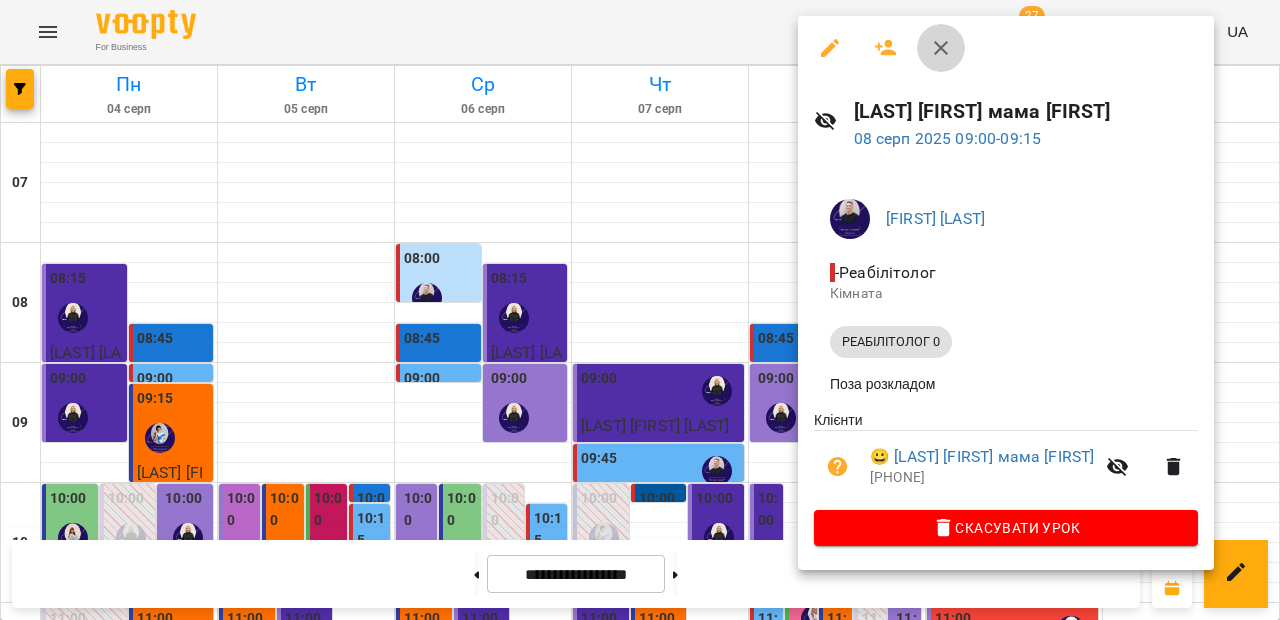 click 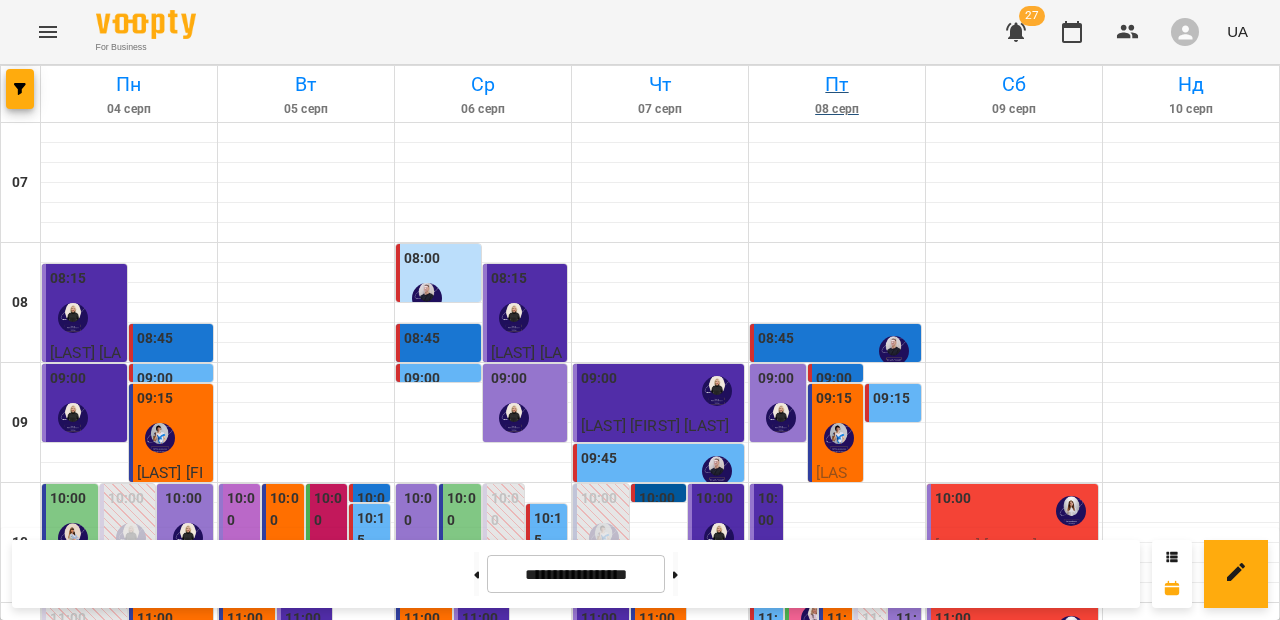 click on "Пт" at bounding box center (837, 84) 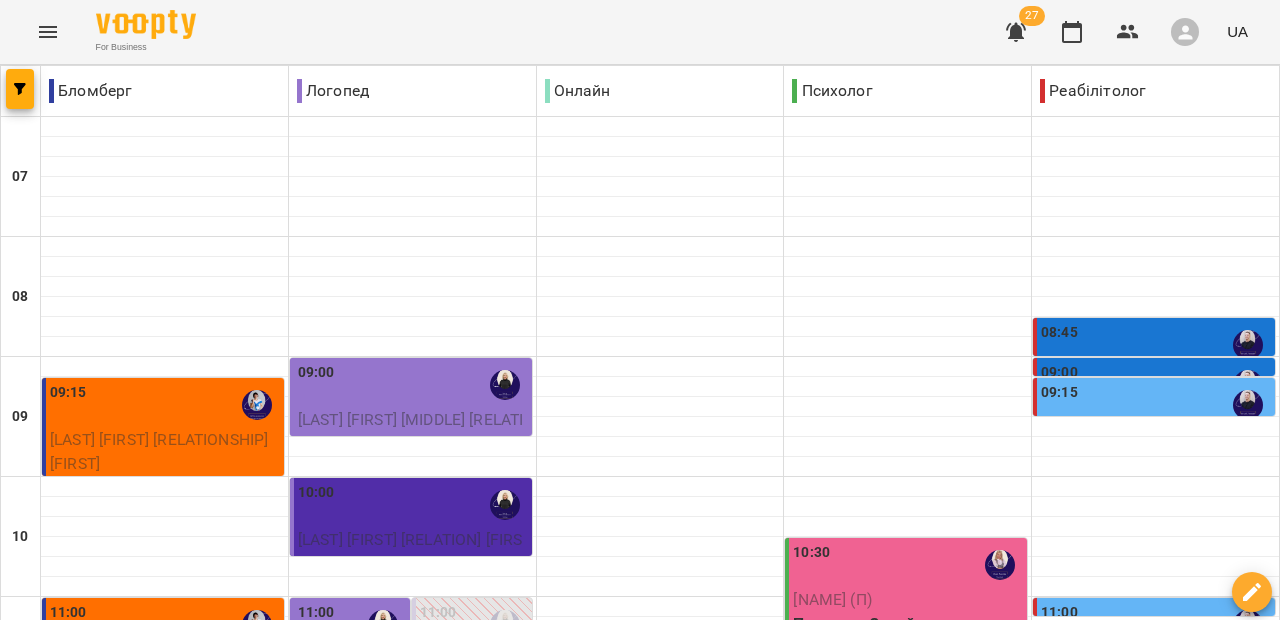 scroll, scrollTop: 180, scrollLeft: 0, axis: vertical 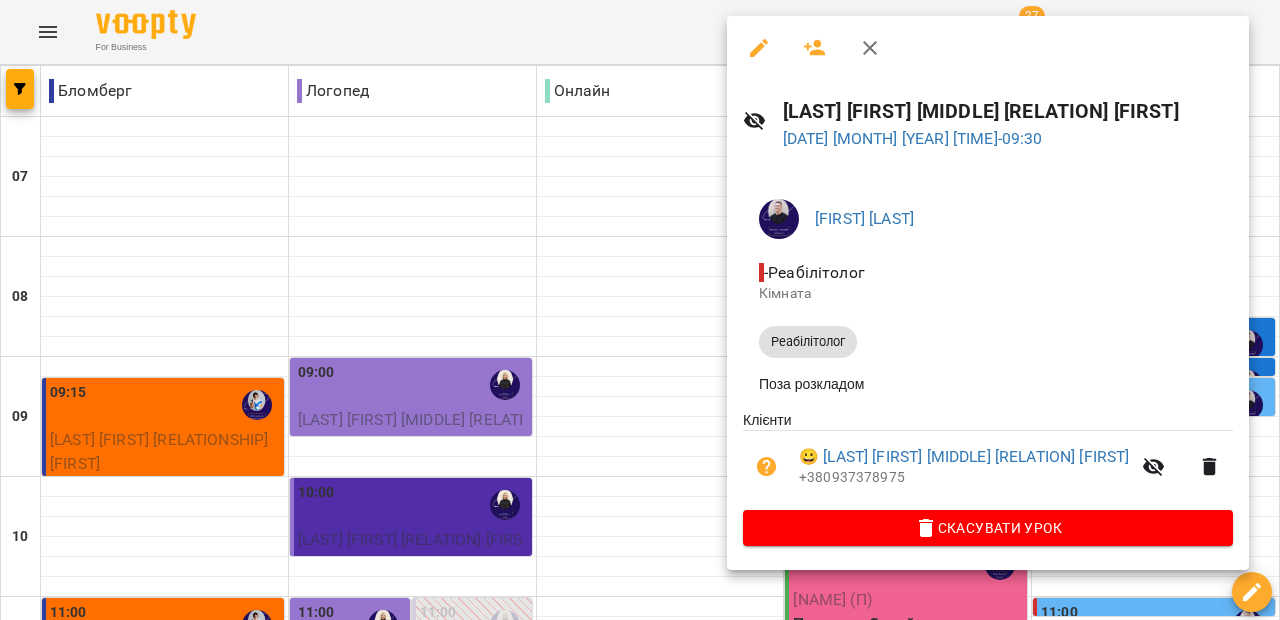 click 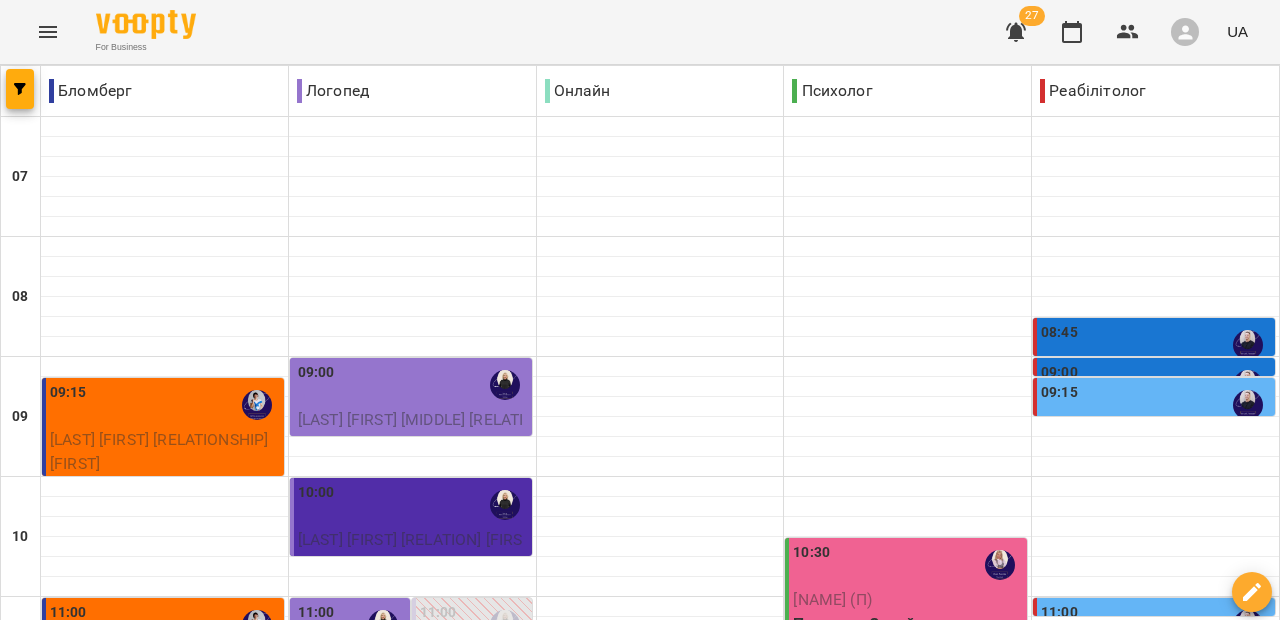 scroll, scrollTop: 111, scrollLeft: 0, axis: vertical 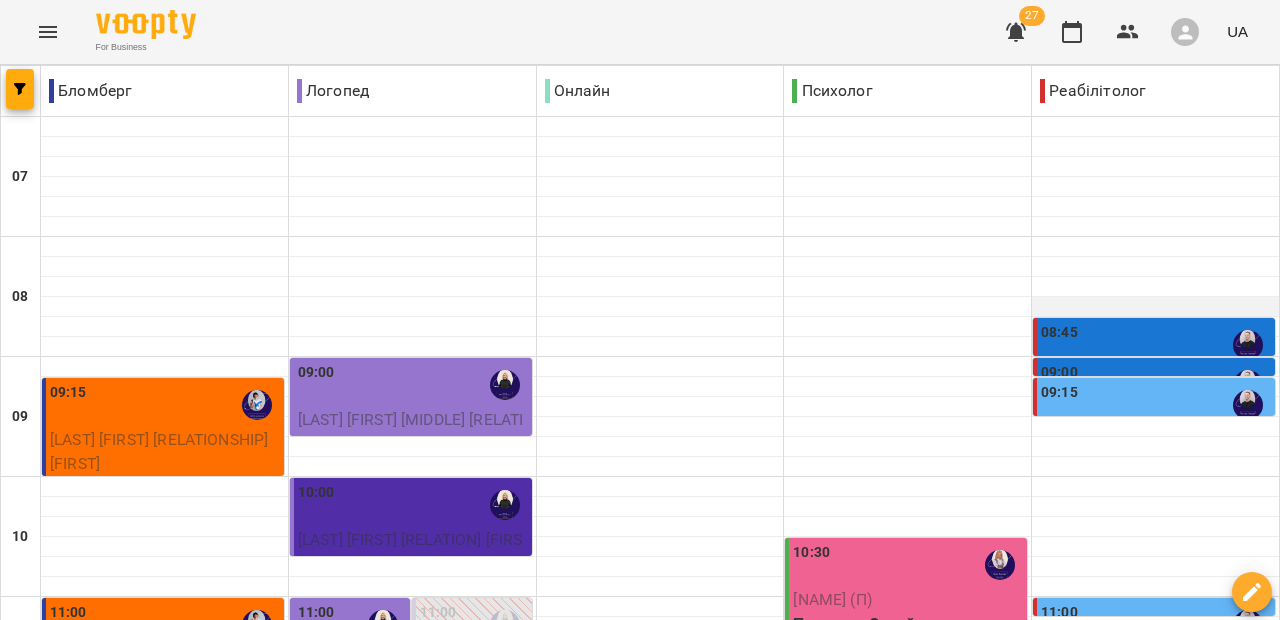 click at bounding box center [1155, 307] 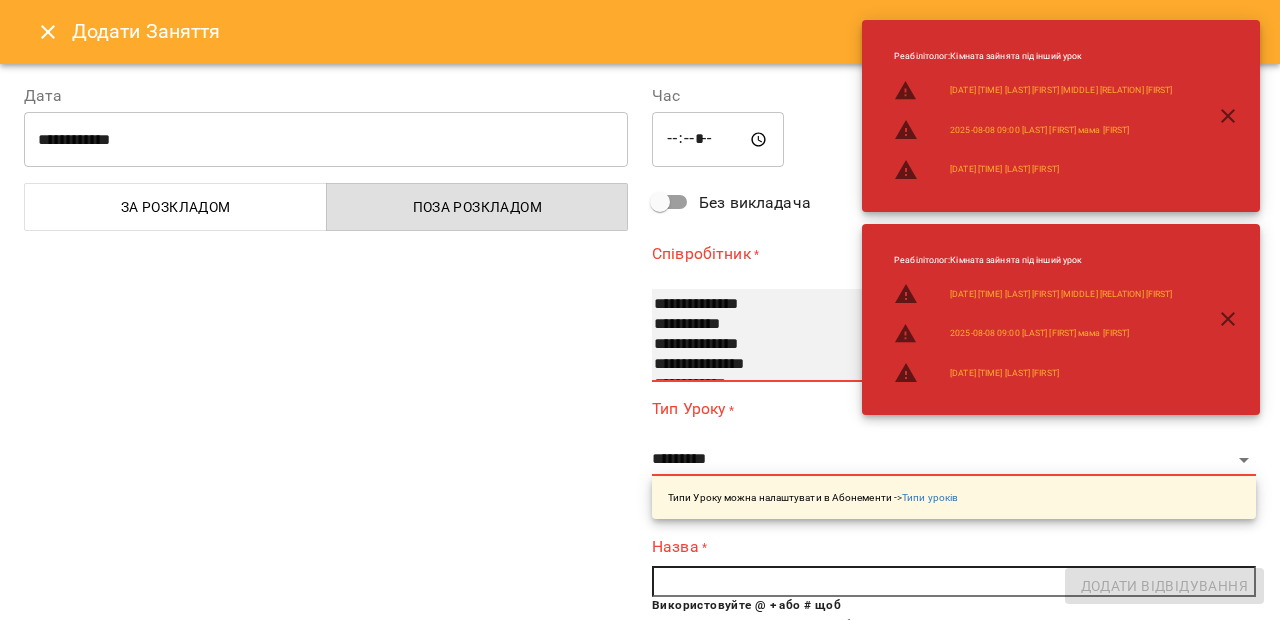 select on "**********" 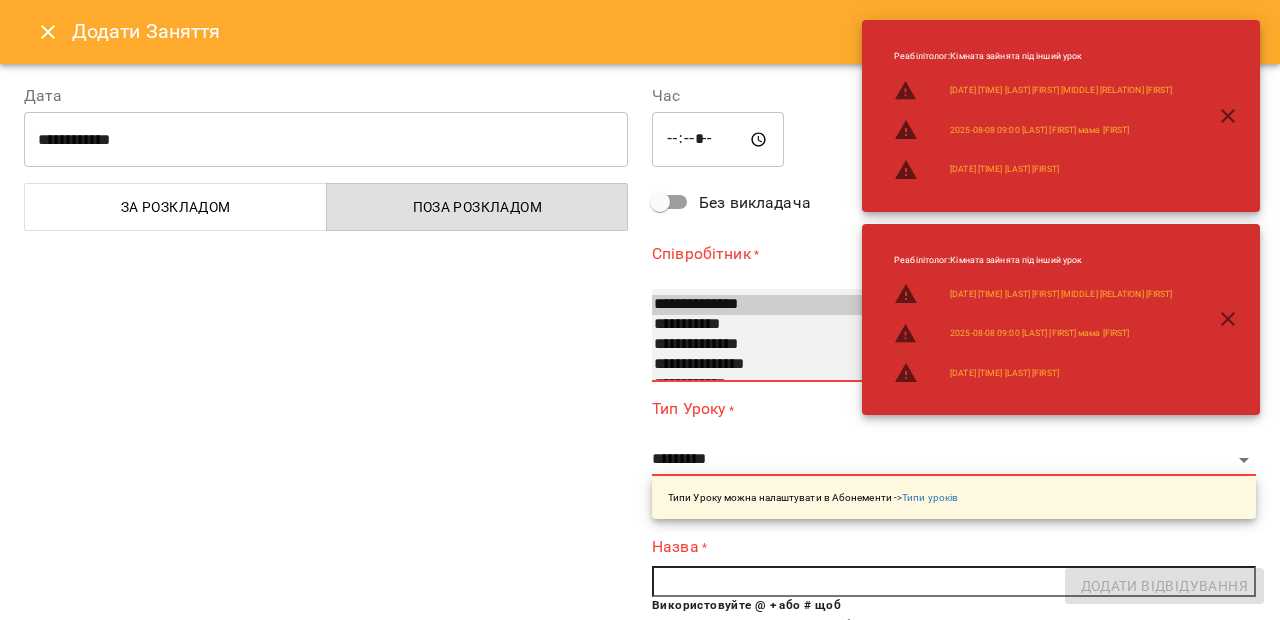 click on "**********" at bounding box center [931, 365] 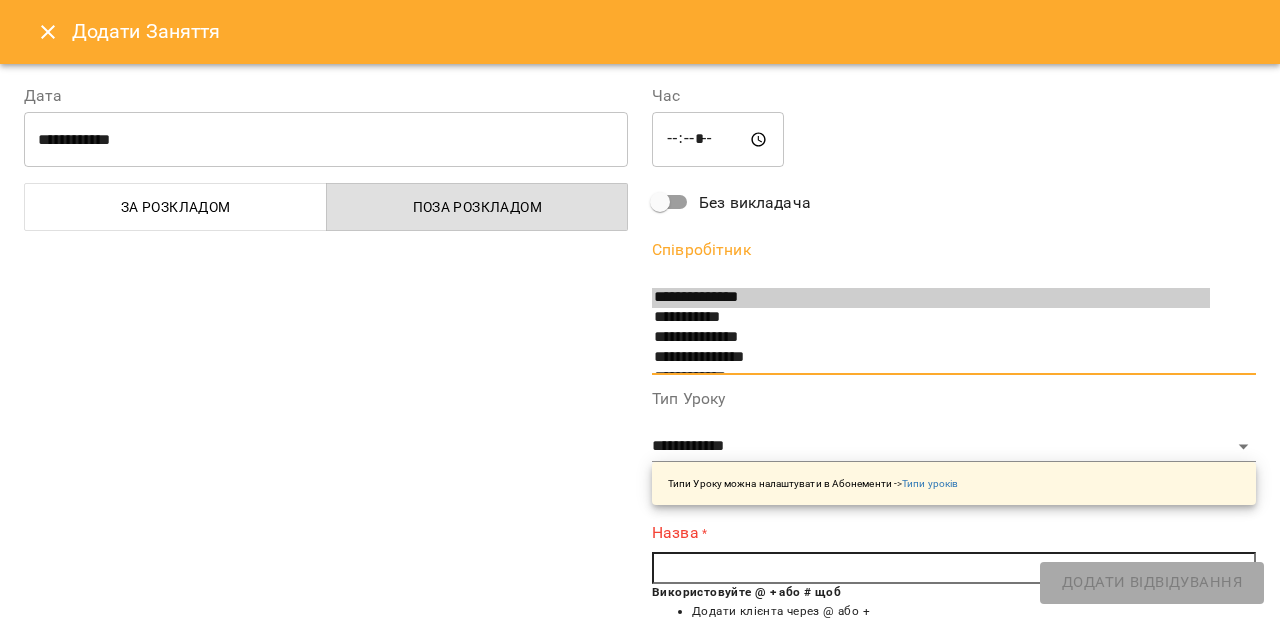 click at bounding box center (954, 568) 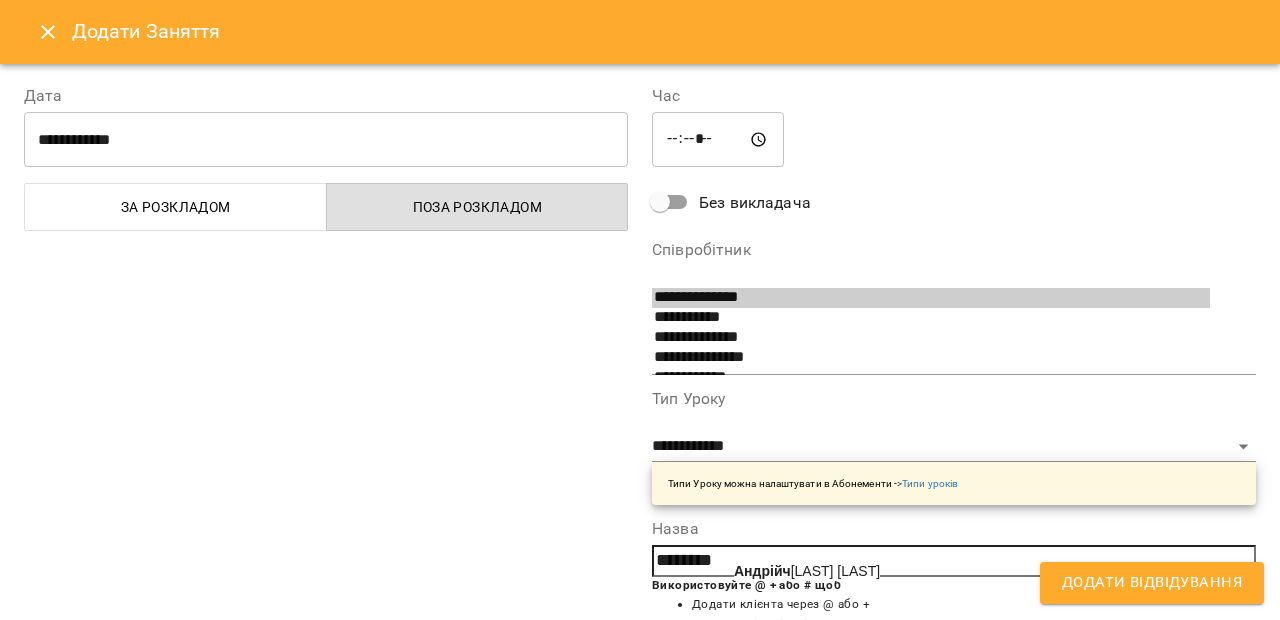 click on "[FIRST] [LAST]" at bounding box center [807, 571] 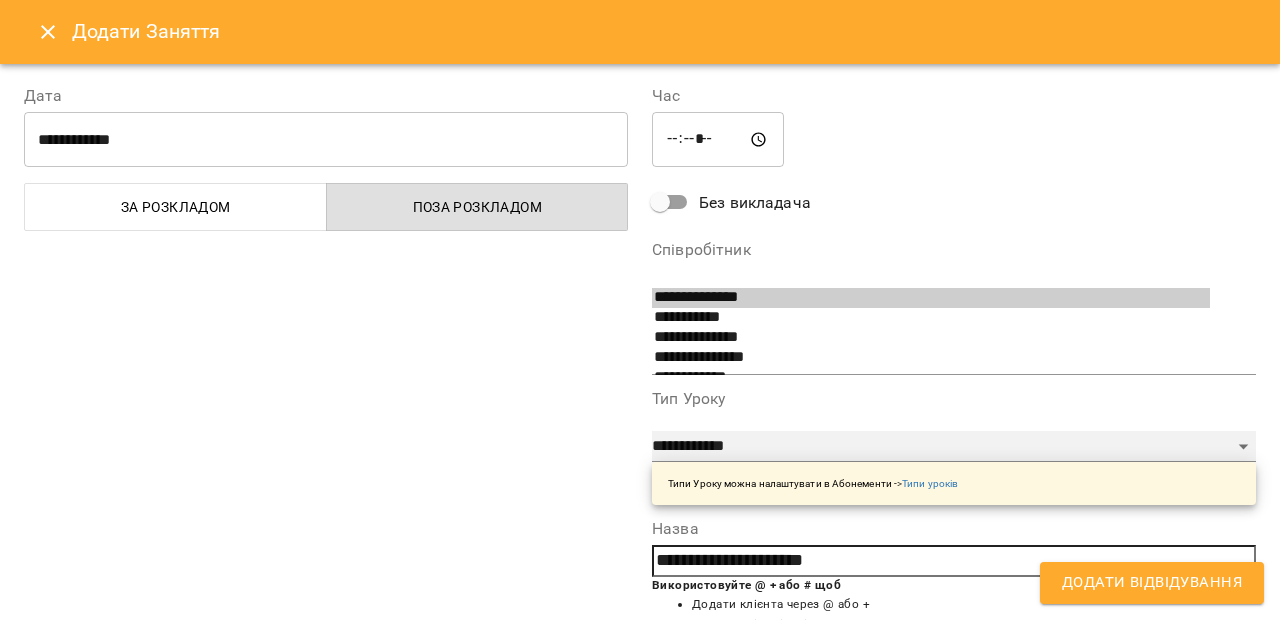 click on "**********" at bounding box center (954, 447) 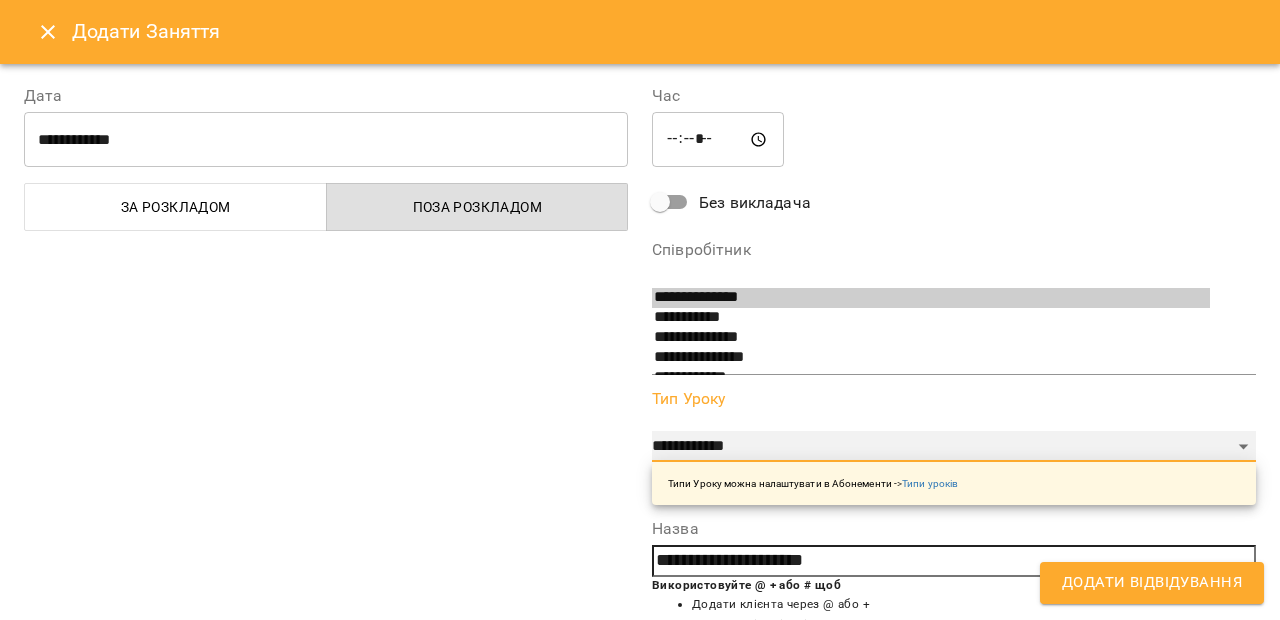select on "**********" 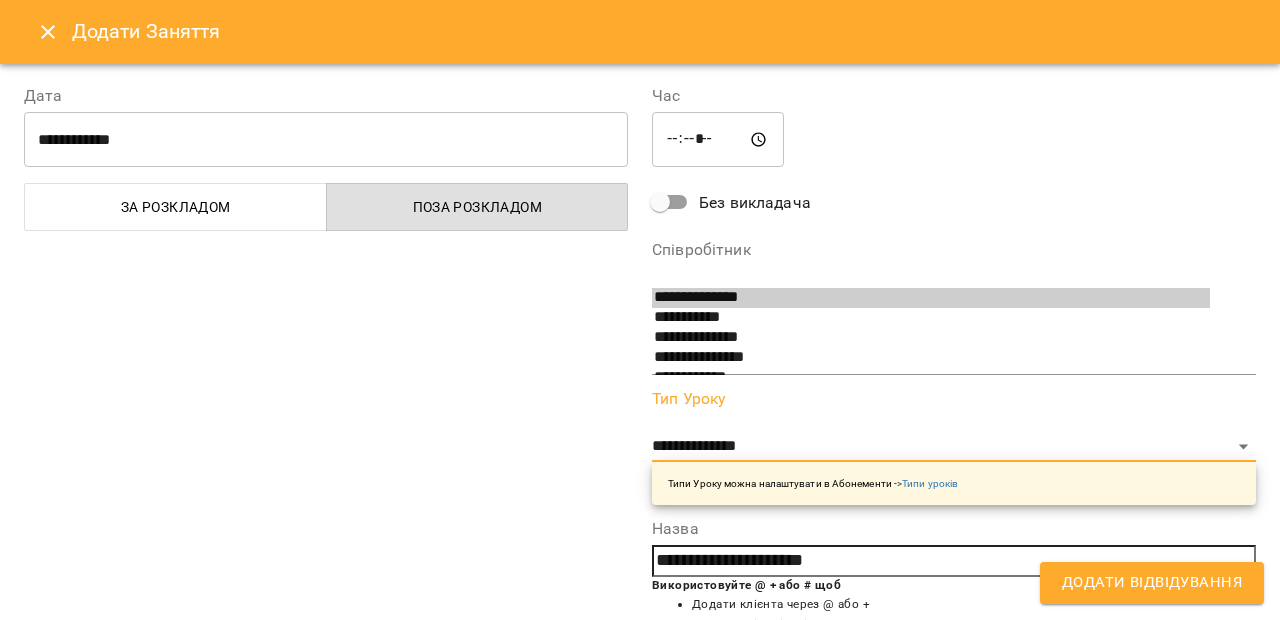 click on "Додати Відвідування" at bounding box center (1152, 583) 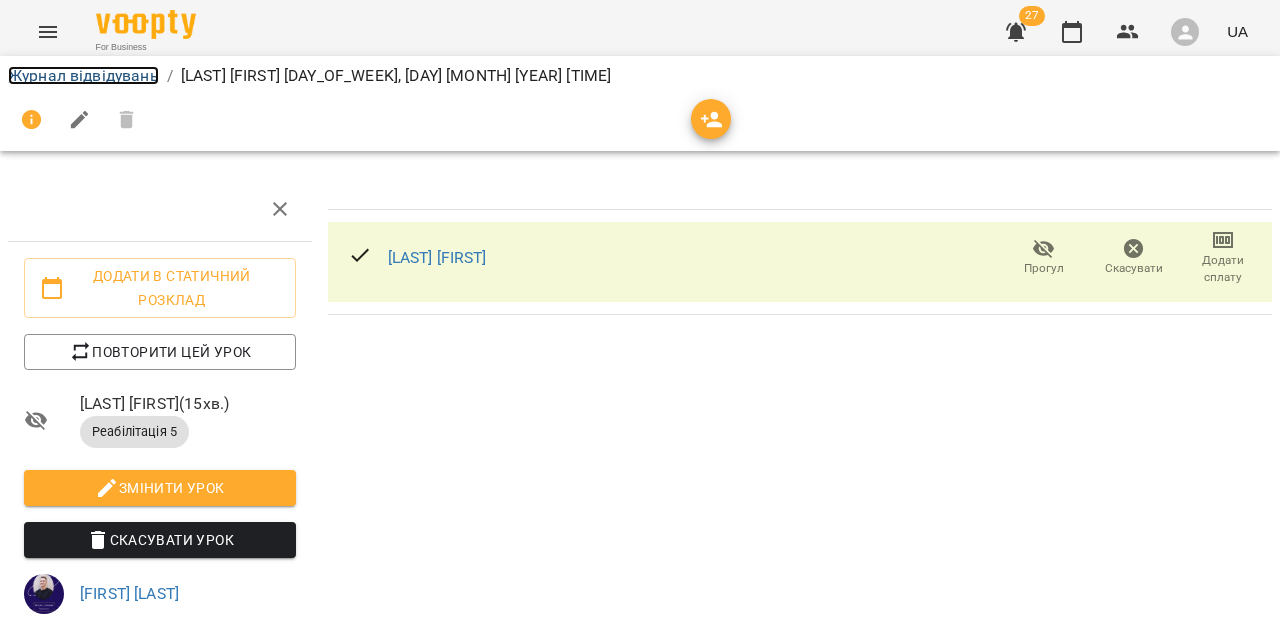 click on "Журнал відвідувань" at bounding box center (83, 75) 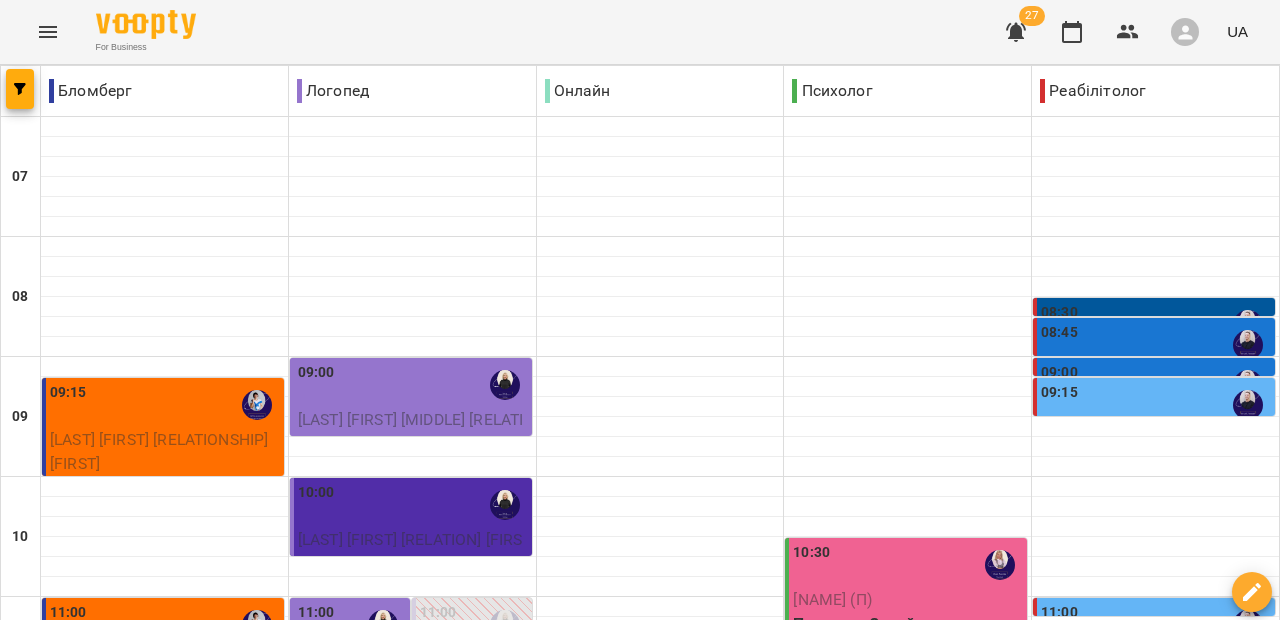 scroll, scrollTop: 173, scrollLeft: 0, axis: vertical 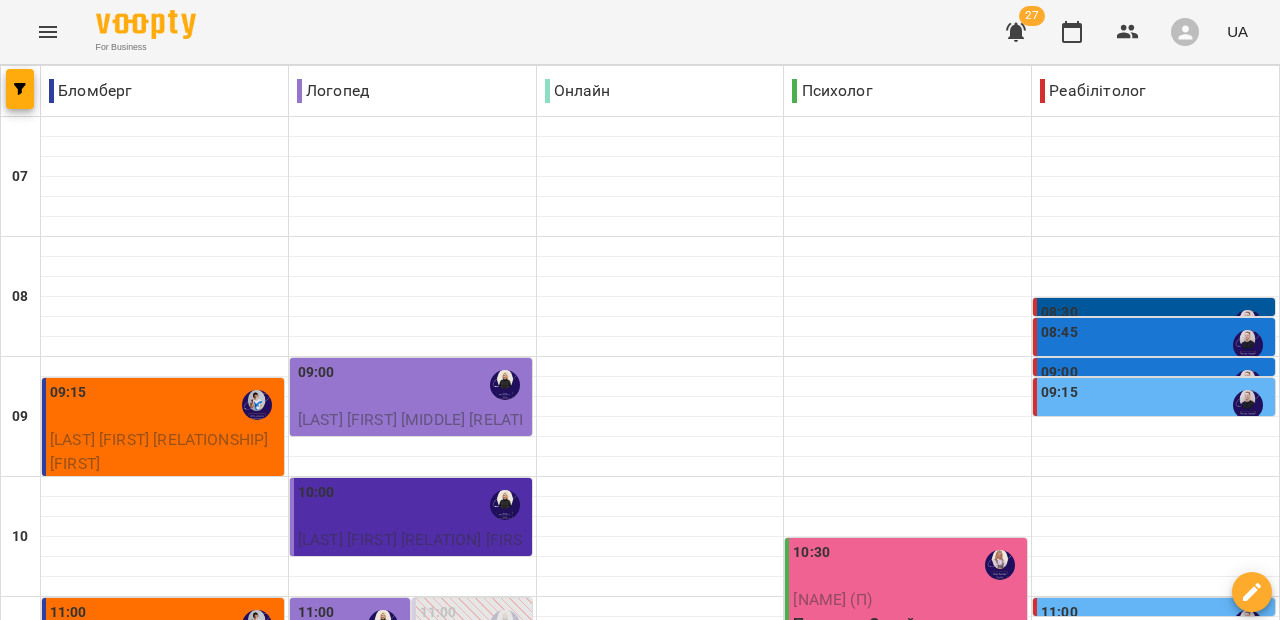 click on "11:00" at bounding box center (1156, 625) 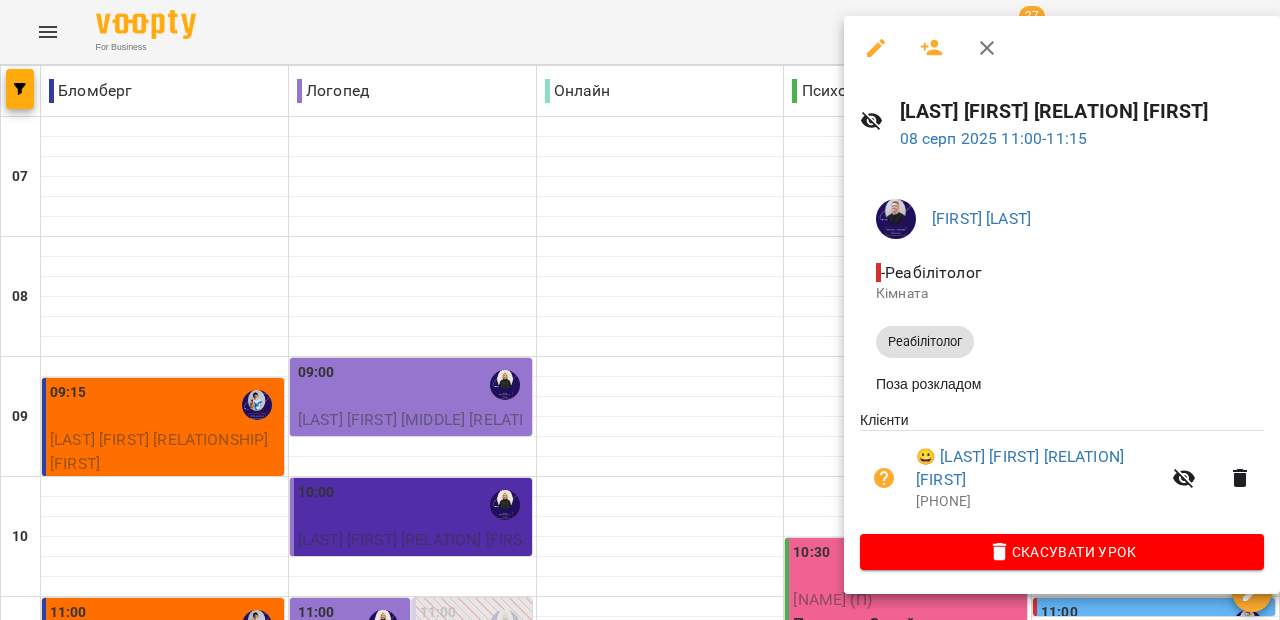 click 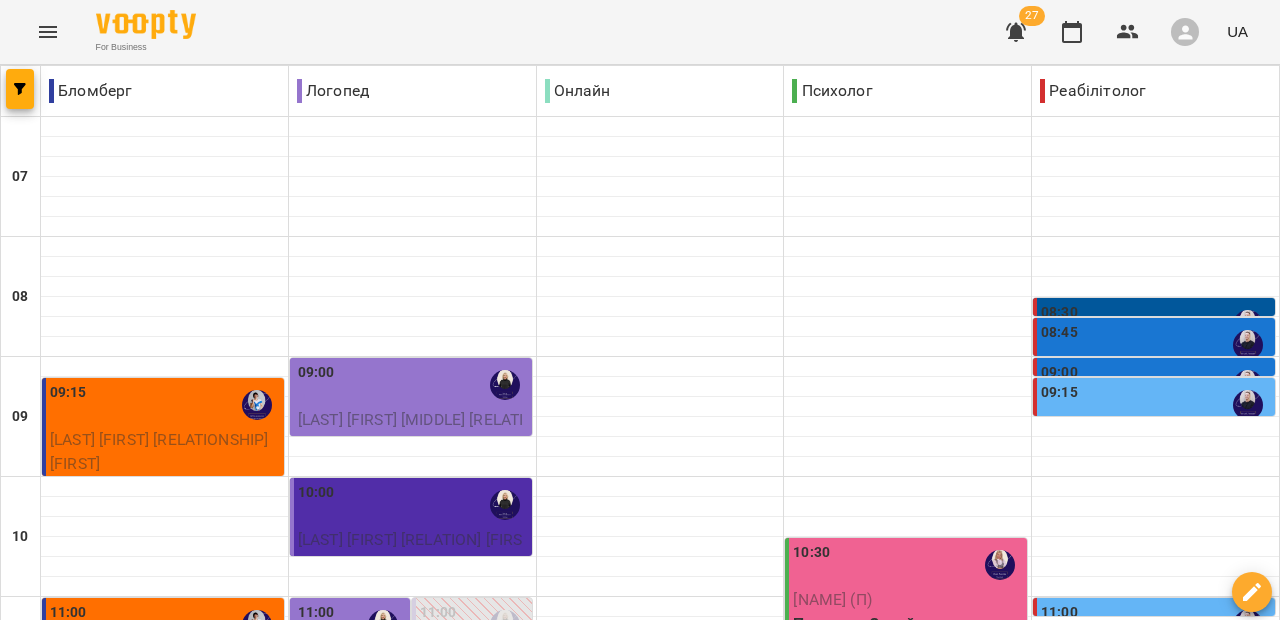 scroll, scrollTop: 101, scrollLeft: 0, axis: vertical 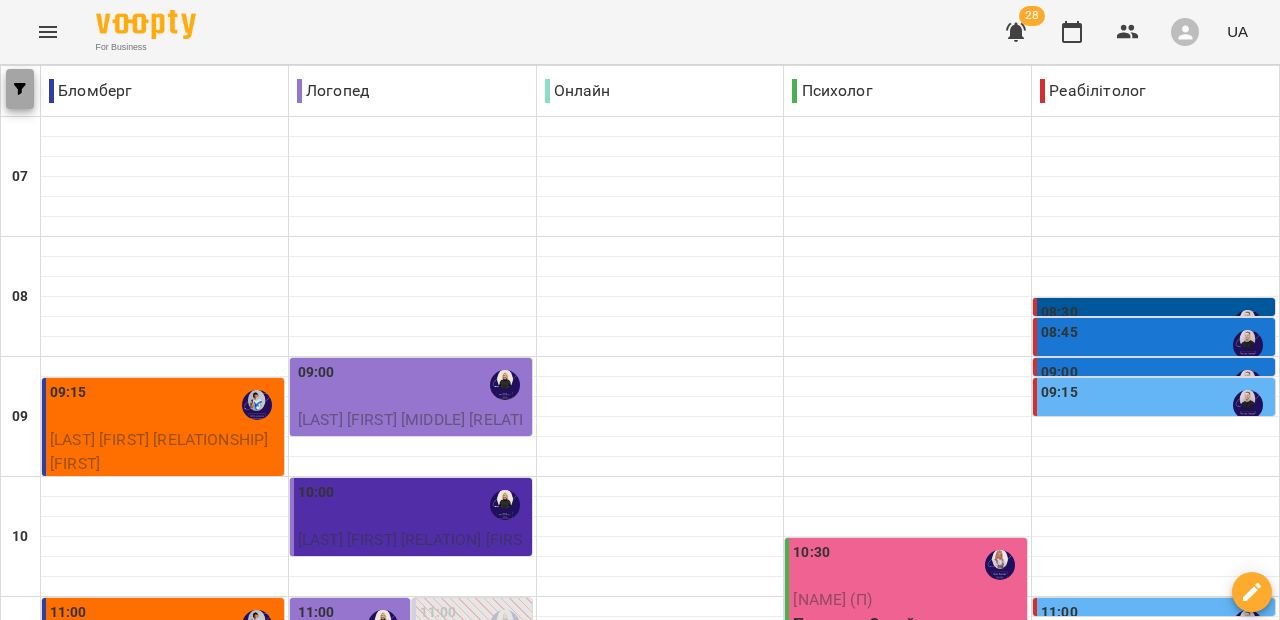click at bounding box center (20, 89) 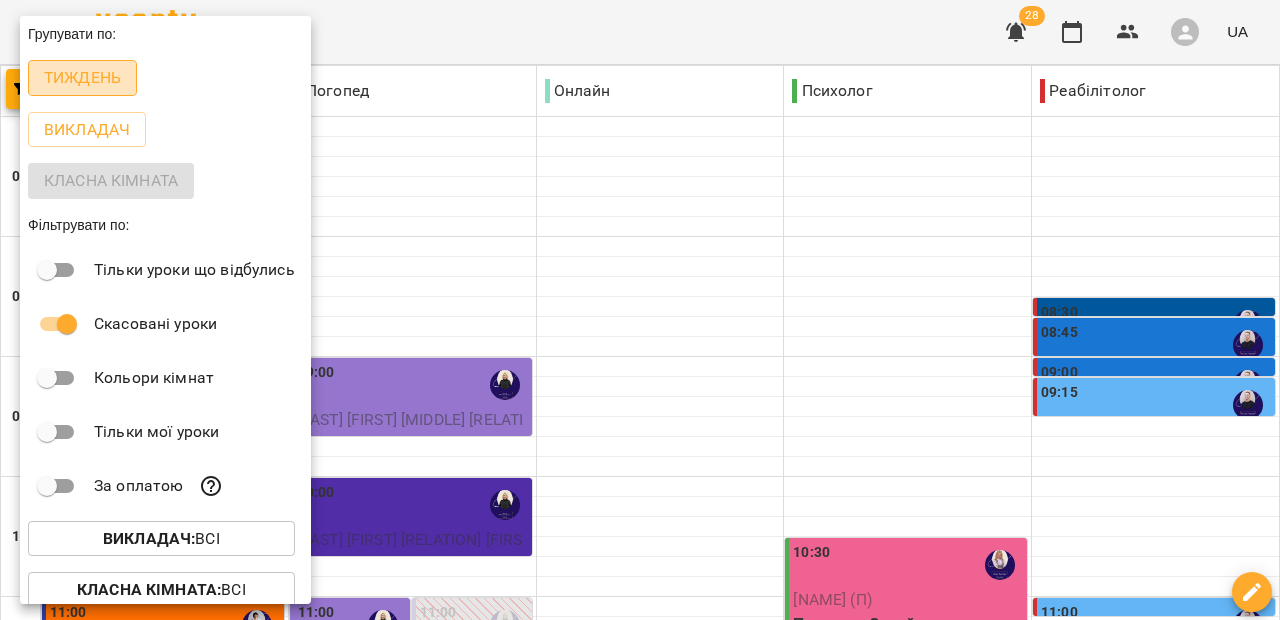click on "Тиждень" at bounding box center [82, 78] 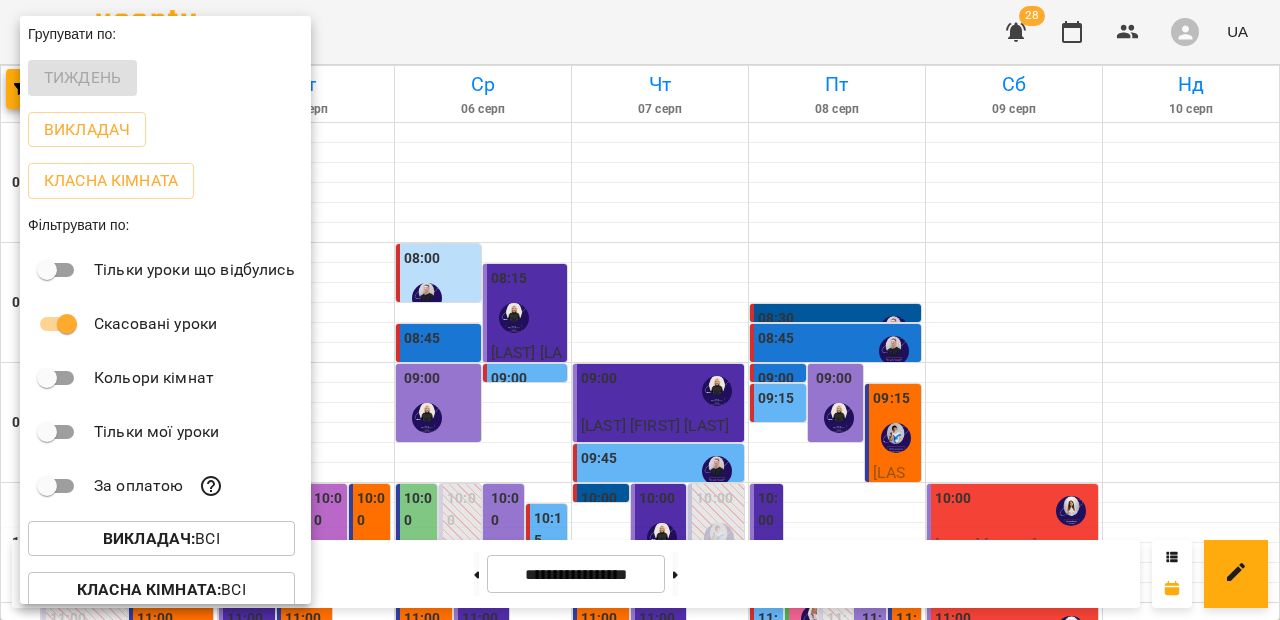 click at bounding box center [640, 310] 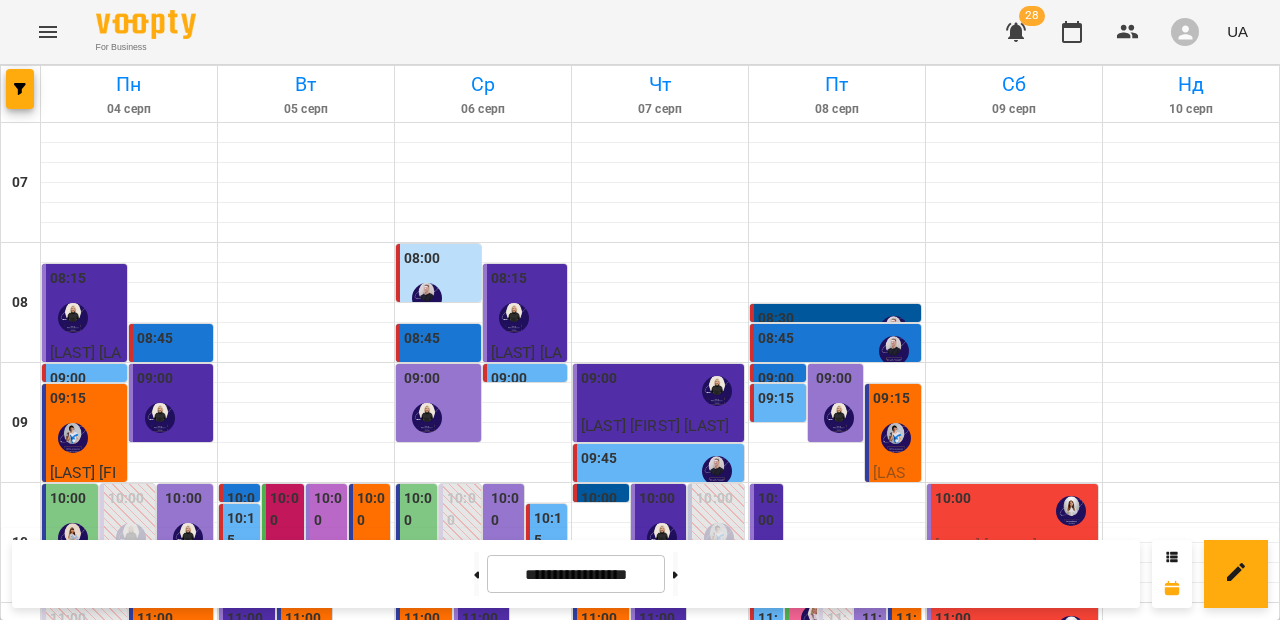 click on "For Business 28 UA" at bounding box center (640, 32) 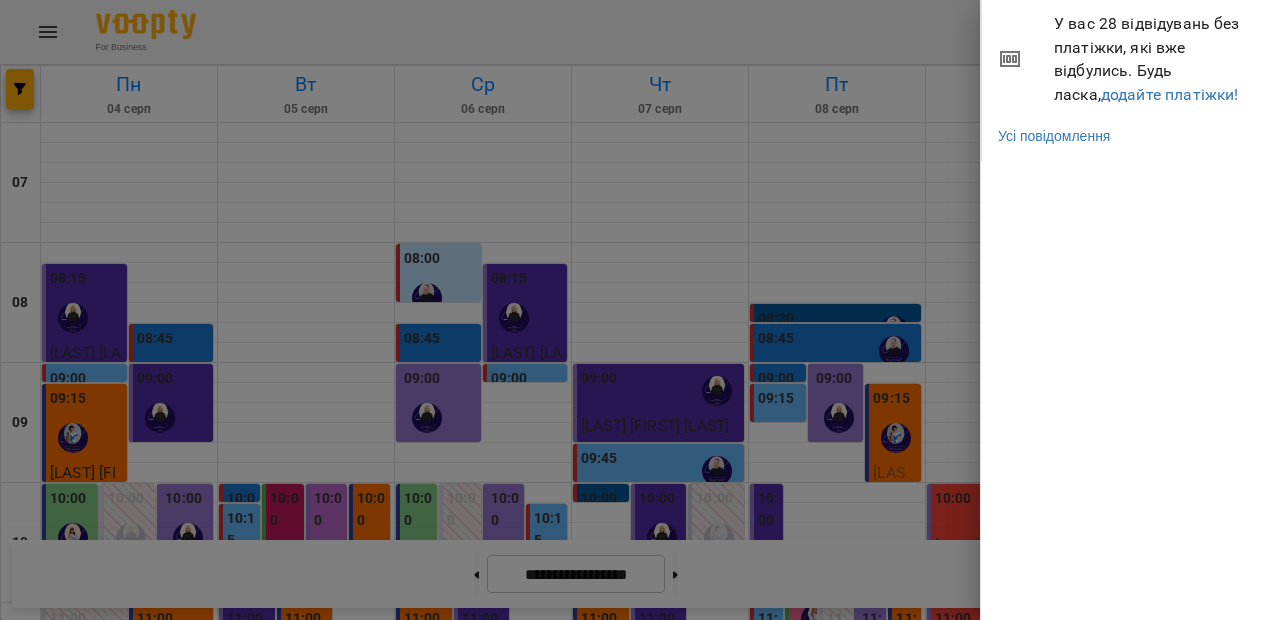 click on "У вас 28 відвідувань без платіжки, які вже відбулись. Будь ласка,  додайте платіжки!" at bounding box center (1159, 59) 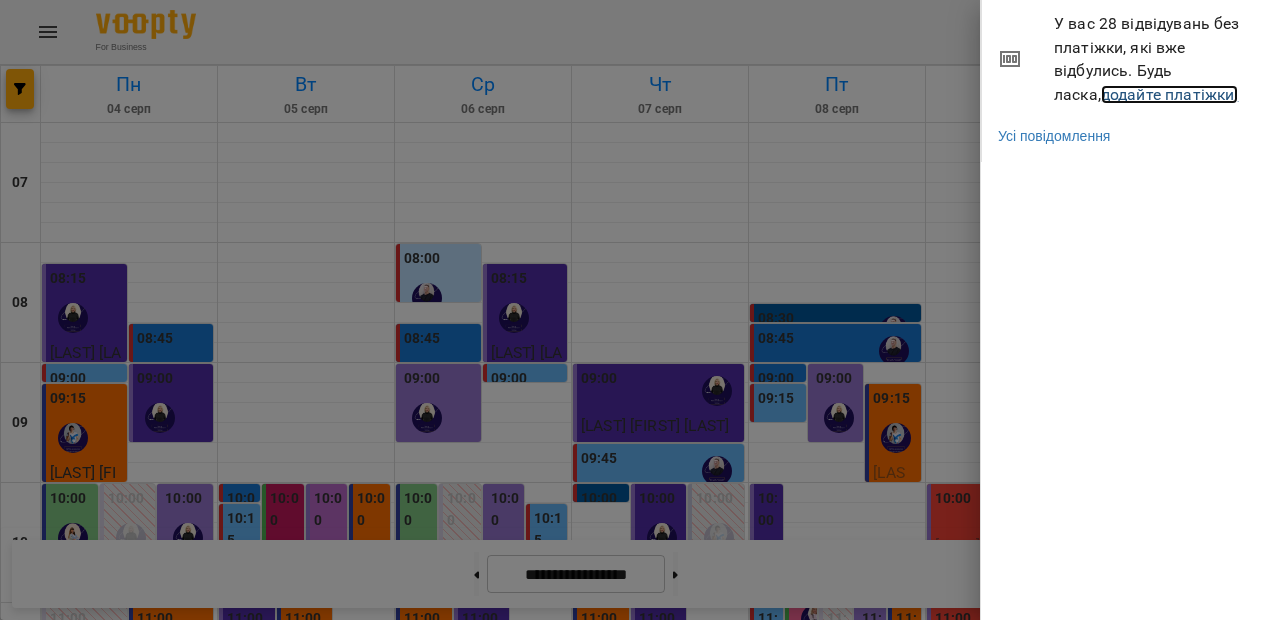 click on "додайте платіжки!" at bounding box center (1170, 94) 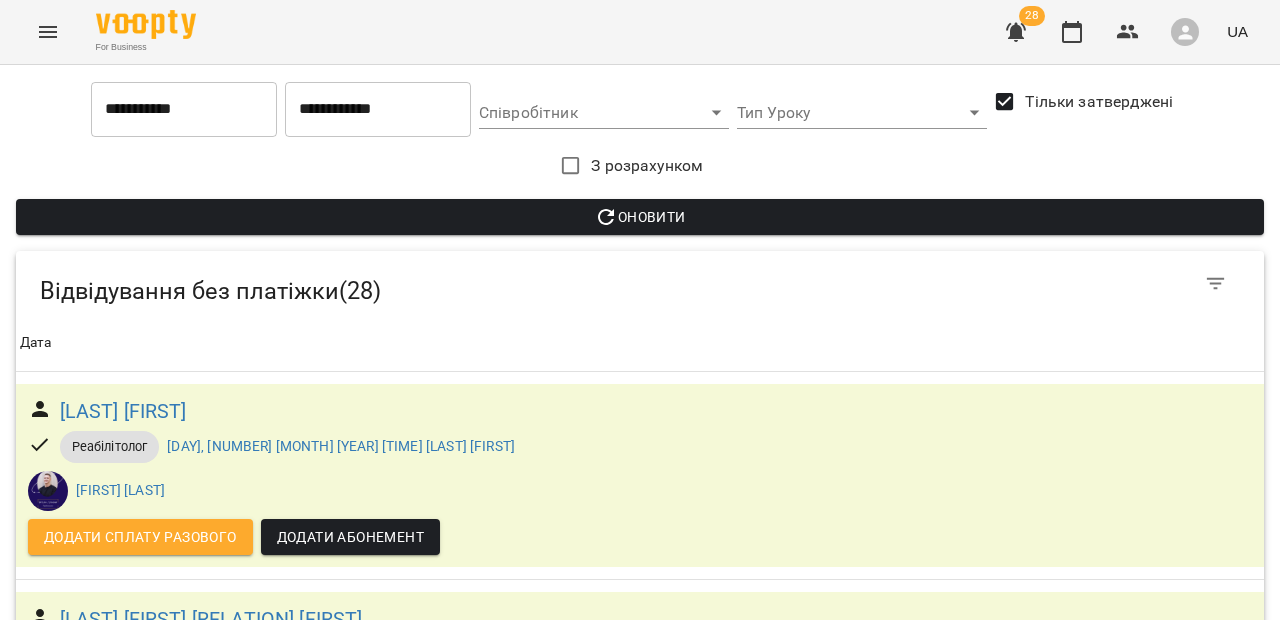 scroll, scrollTop: 144, scrollLeft: 0, axis: vertical 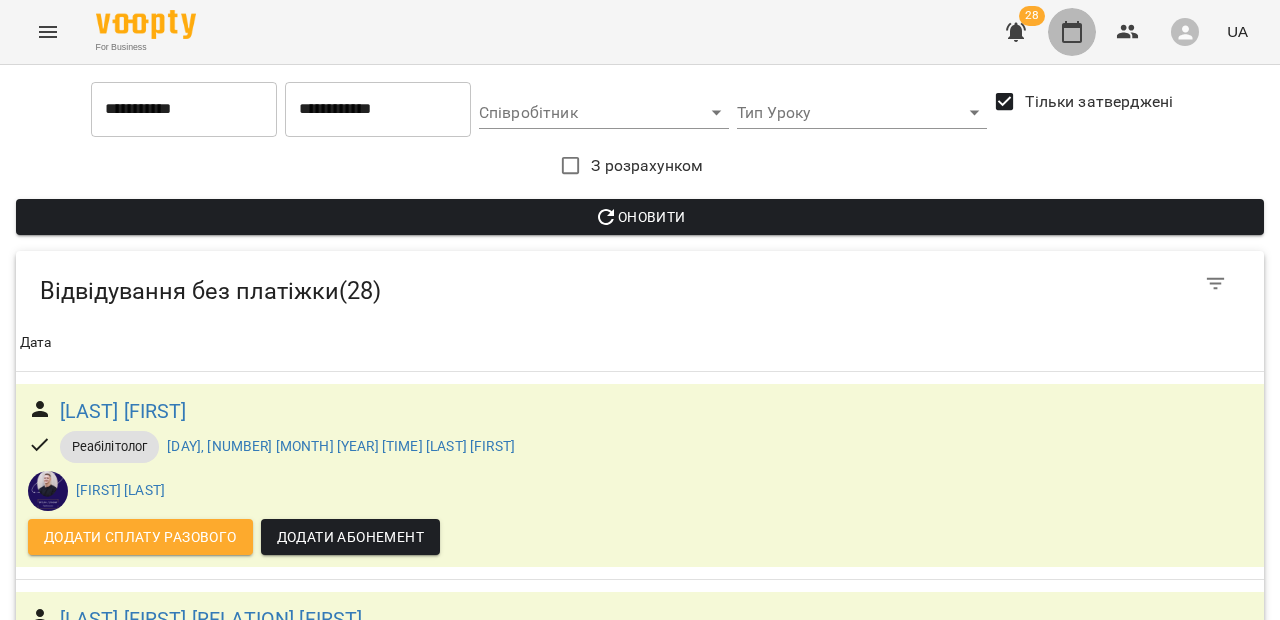 click at bounding box center (1072, 32) 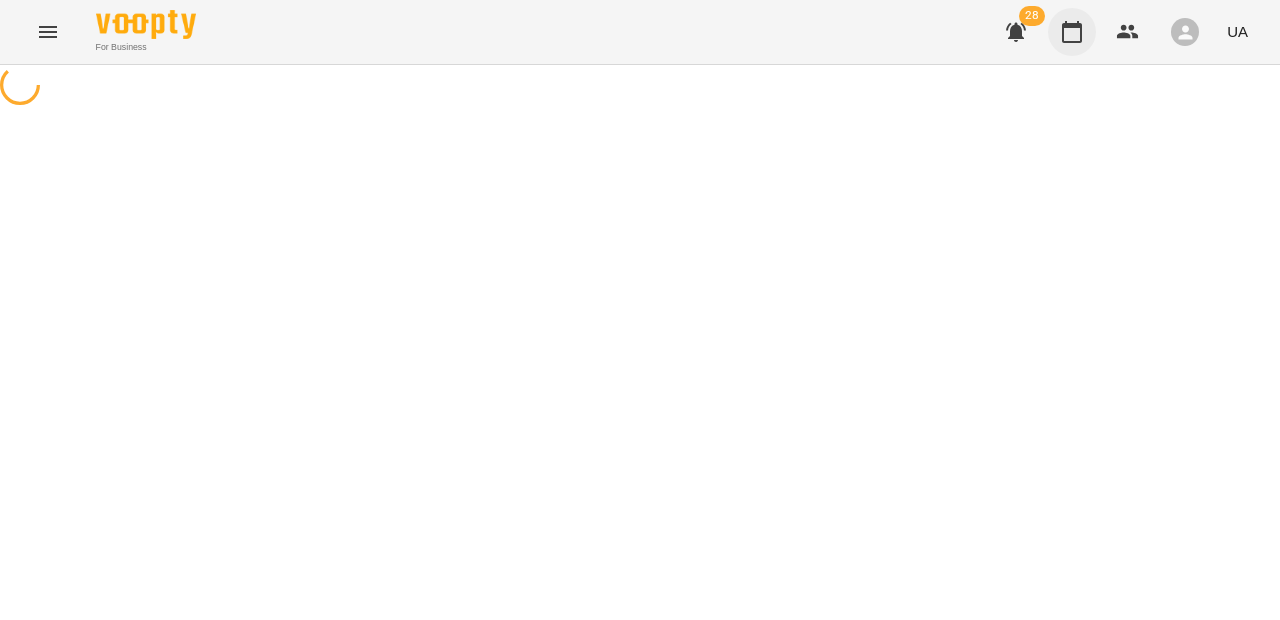 scroll, scrollTop: 0, scrollLeft: 0, axis: both 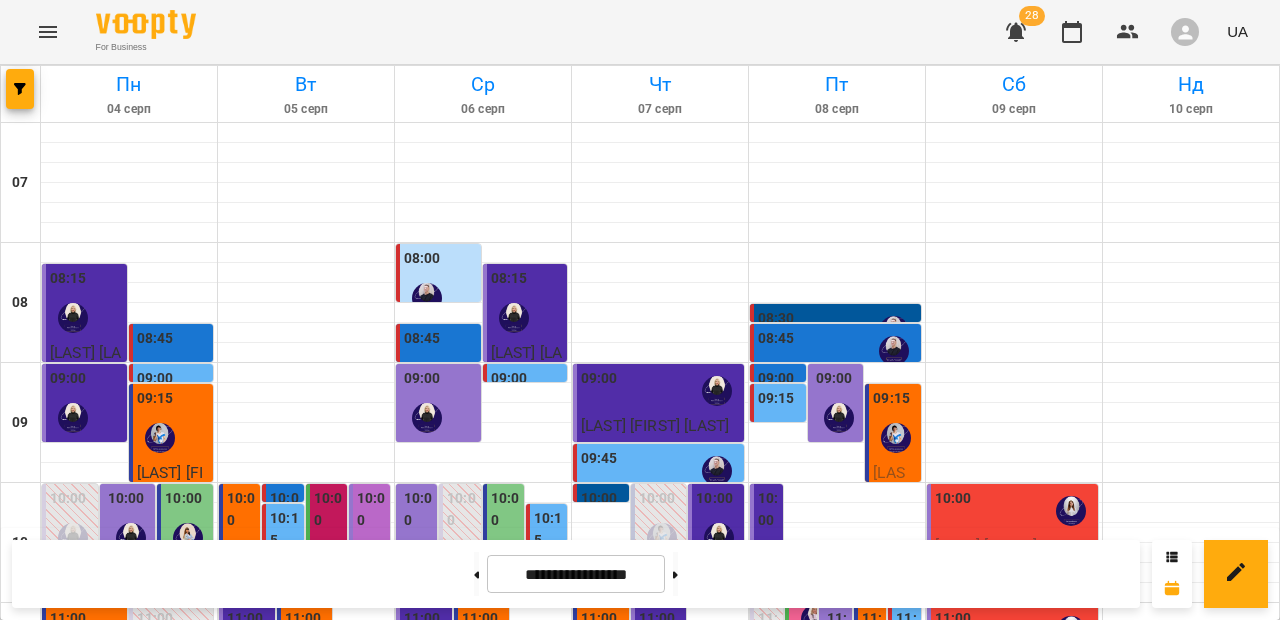 click on "09:45" at bounding box center (660, 471) 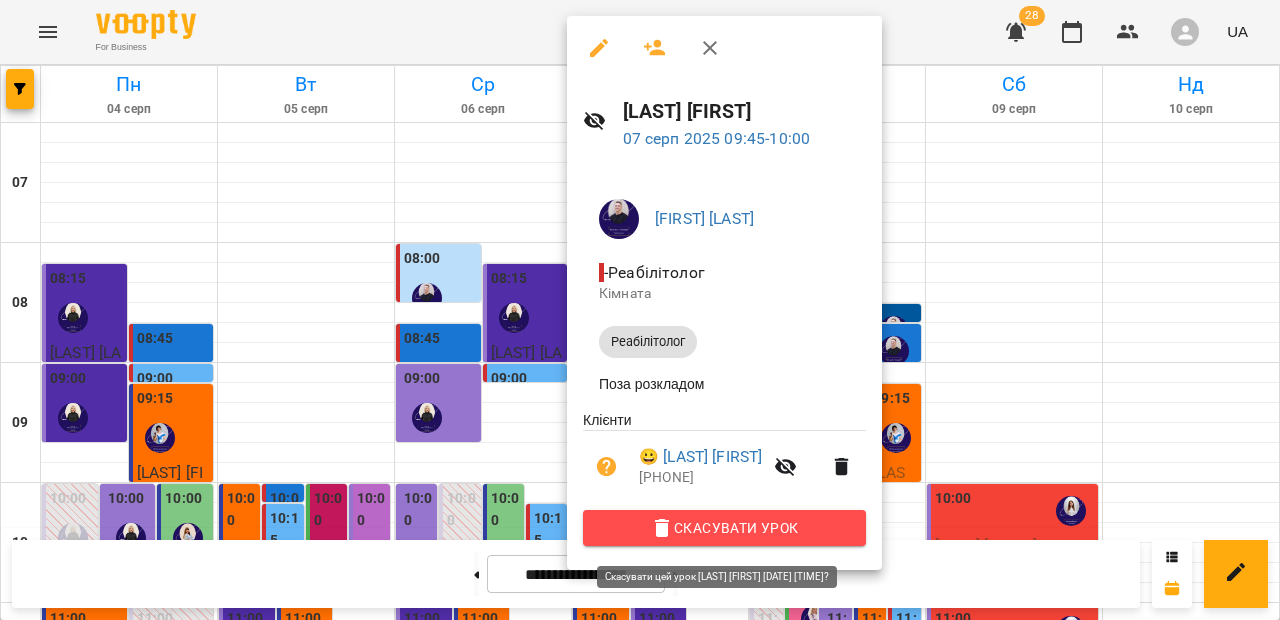 click on "Скасувати Урок" at bounding box center (724, 528) 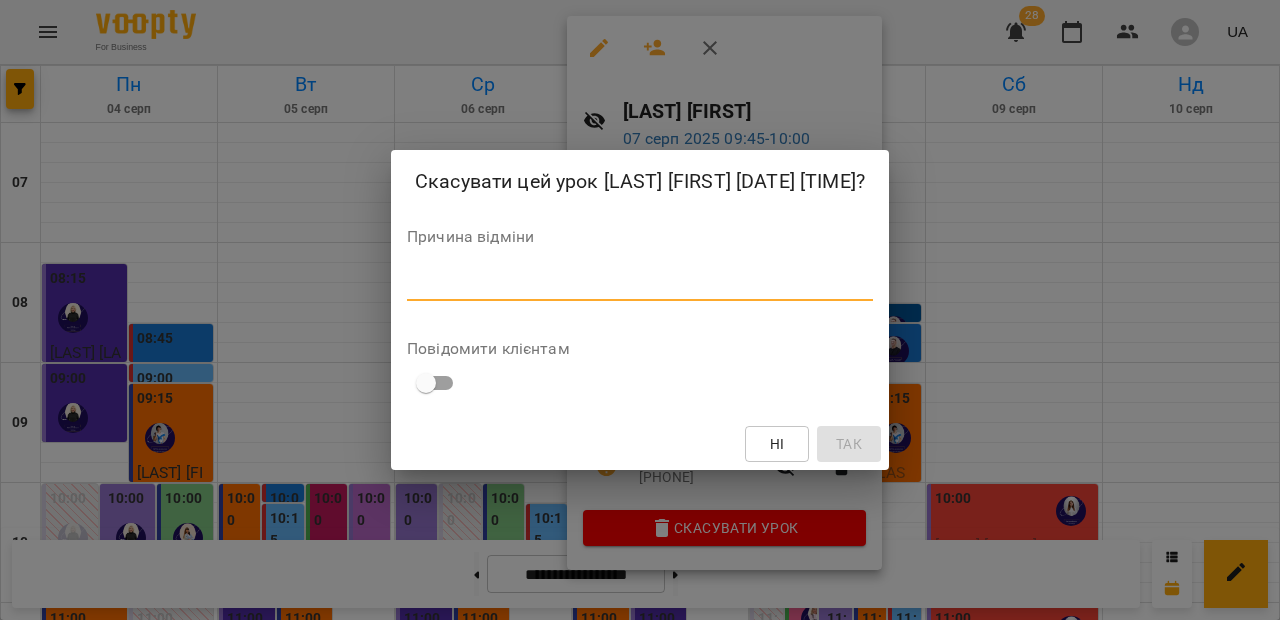 click at bounding box center [640, 284] 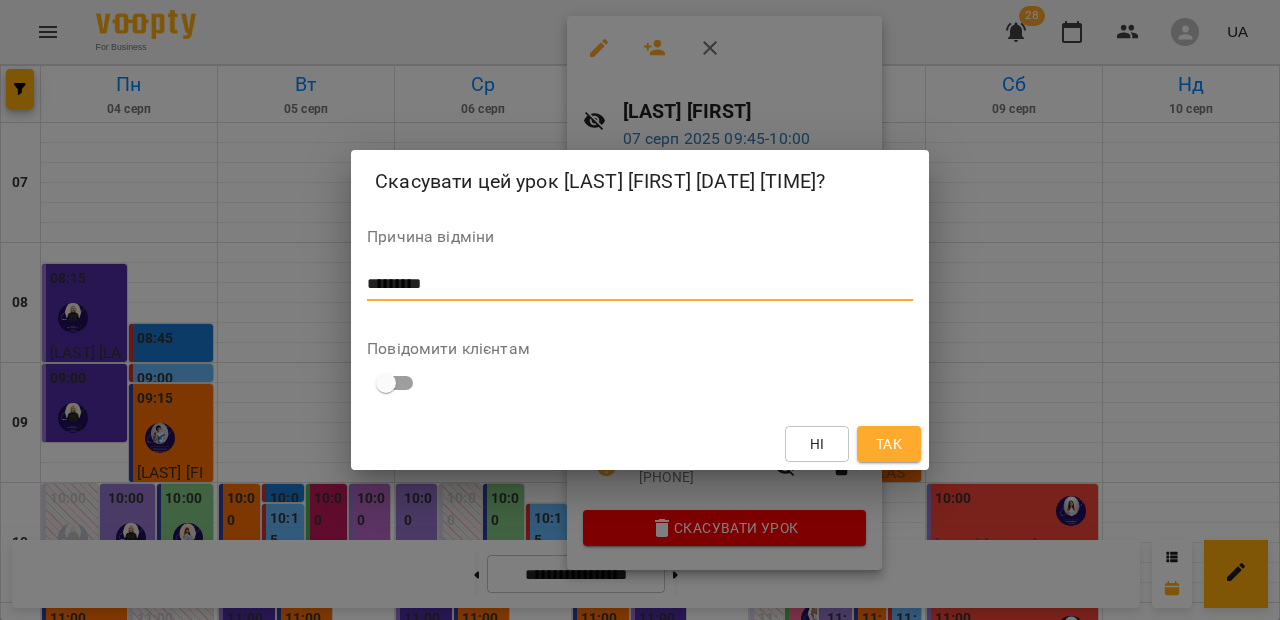 type on "*********" 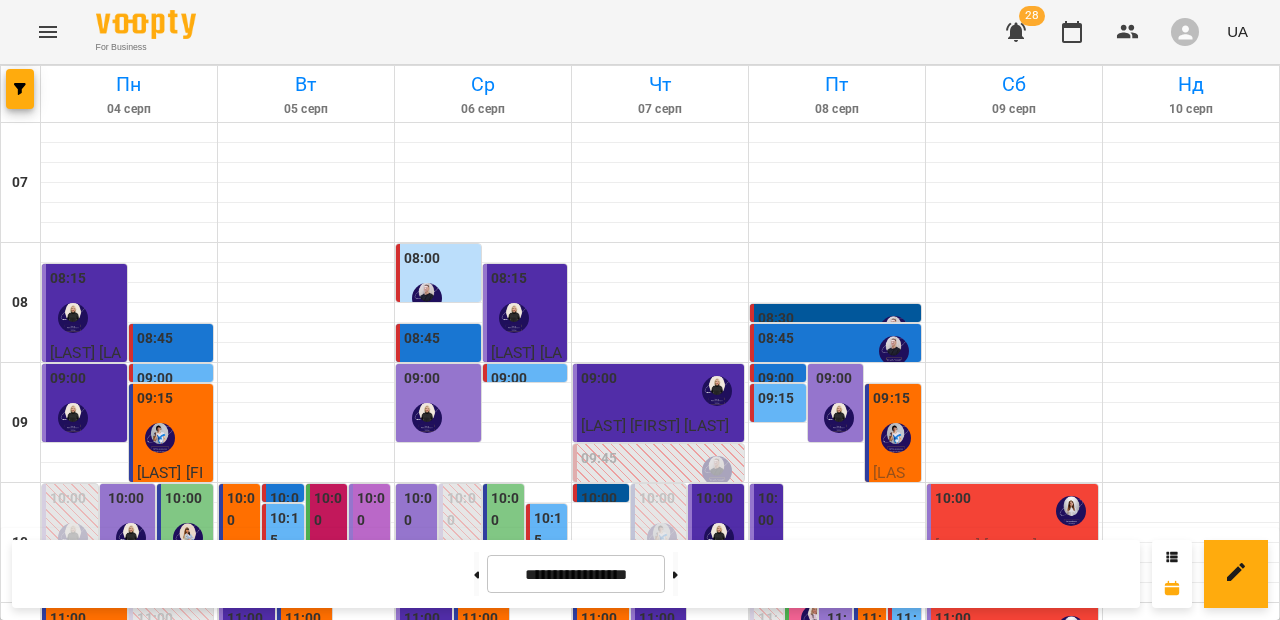 scroll, scrollTop: 160, scrollLeft: 0, axis: vertical 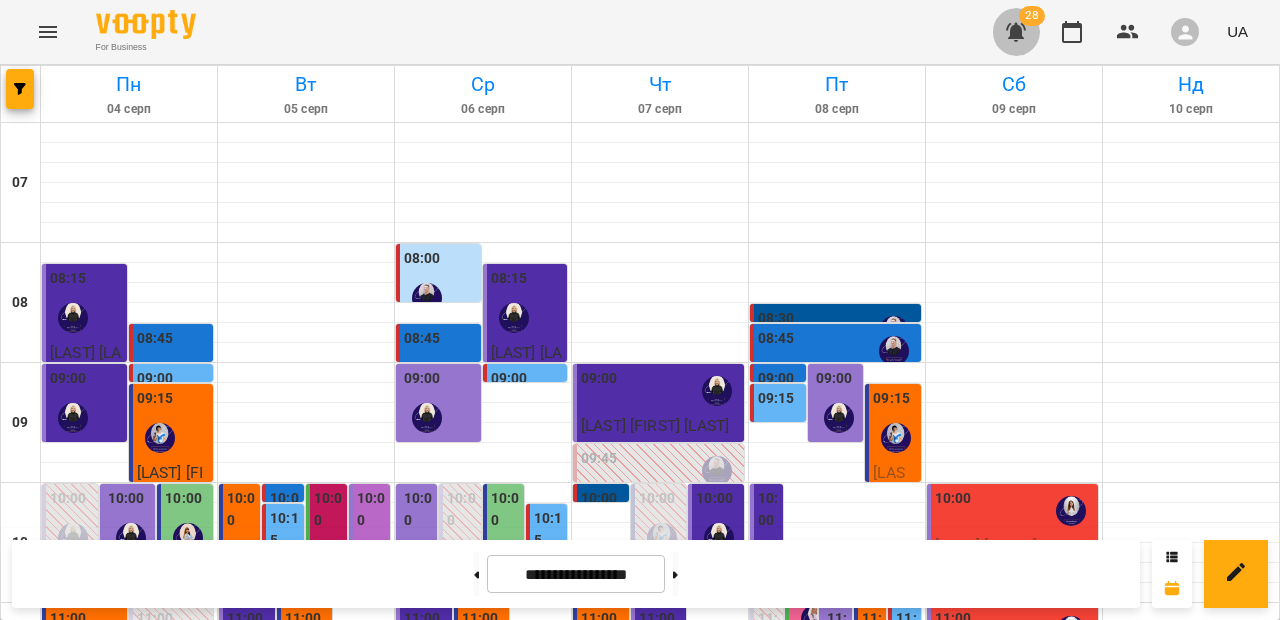 click at bounding box center (1016, 32) 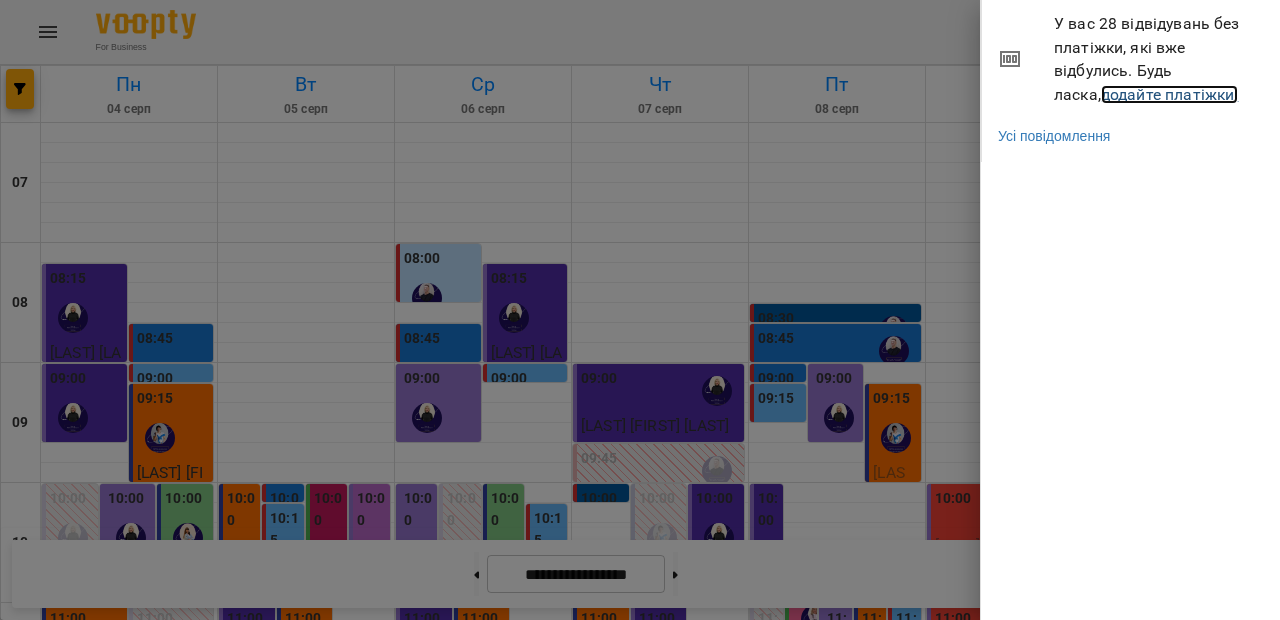 click on "додайте платіжки!" at bounding box center [1170, 94] 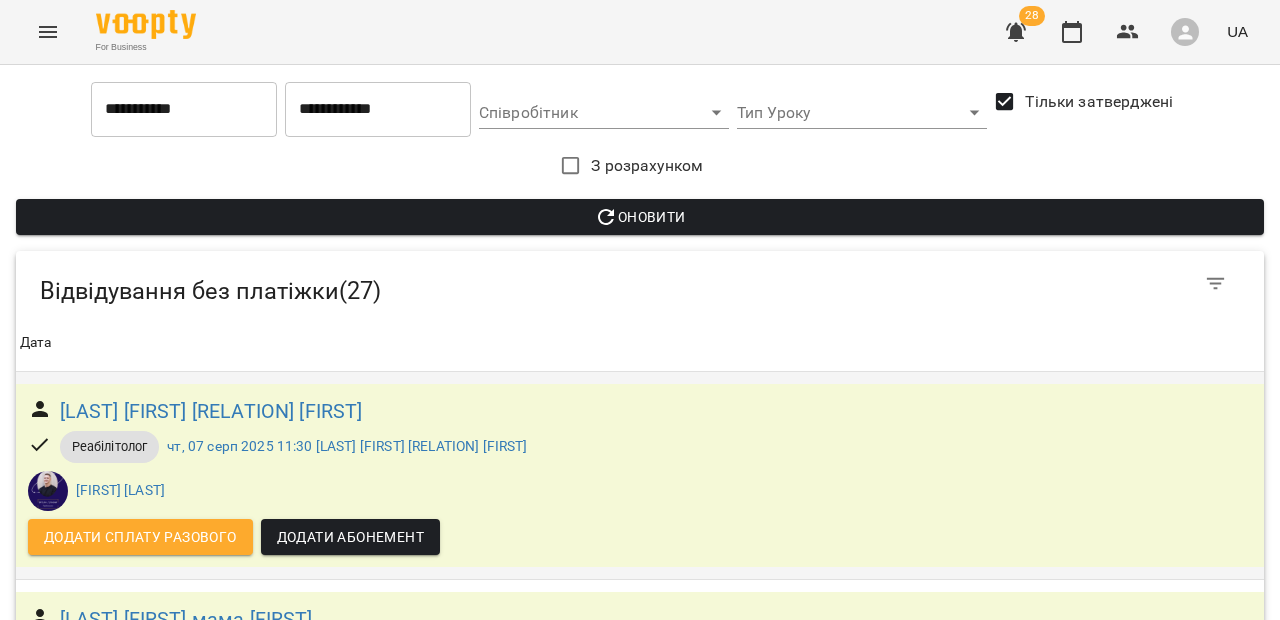 click on "Додати сплату разового" at bounding box center (140, 537) 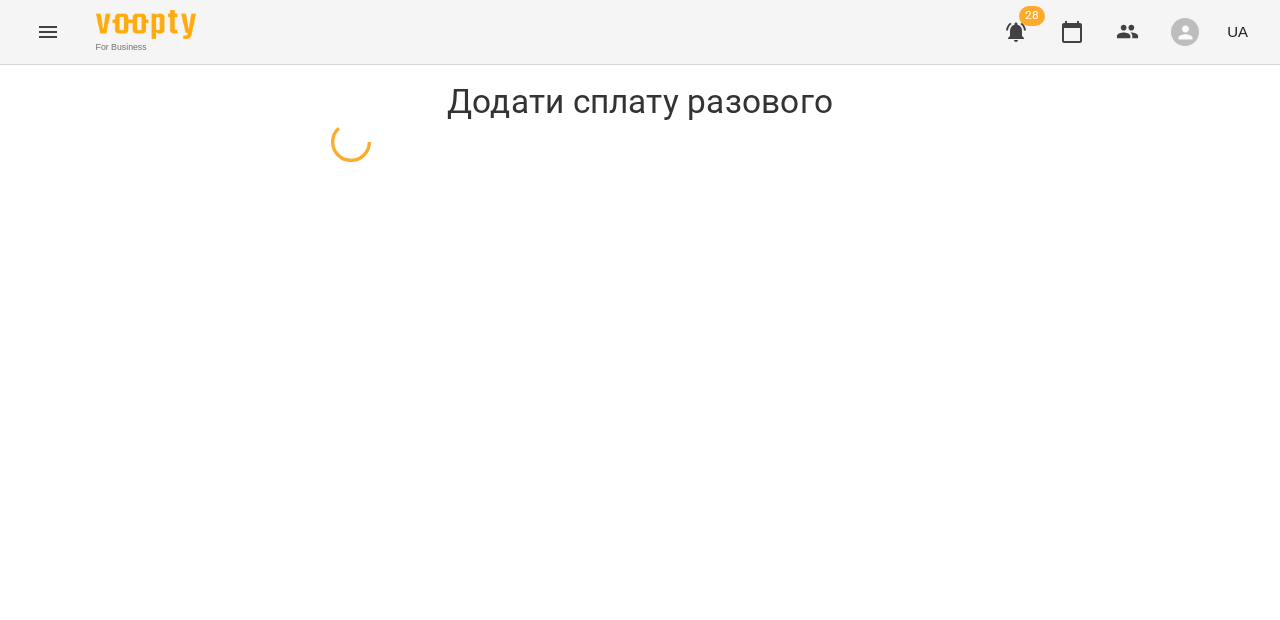 select on "**********" 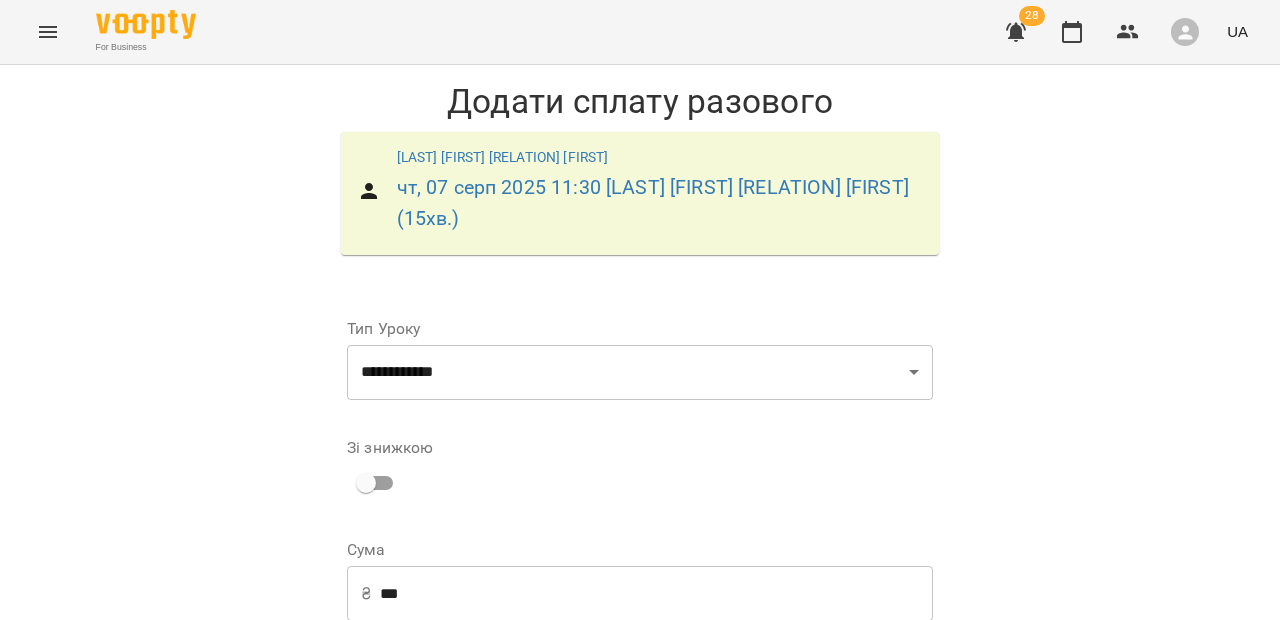 scroll, scrollTop: 323, scrollLeft: 0, axis: vertical 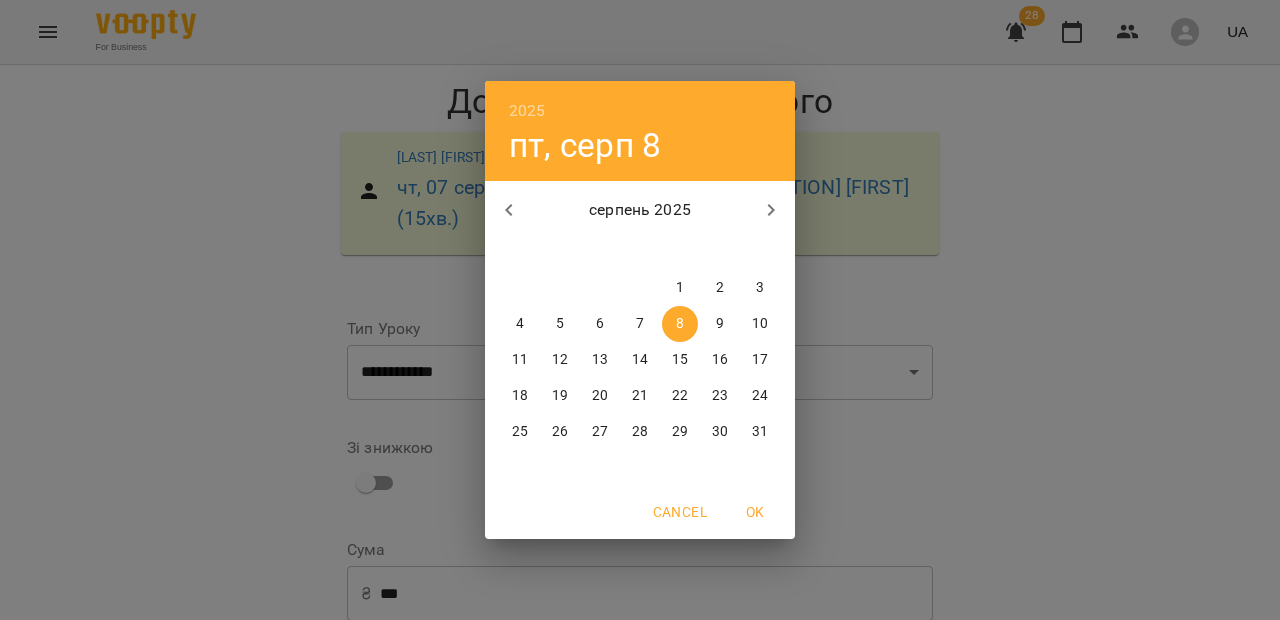 click on "7" at bounding box center (640, 324) 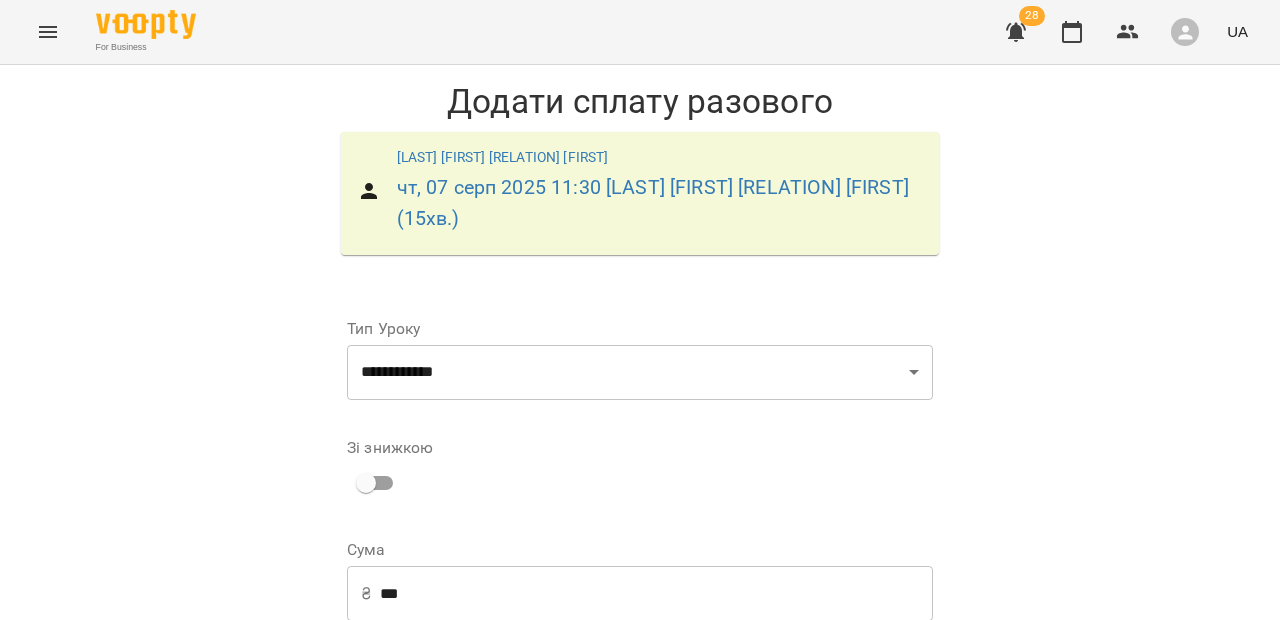 scroll, scrollTop: 341, scrollLeft: 0, axis: vertical 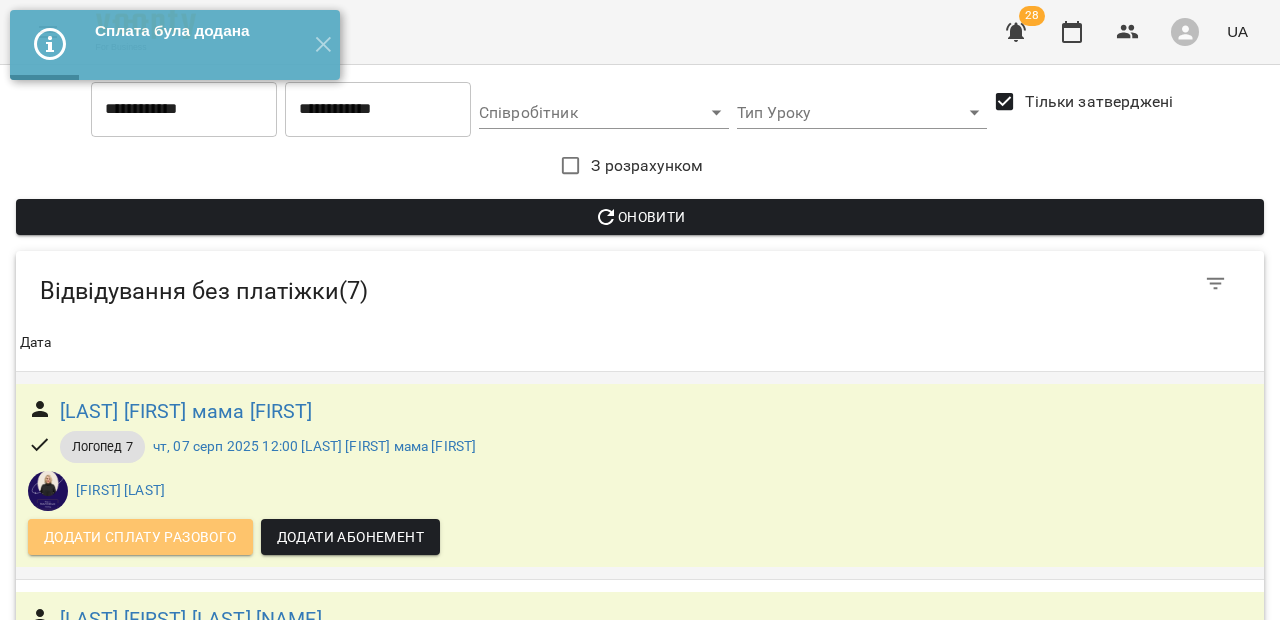click on "Додати сплату разового" at bounding box center [140, 537] 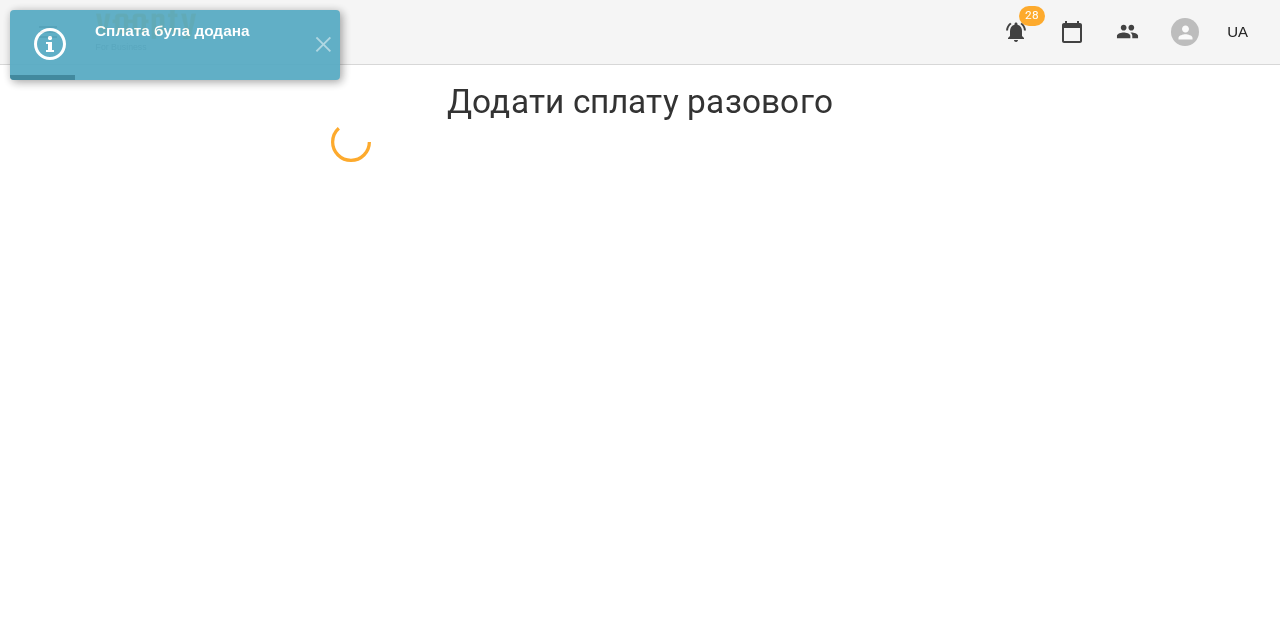 select on "*********" 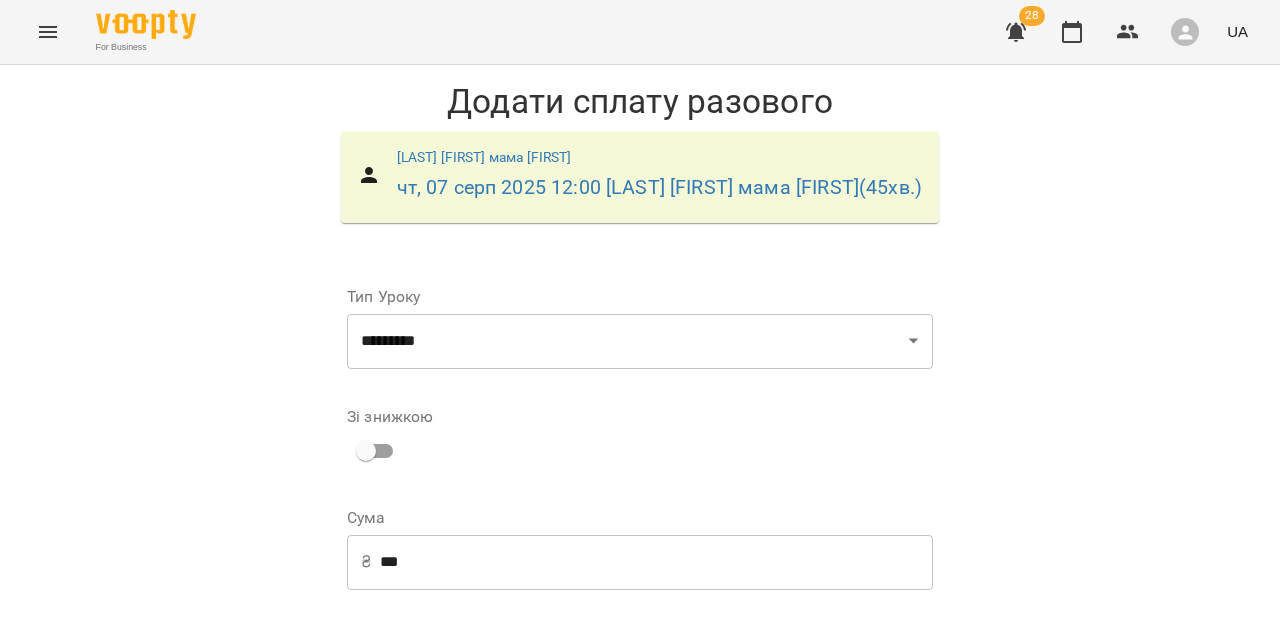 scroll, scrollTop: 323, scrollLeft: 0, axis: vertical 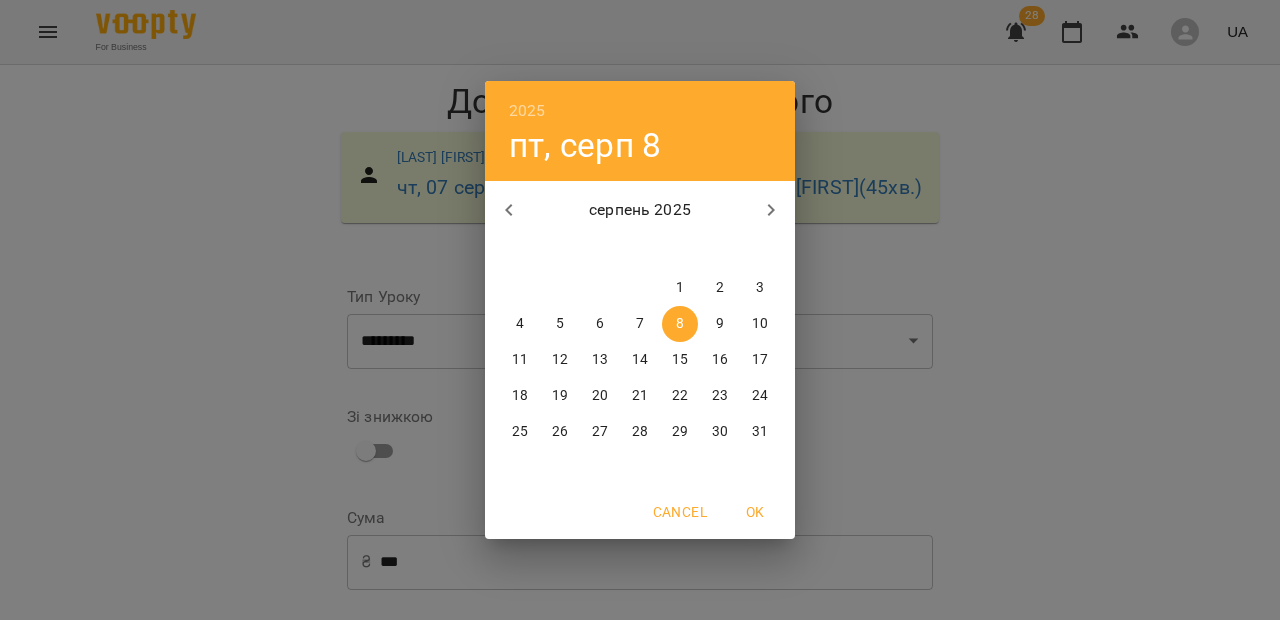 click on "7" at bounding box center (640, 324) 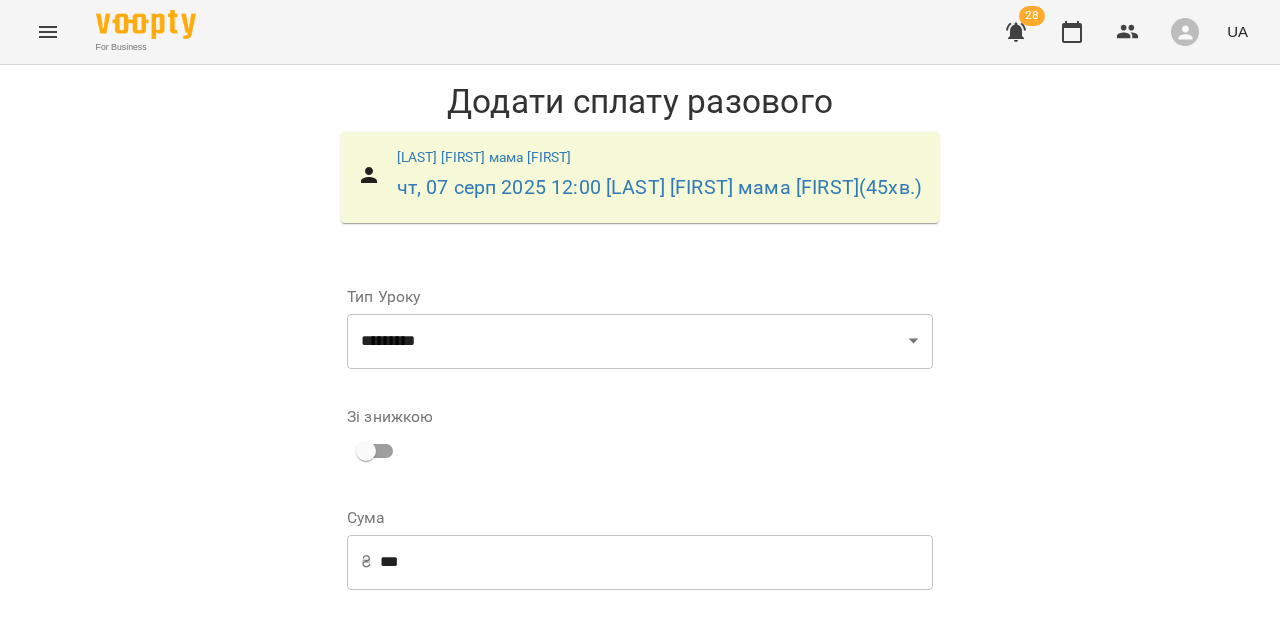 click on "Додати сплату разового" at bounding box center (806, 877) 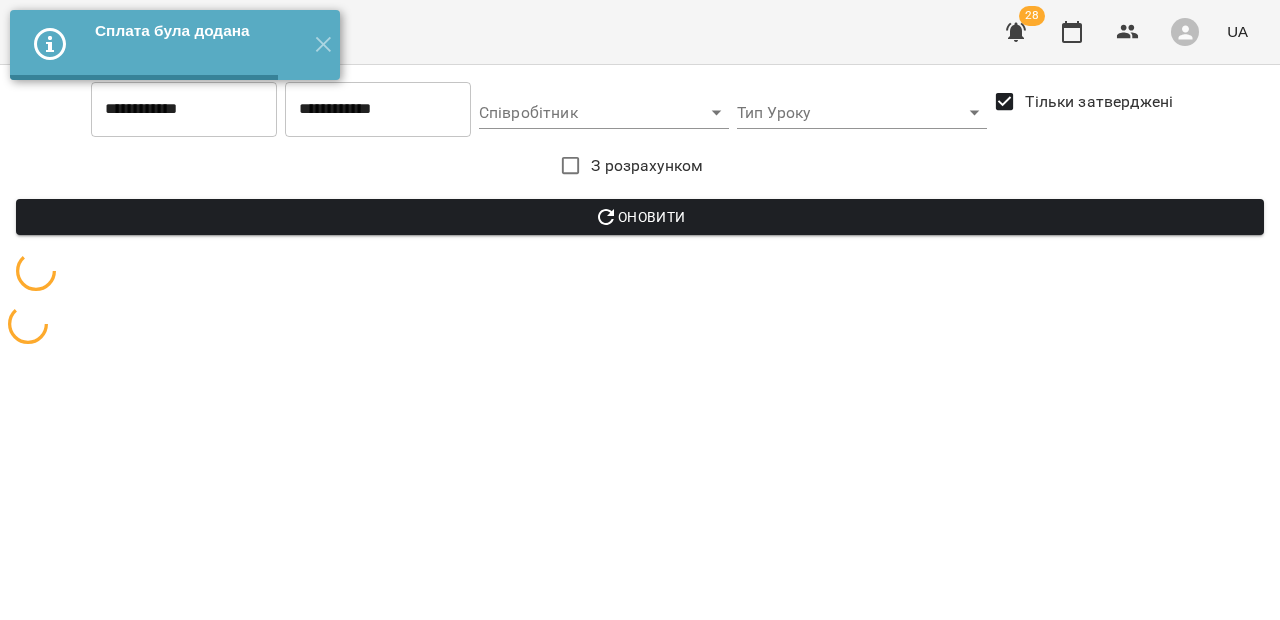 scroll, scrollTop: 0, scrollLeft: 0, axis: both 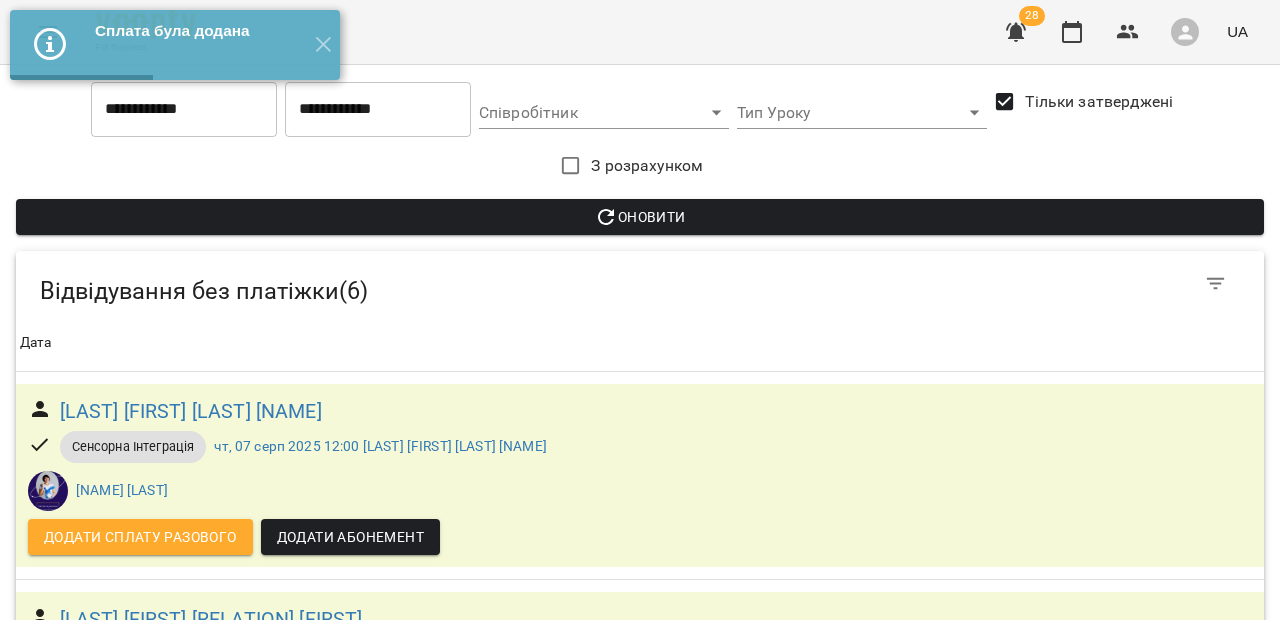 click on "Додати сплату разового" at bounding box center (140, 537) 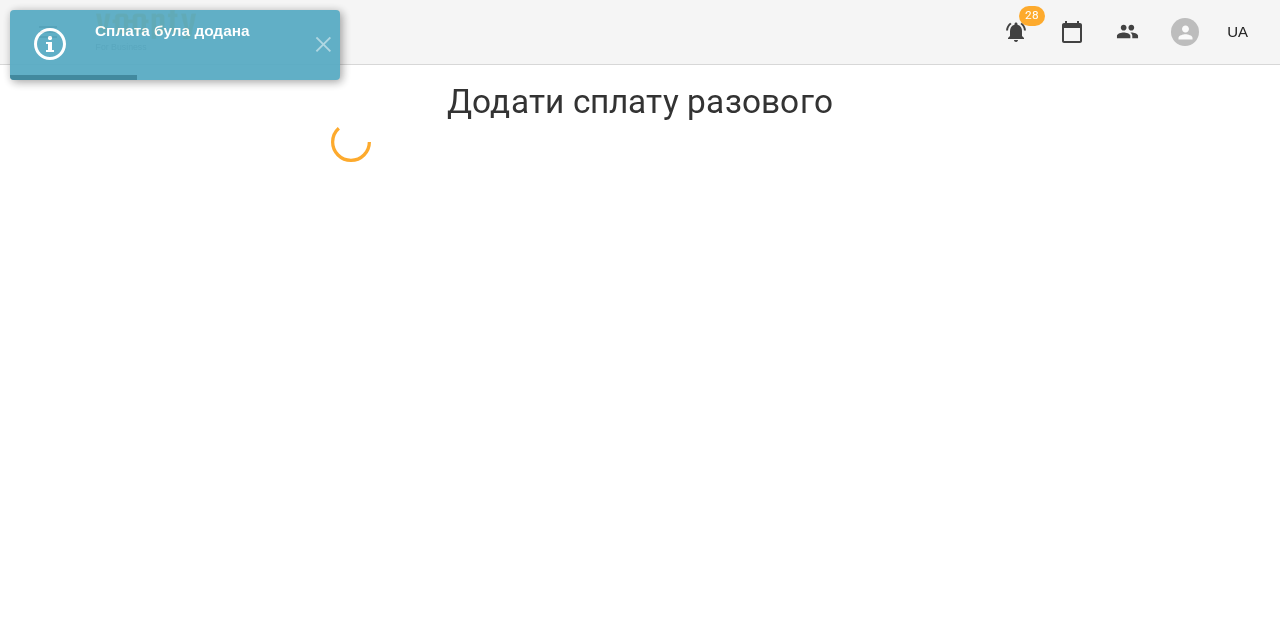 select on "**********" 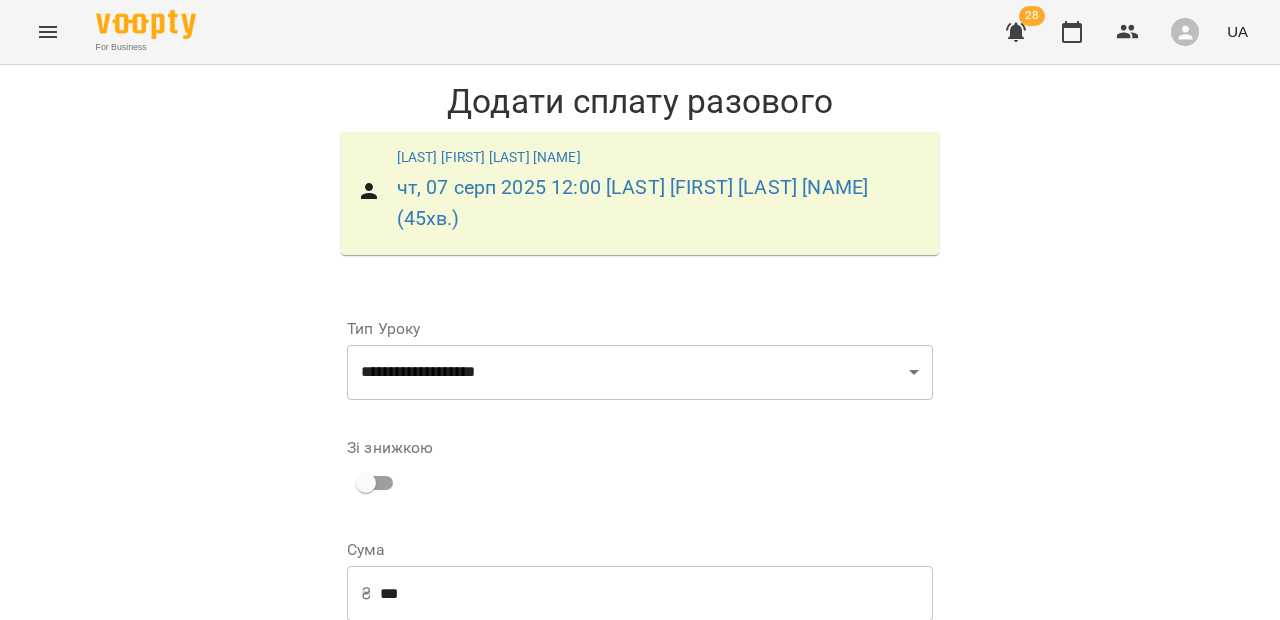 scroll, scrollTop: 323, scrollLeft: 0, axis: vertical 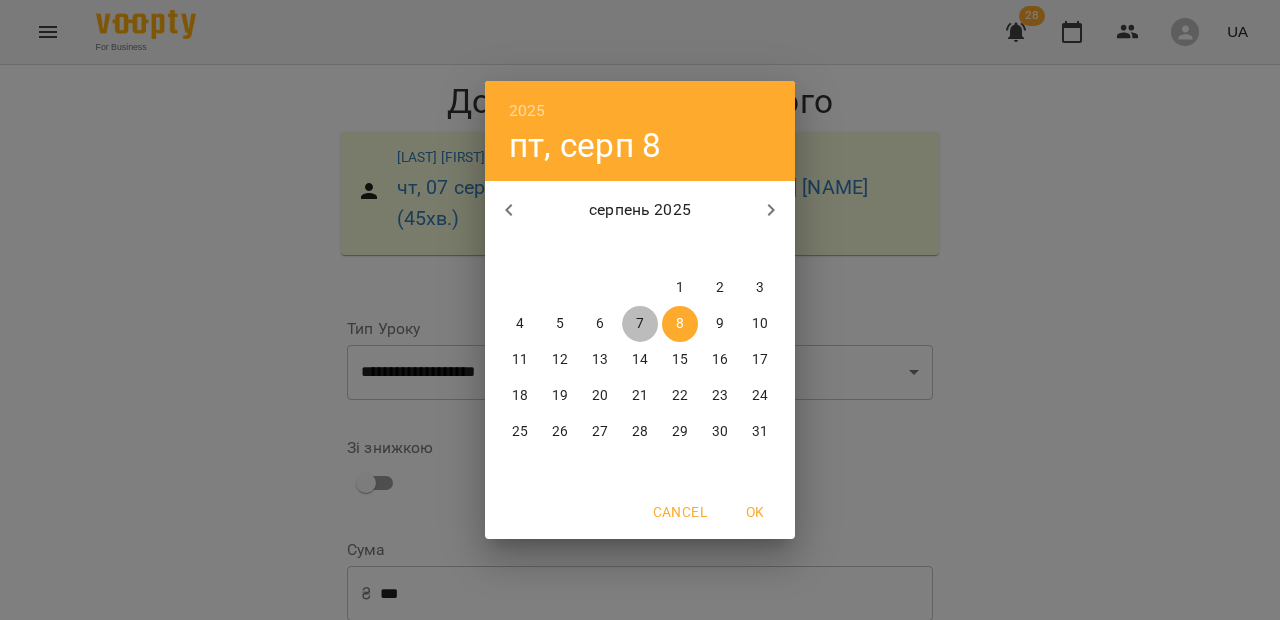 click on "7" at bounding box center [640, 324] 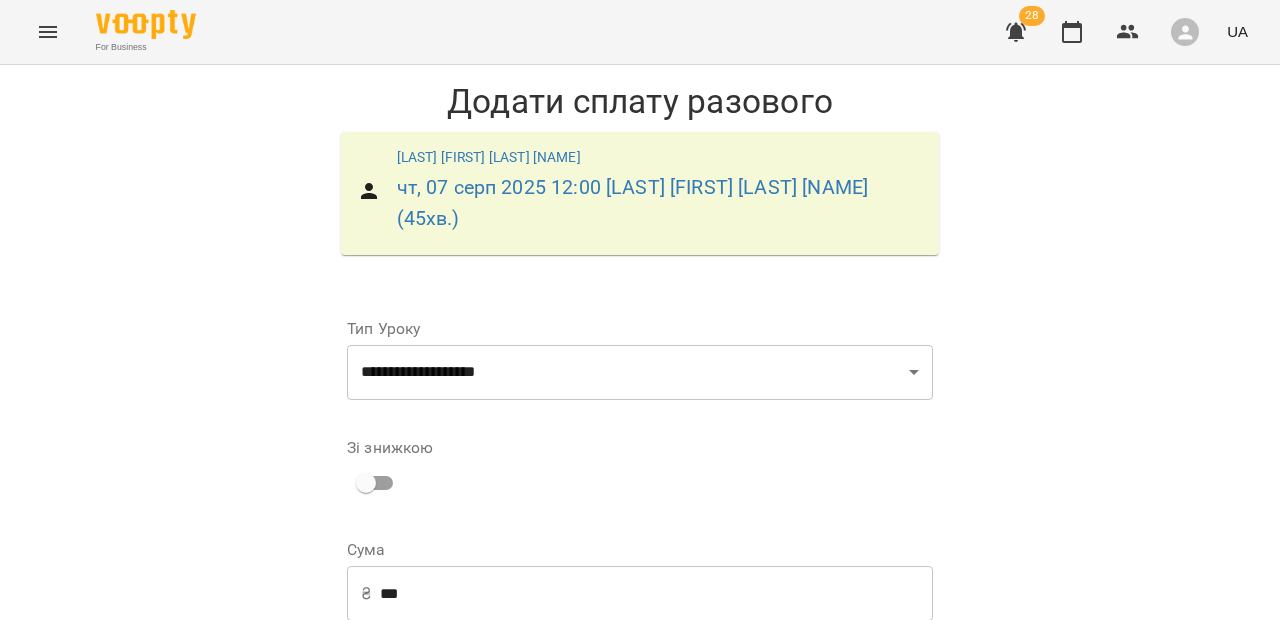 click on "Додати сплату разового" at bounding box center [806, 908] 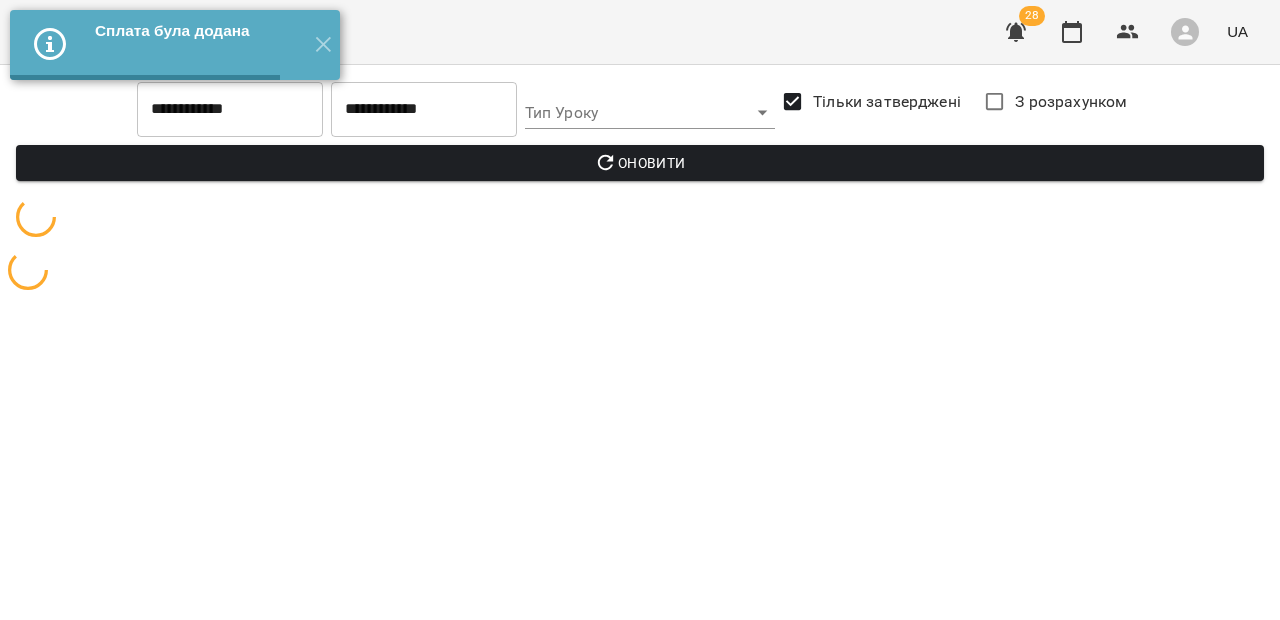 scroll, scrollTop: 0, scrollLeft: 0, axis: both 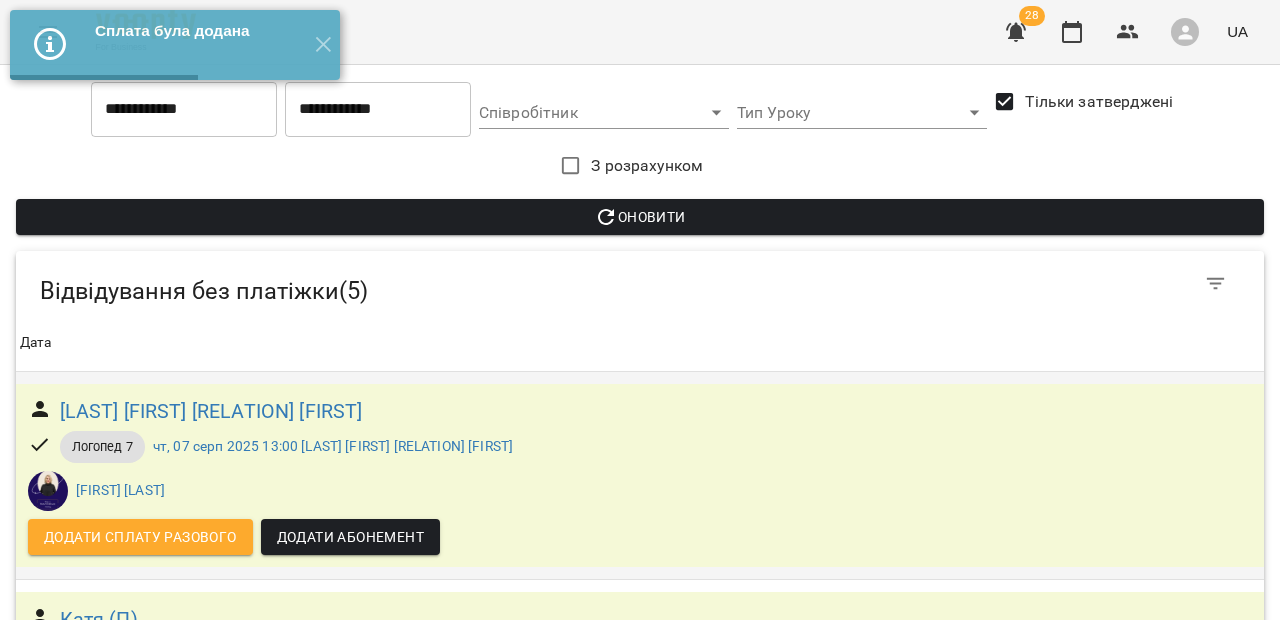click on "Додати сплату разового" at bounding box center (140, 537) 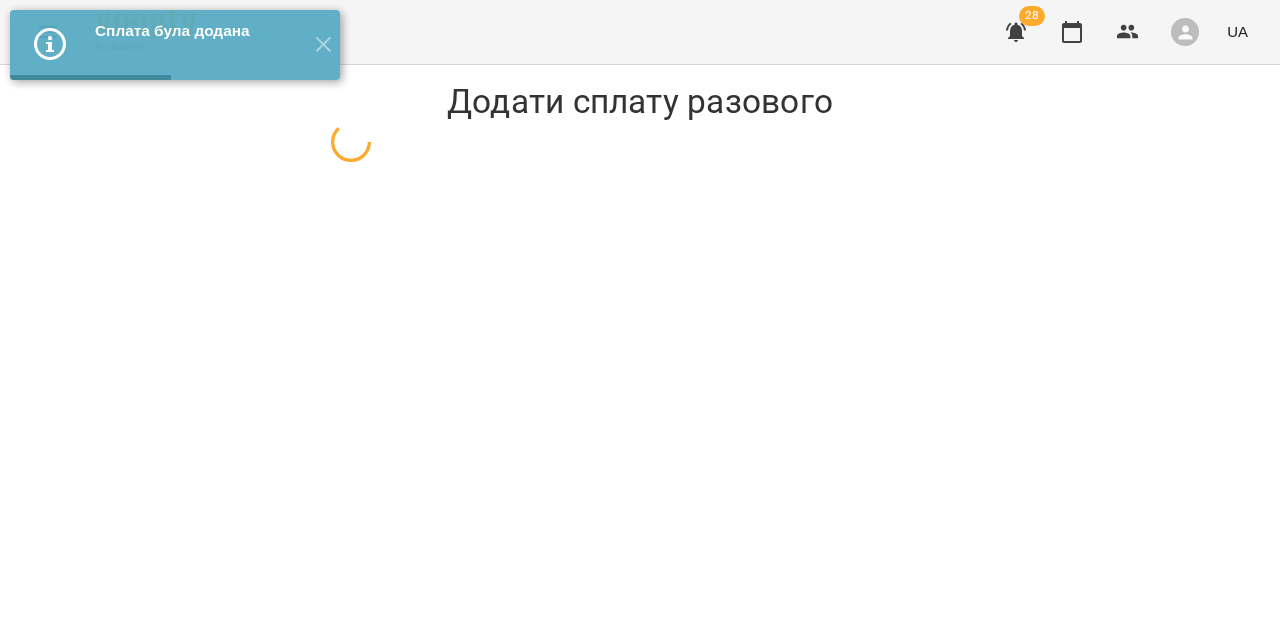 select on "*********" 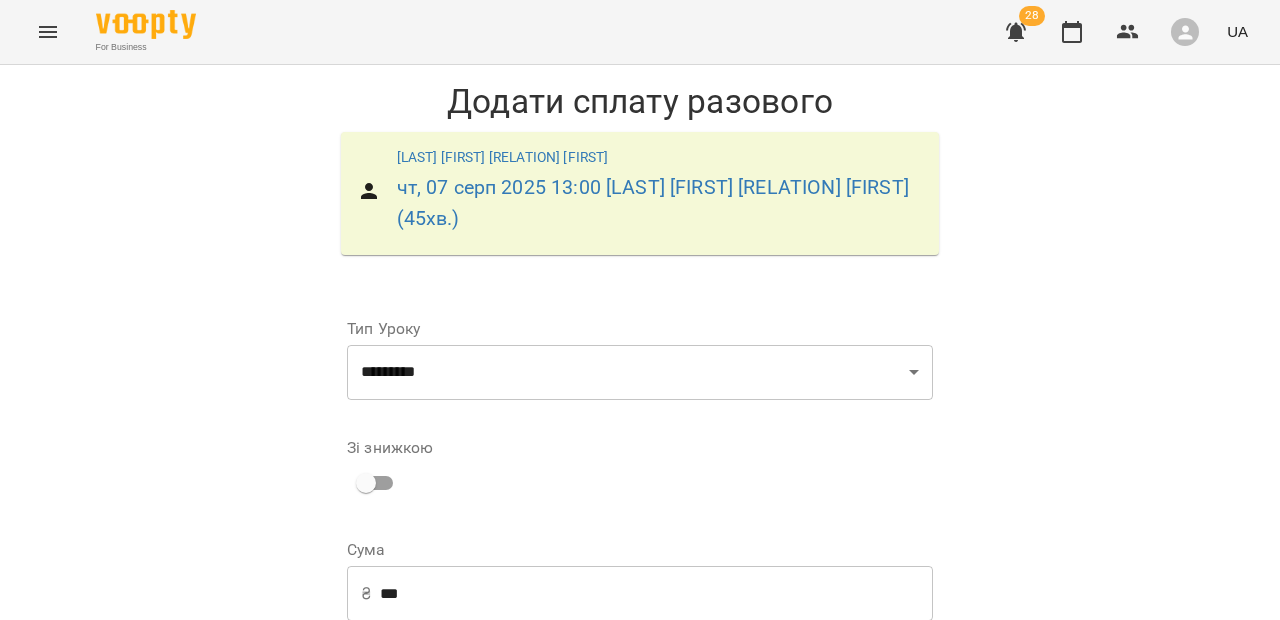 scroll, scrollTop: 323, scrollLeft: 0, axis: vertical 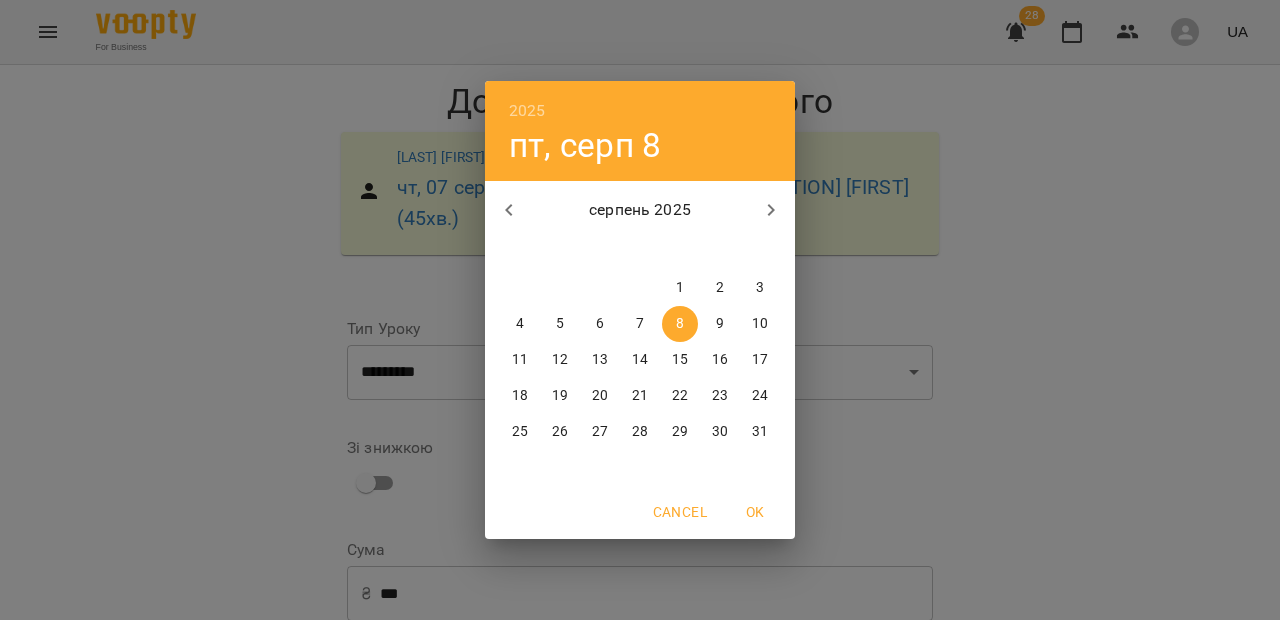 click on "7" at bounding box center [640, 324] 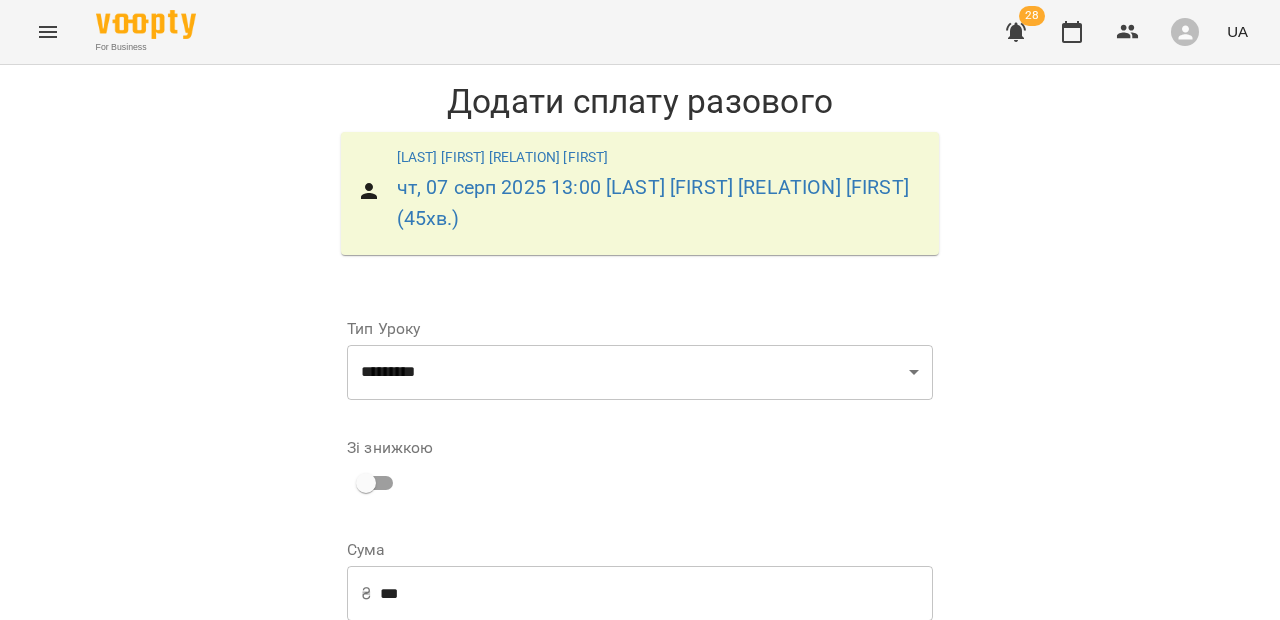 type on "**********" 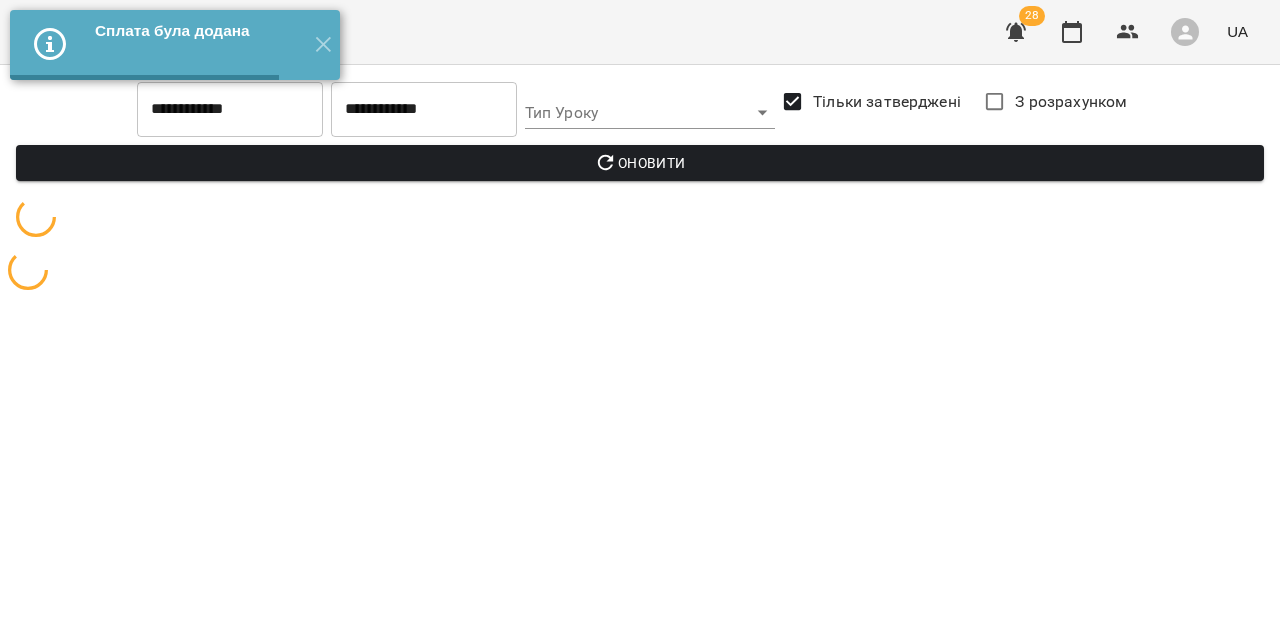 scroll, scrollTop: 0, scrollLeft: 0, axis: both 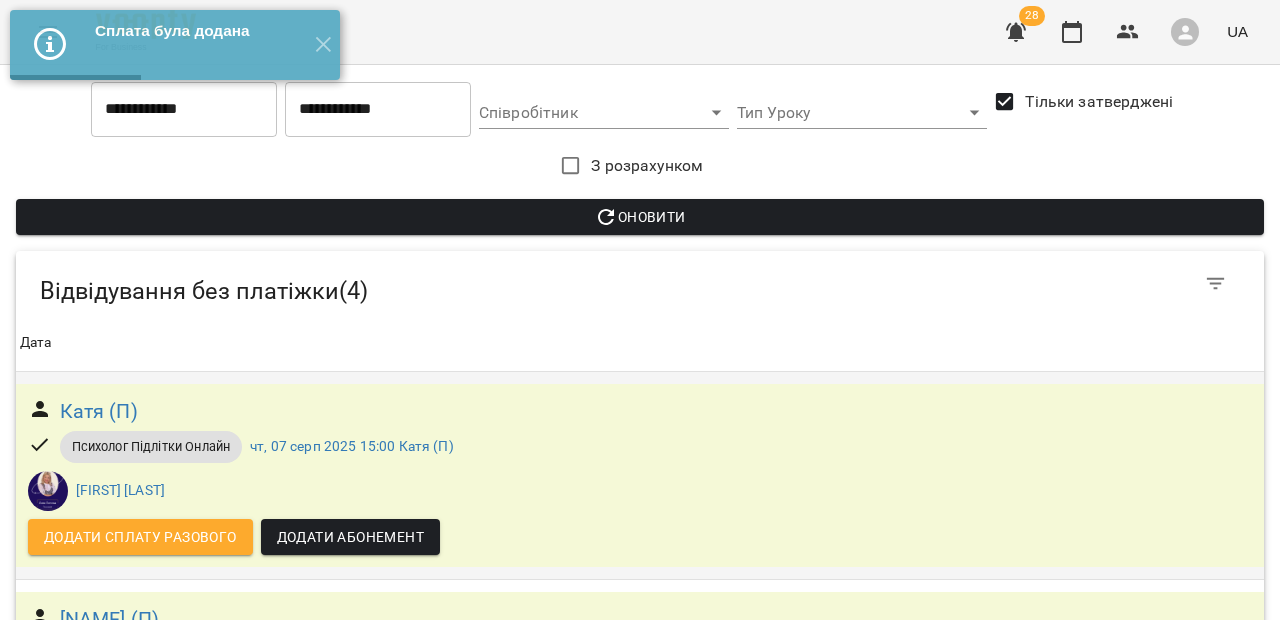 click on "Додати сплату разового" at bounding box center [140, 537] 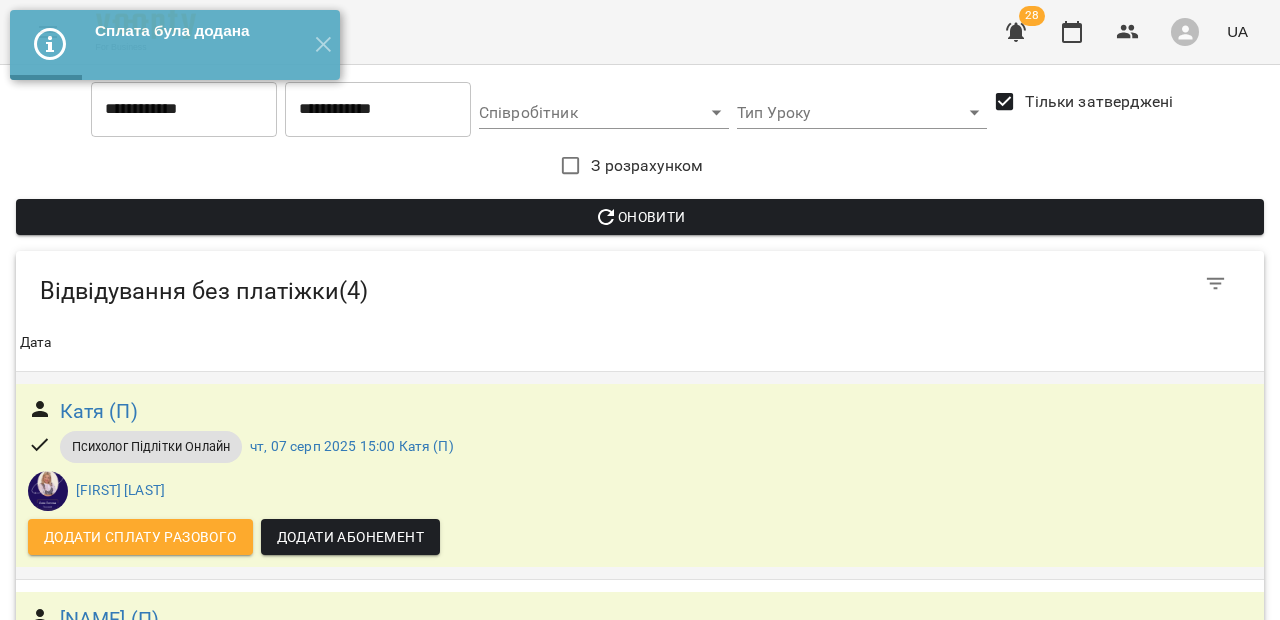 click on "Додати сплату разового" at bounding box center (140, 537) 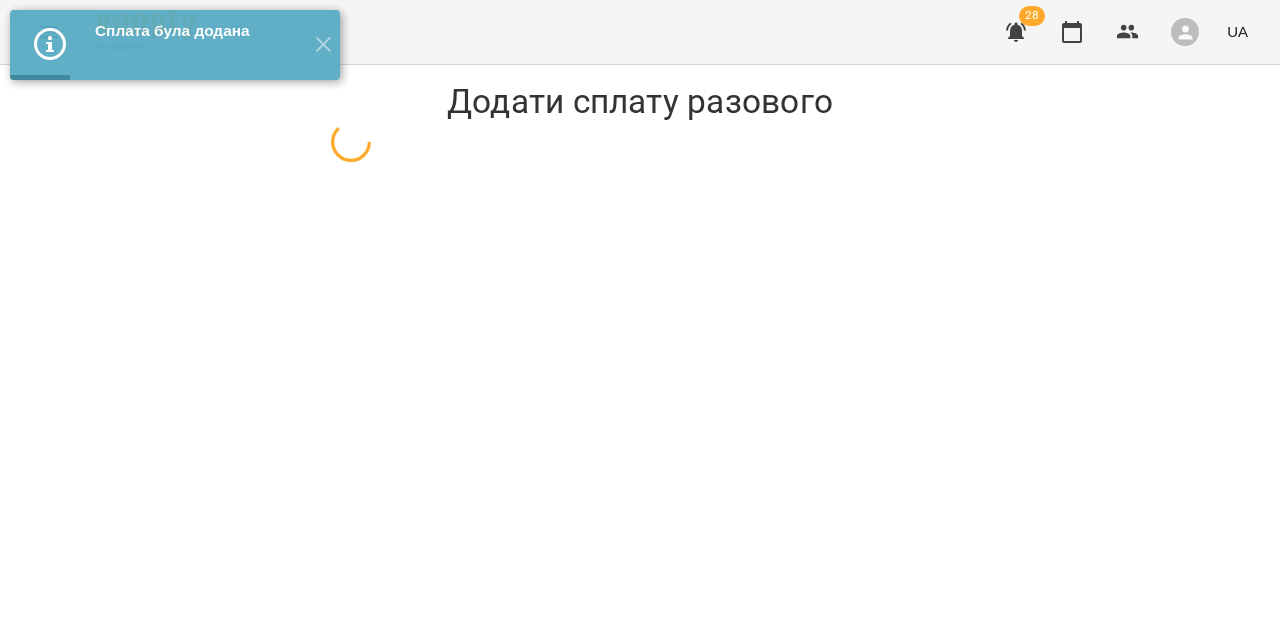select on "**********" 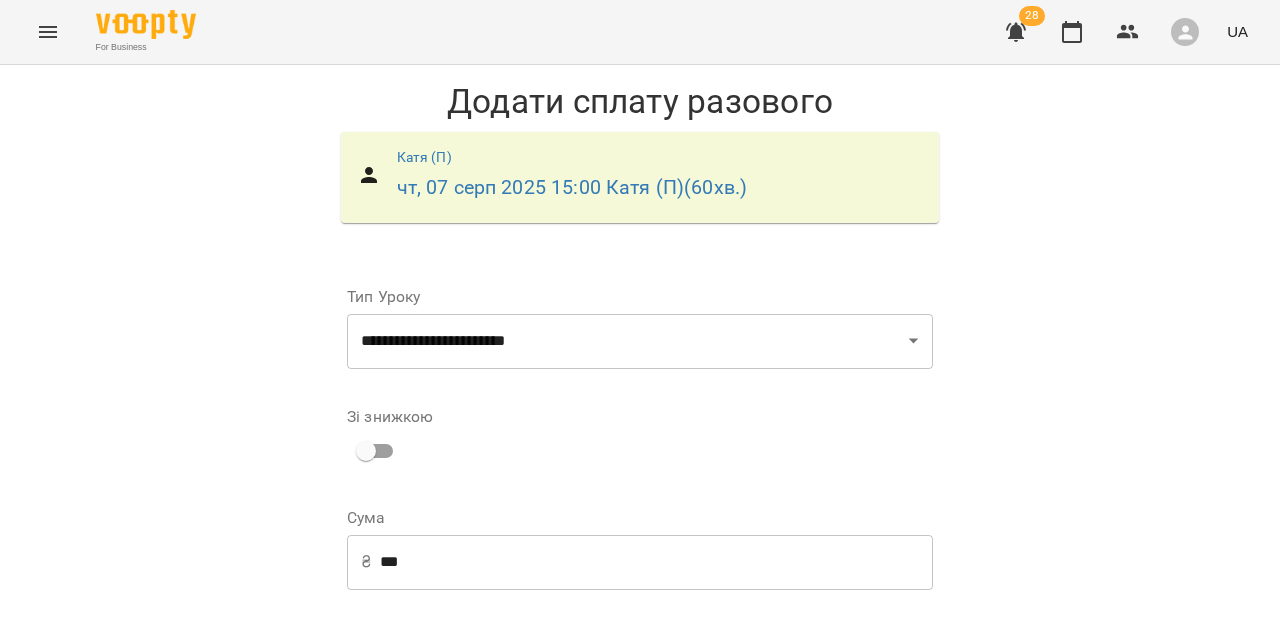 scroll, scrollTop: 292, scrollLeft: 0, axis: vertical 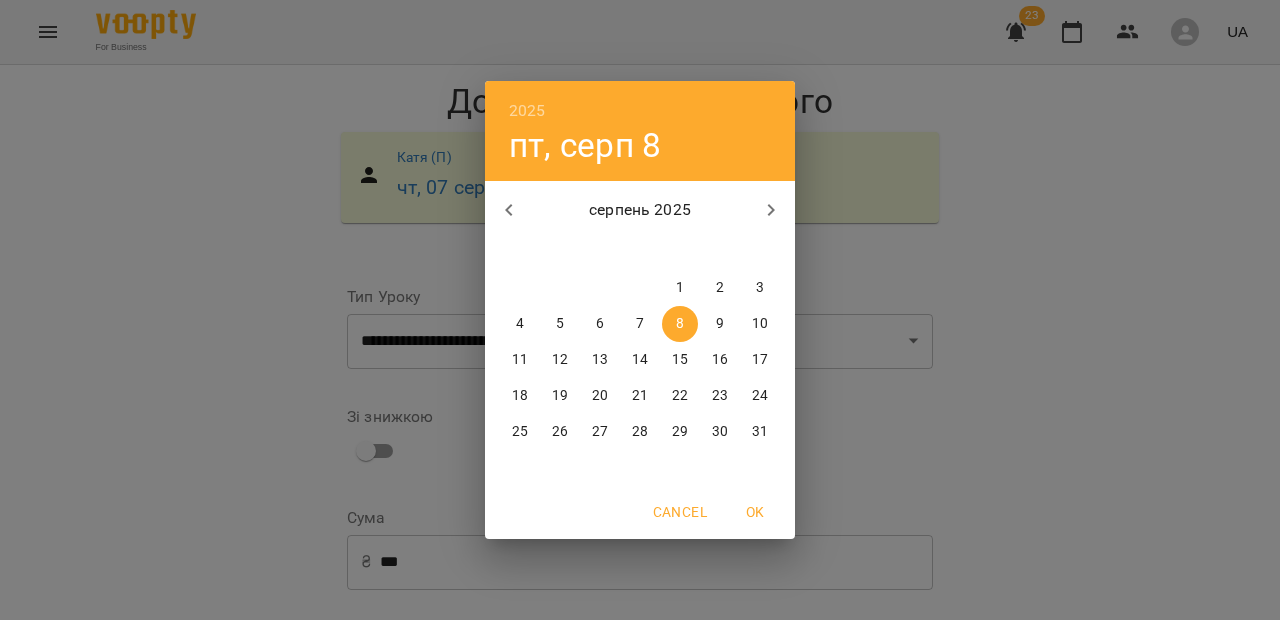 click on "7" at bounding box center (640, 324) 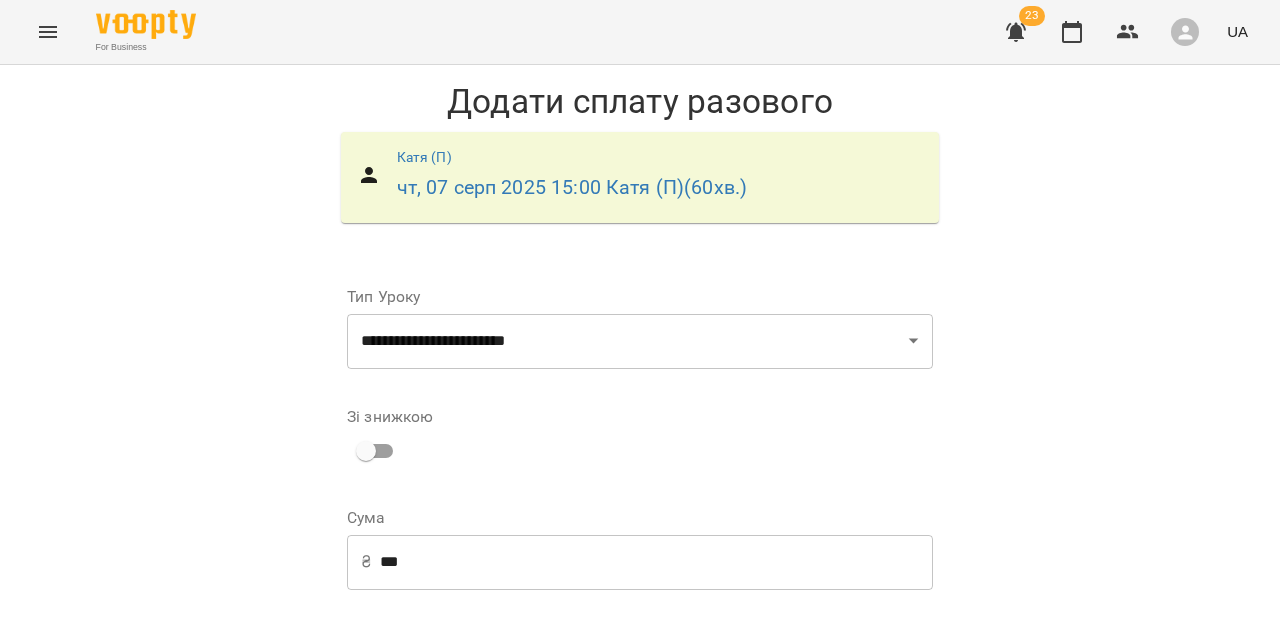 click on "Додати сплату разового" at bounding box center [806, 877] 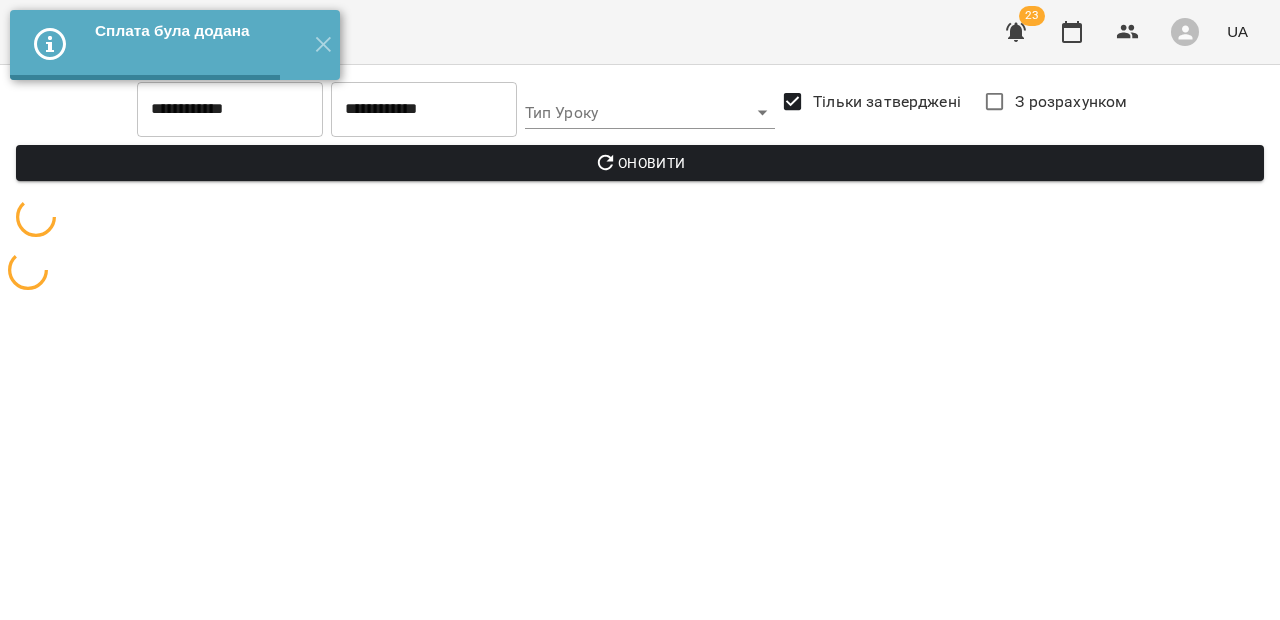 scroll, scrollTop: 0, scrollLeft: 0, axis: both 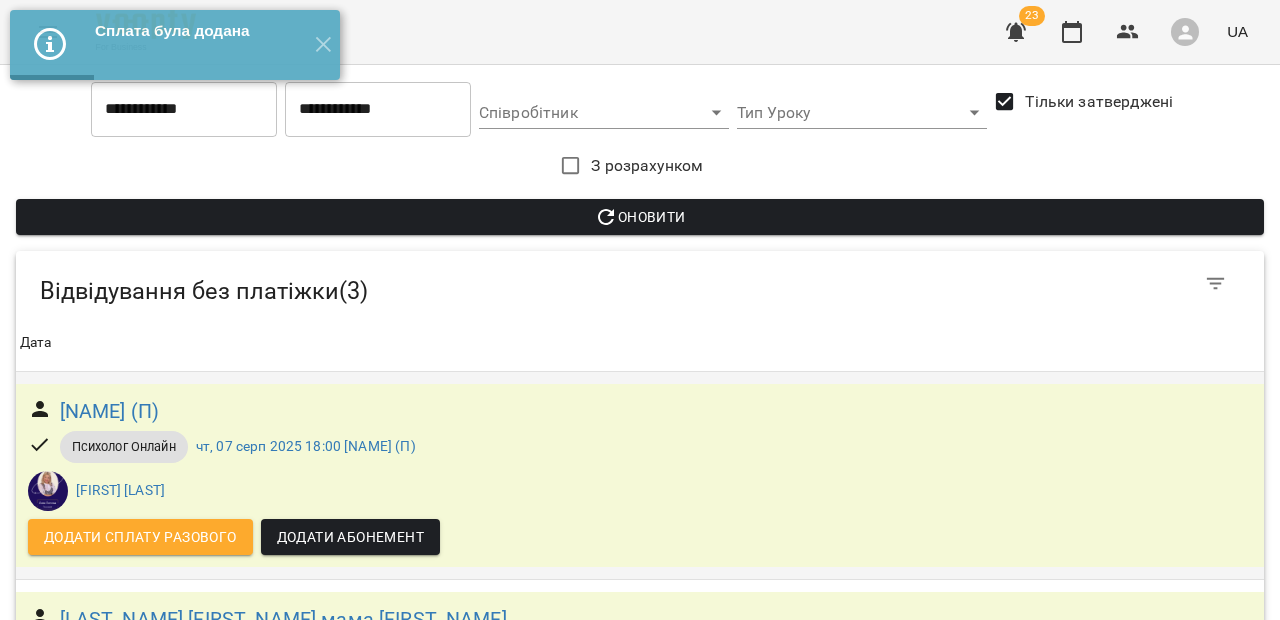 click on "Додати сплату разового" at bounding box center [140, 537] 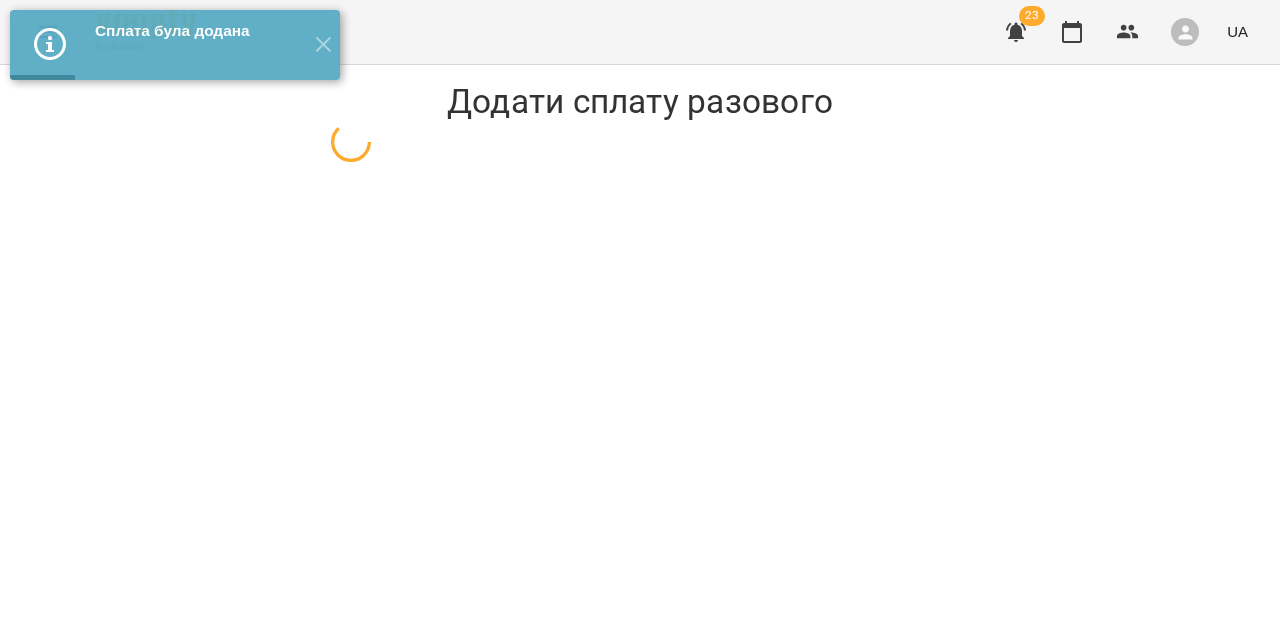 select on "**********" 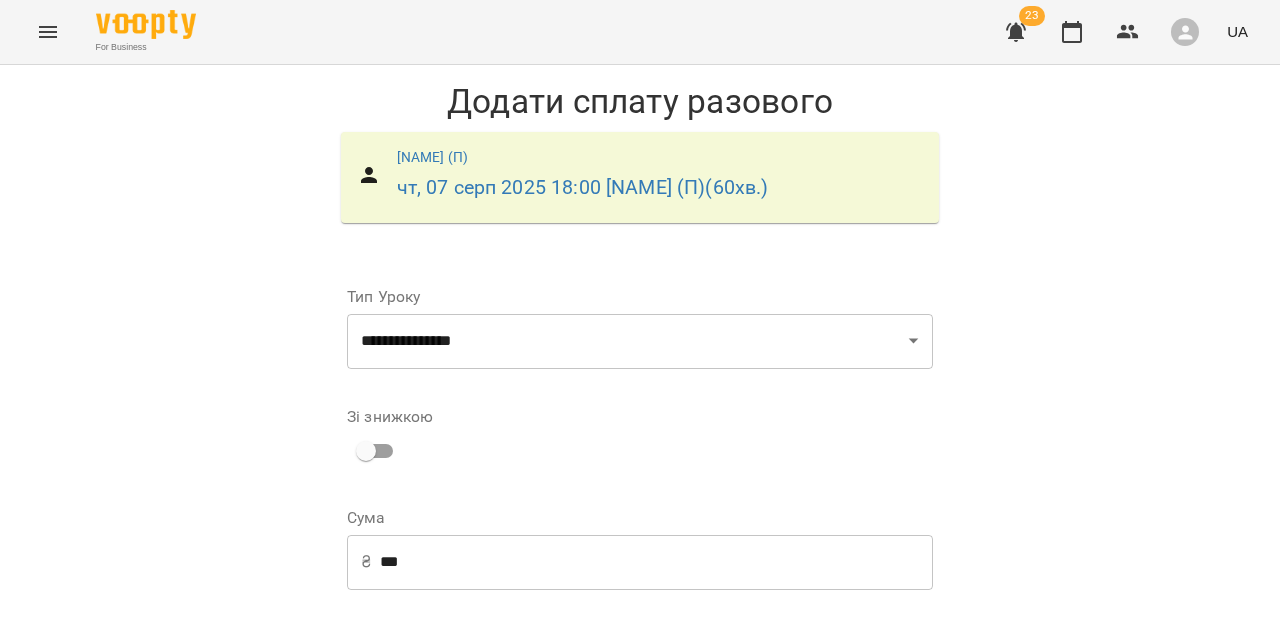 scroll, scrollTop: 292, scrollLeft: 0, axis: vertical 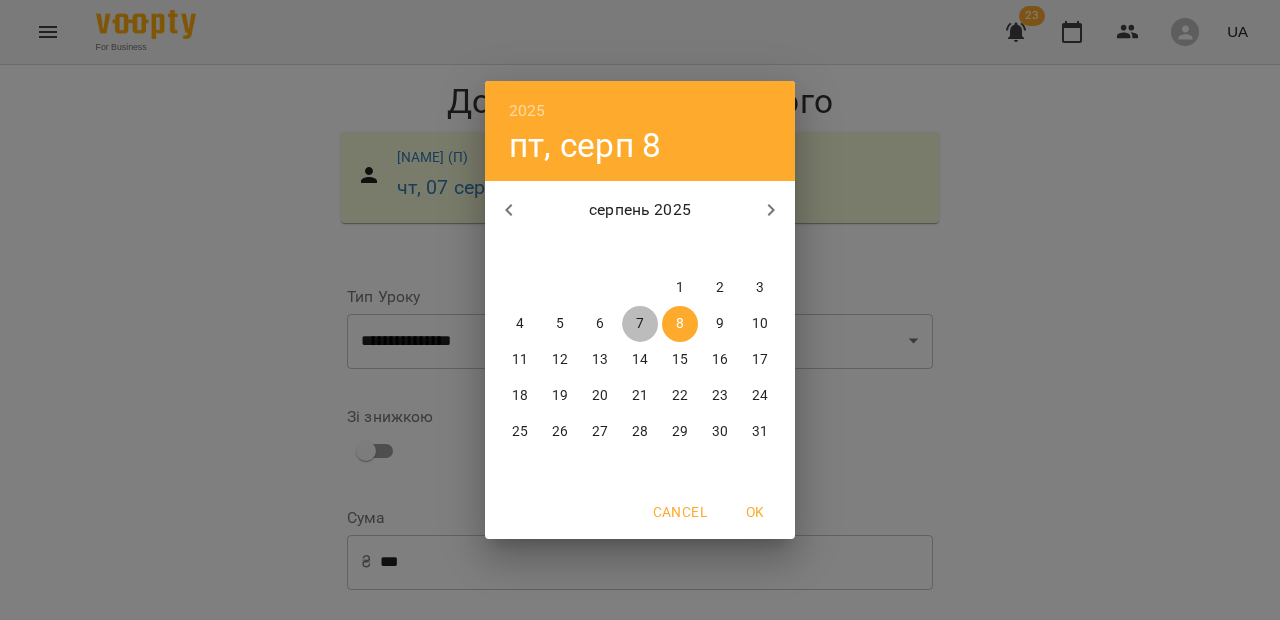 click on "7" at bounding box center [640, 324] 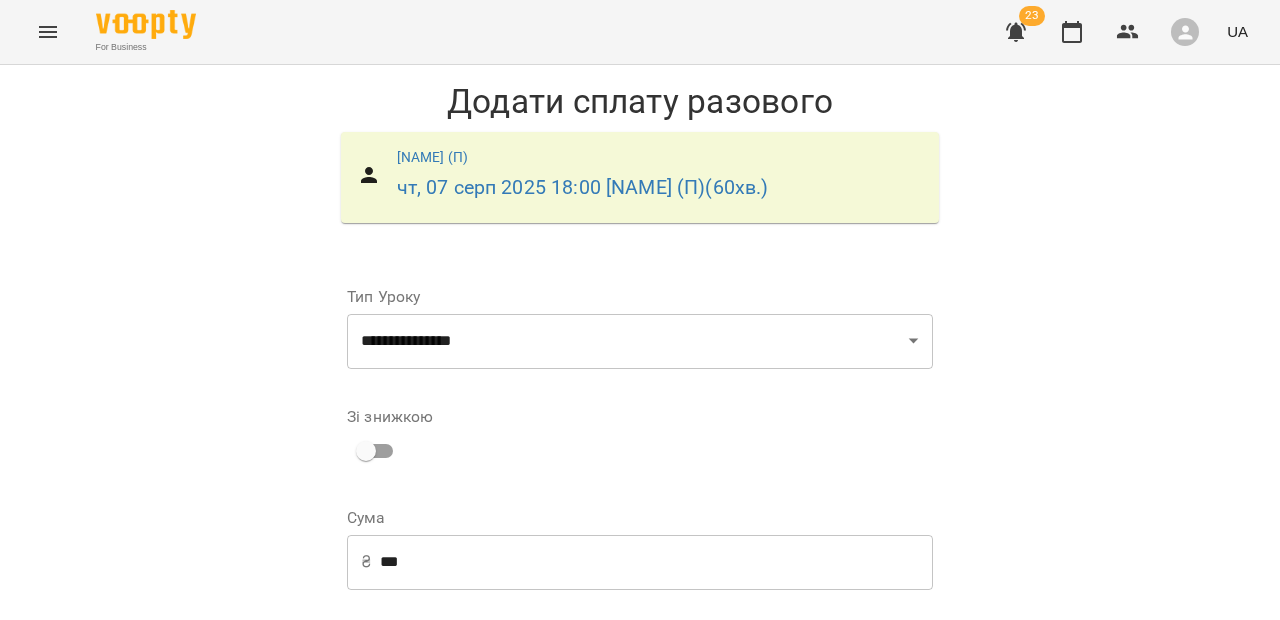 click on "Додати сплату разового" at bounding box center (806, 877) 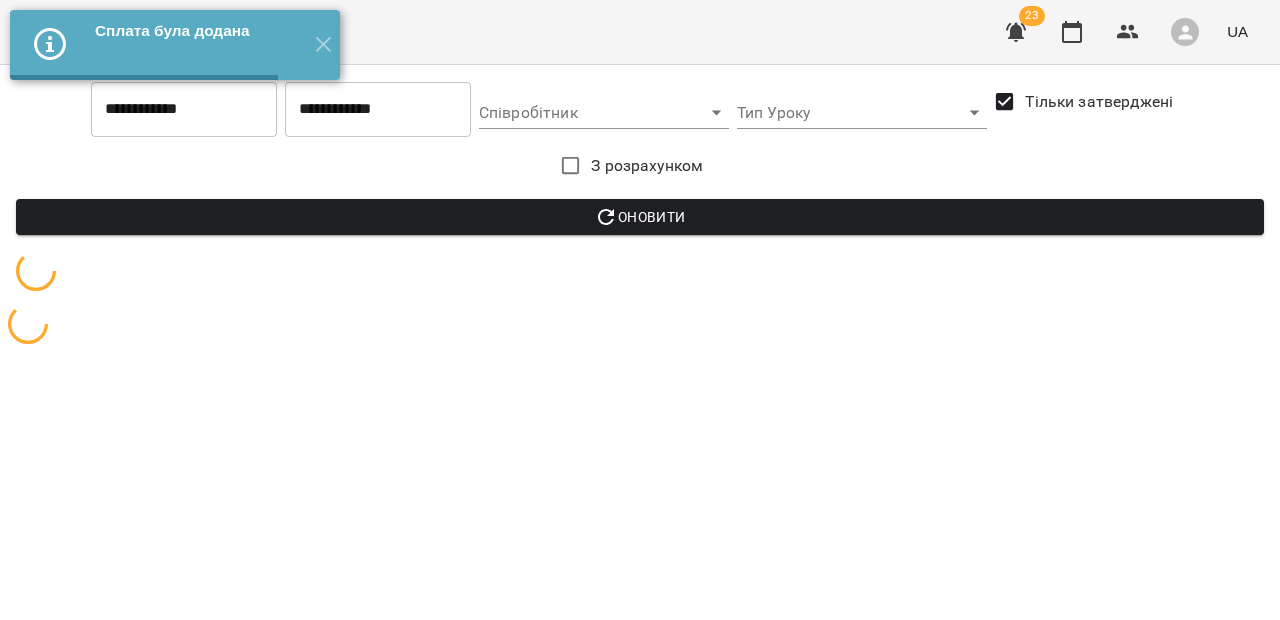 scroll, scrollTop: 0, scrollLeft: 0, axis: both 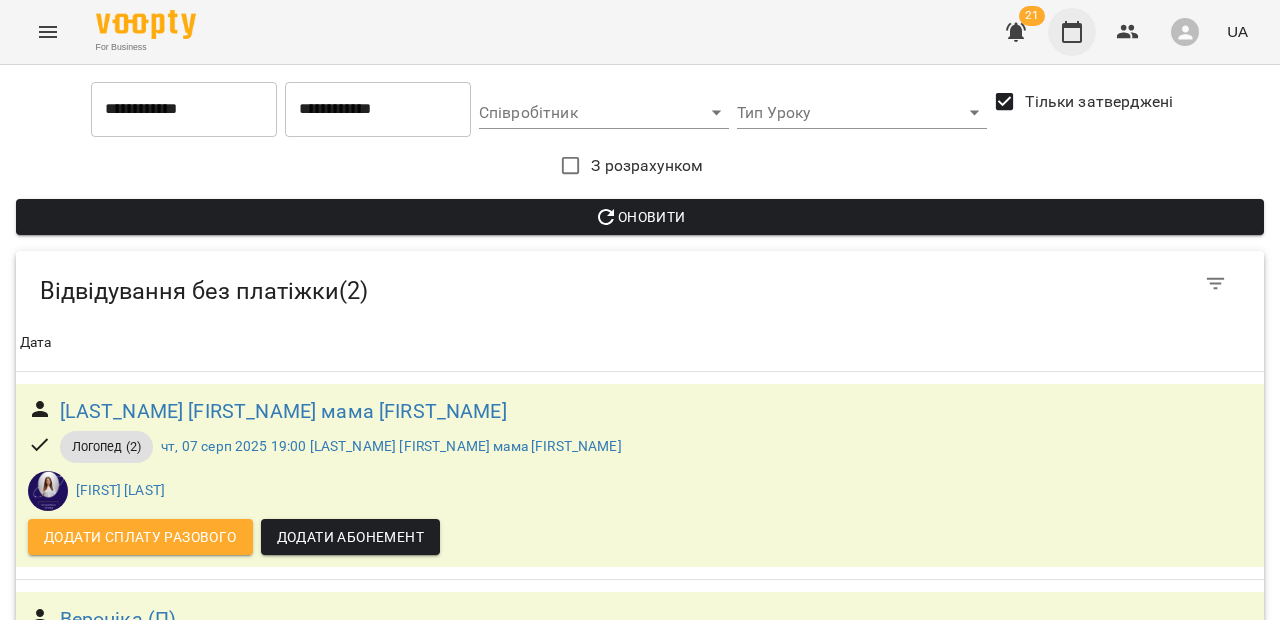 click at bounding box center (1072, 32) 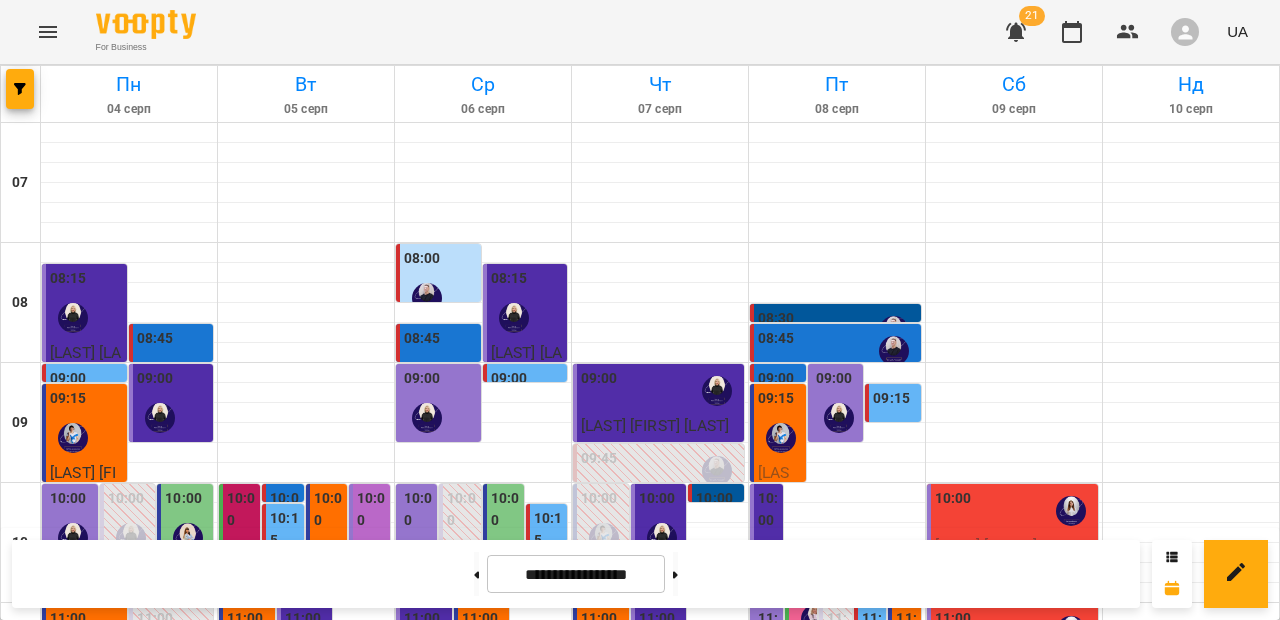 scroll, scrollTop: 496, scrollLeft: 0, axis: vertical 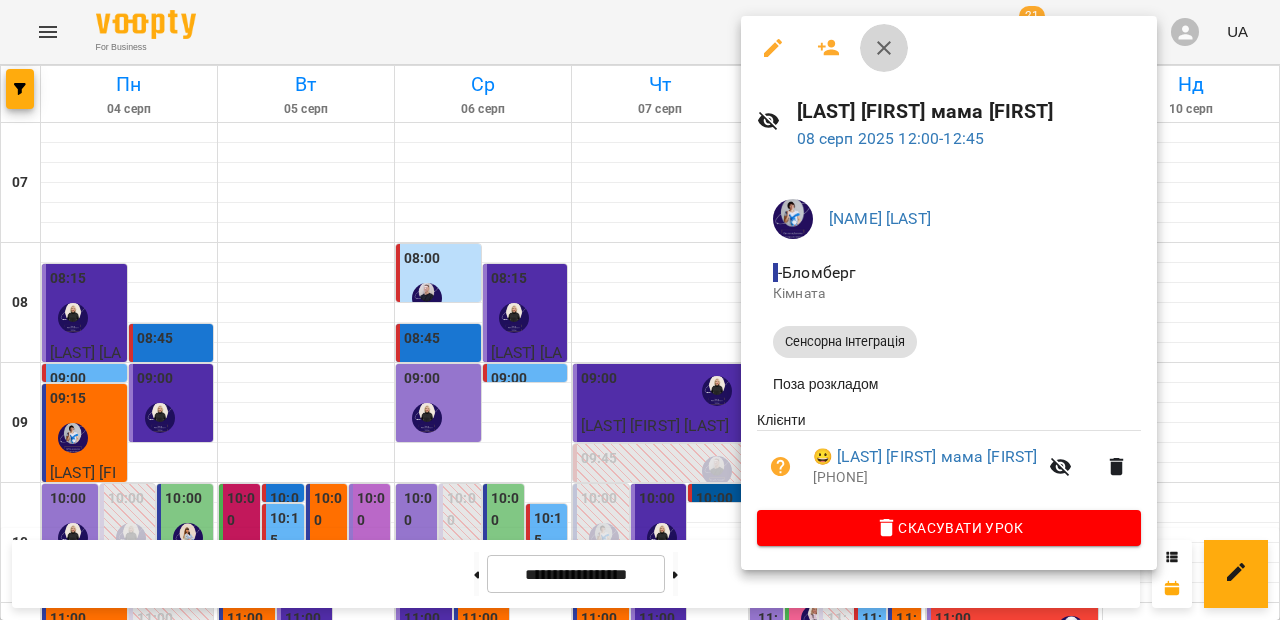 click 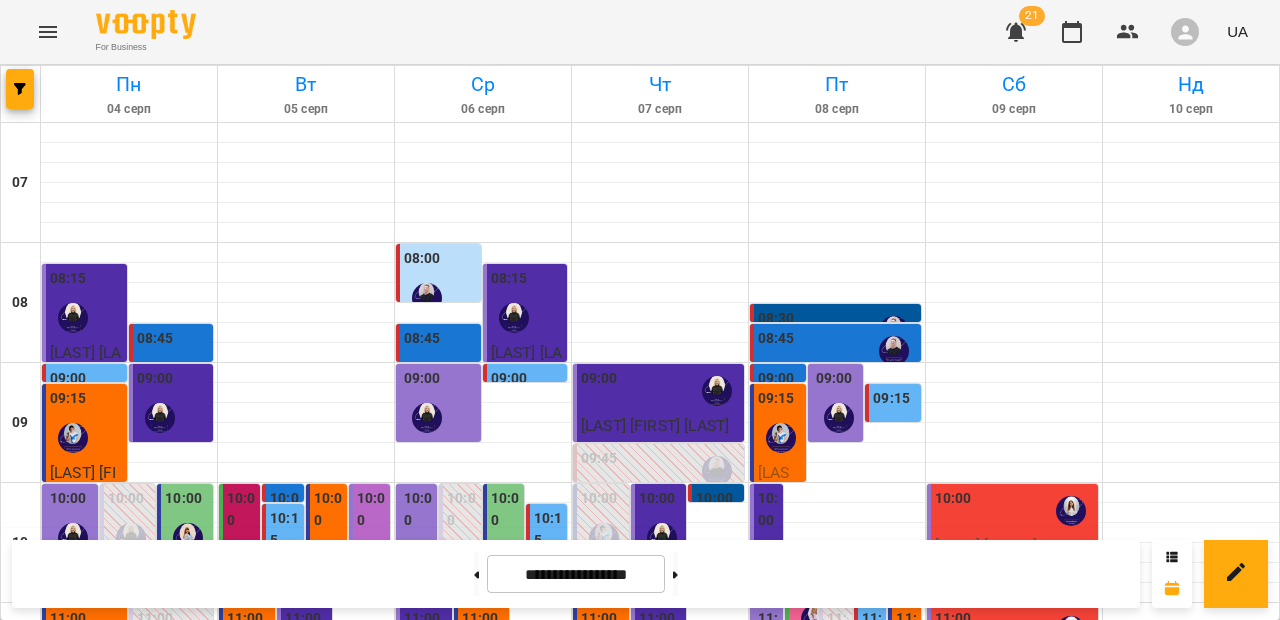 click on "11:00" at bounding box center (906, 629) 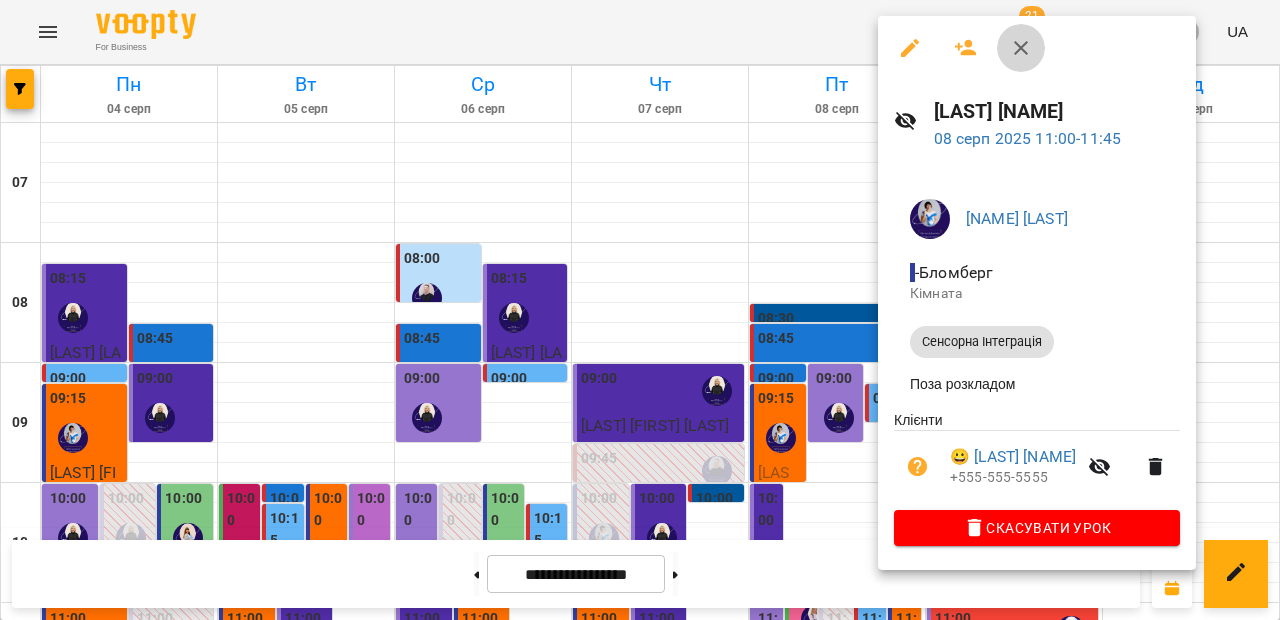 click 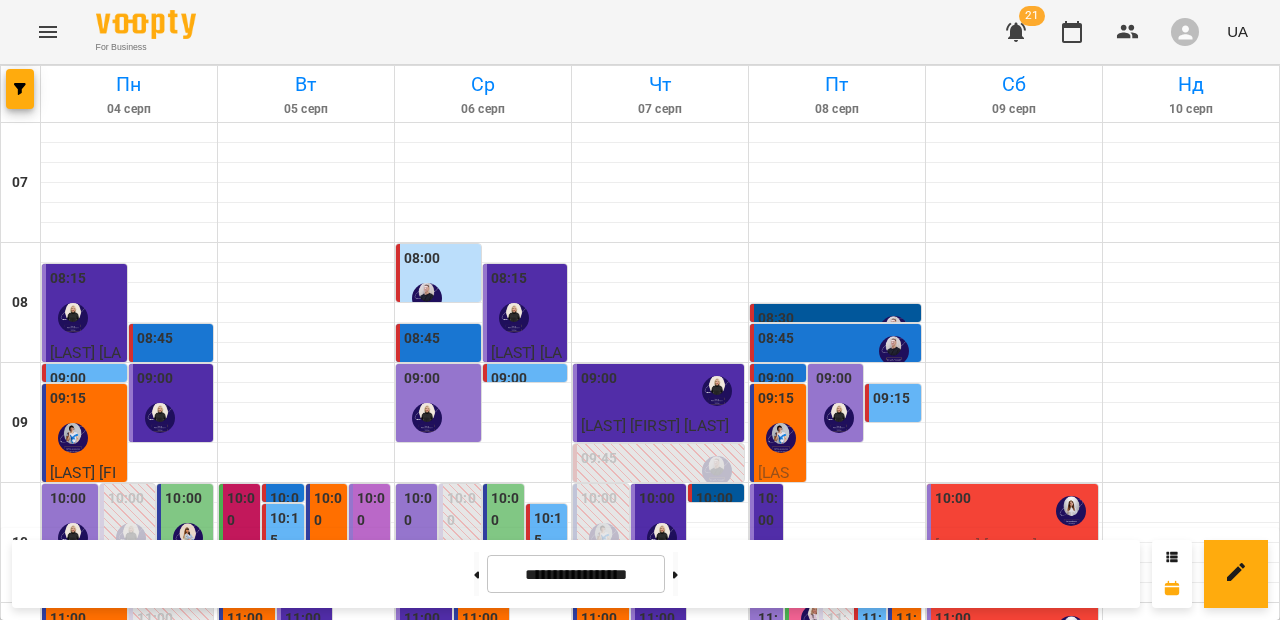 scroll, scrollTop: 388, scrollLeft: 0, axis: vertical 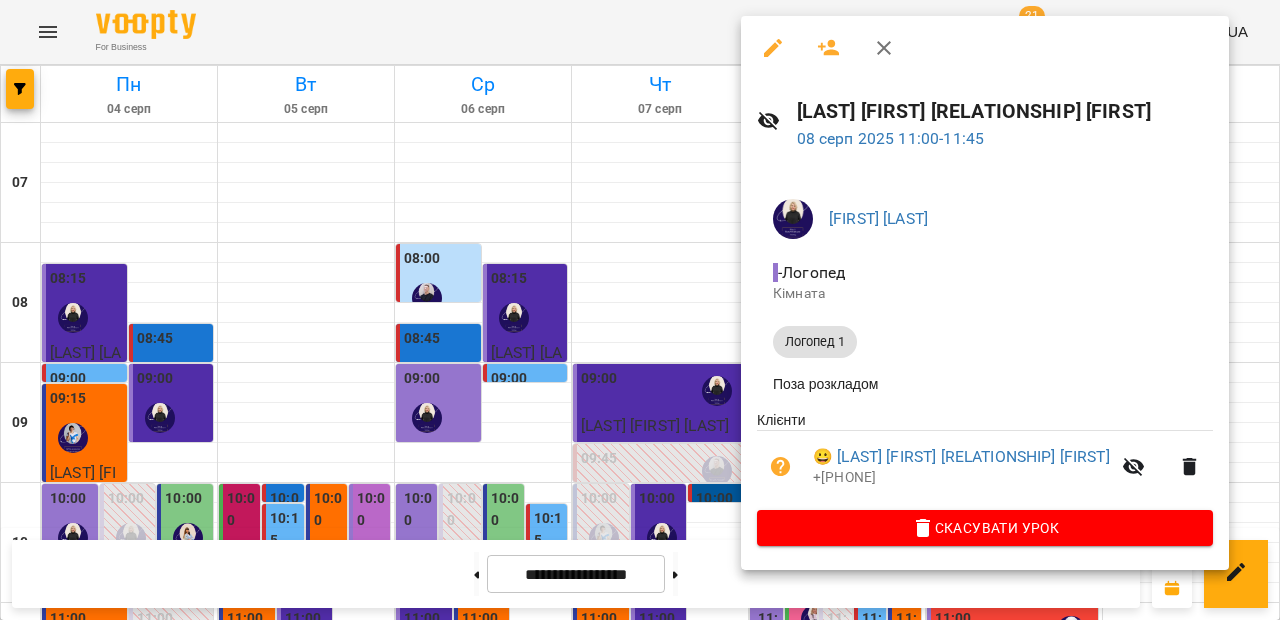 click 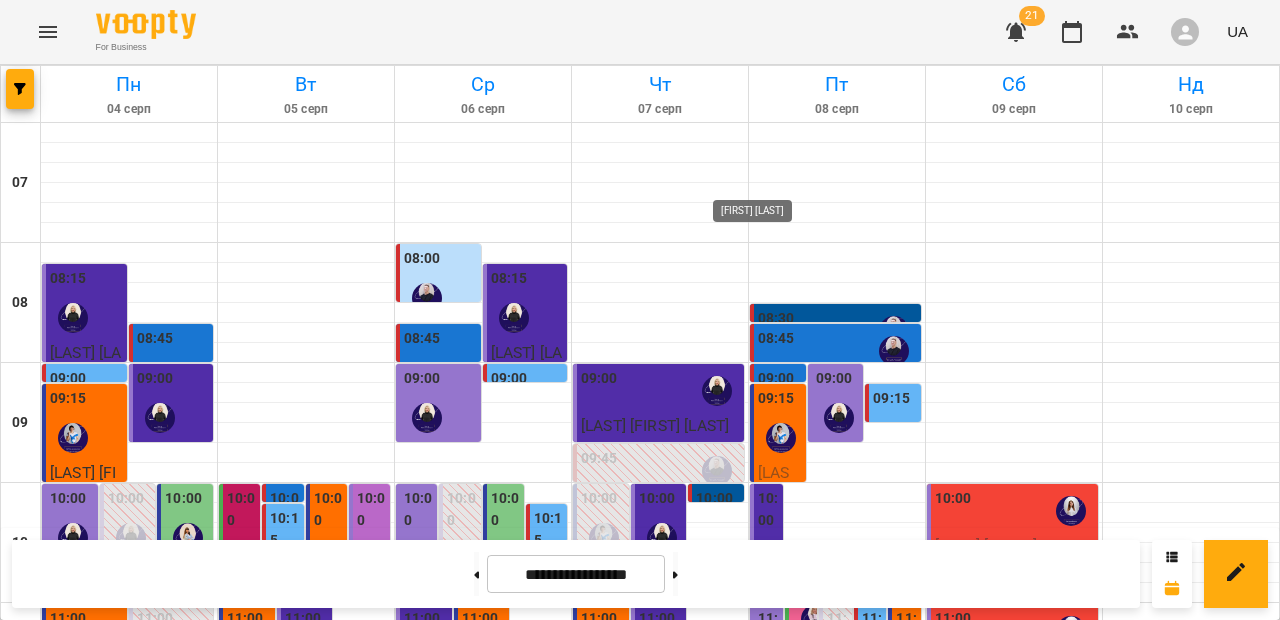 click at bounding box center [781, 559] 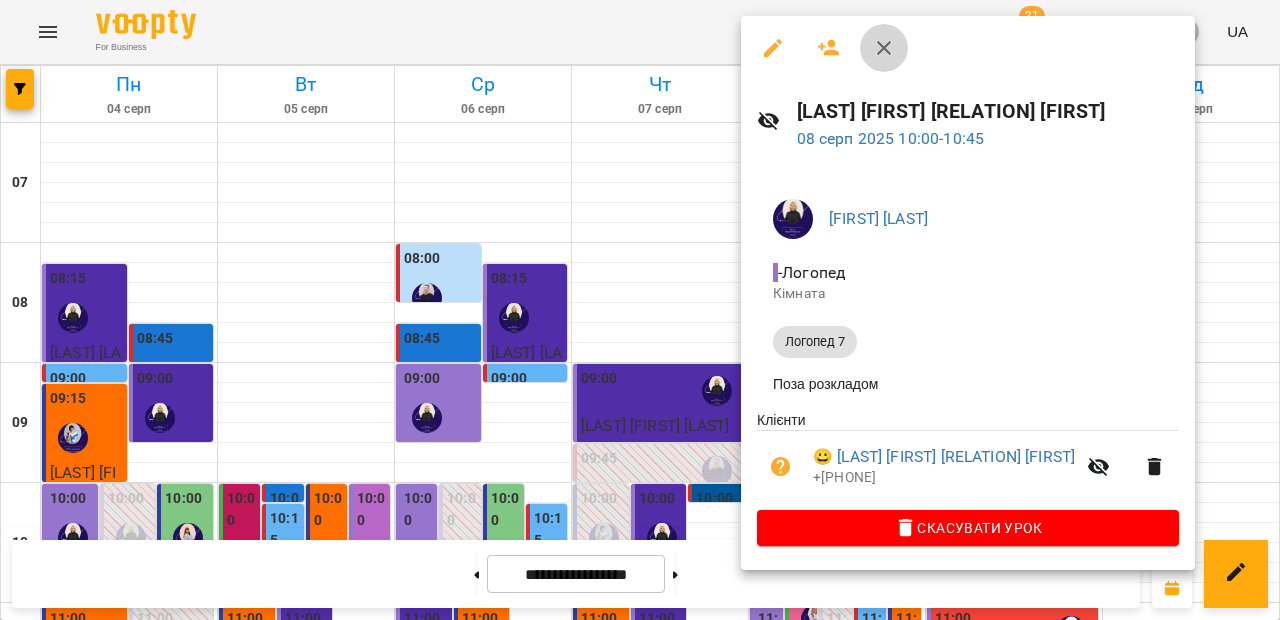 click 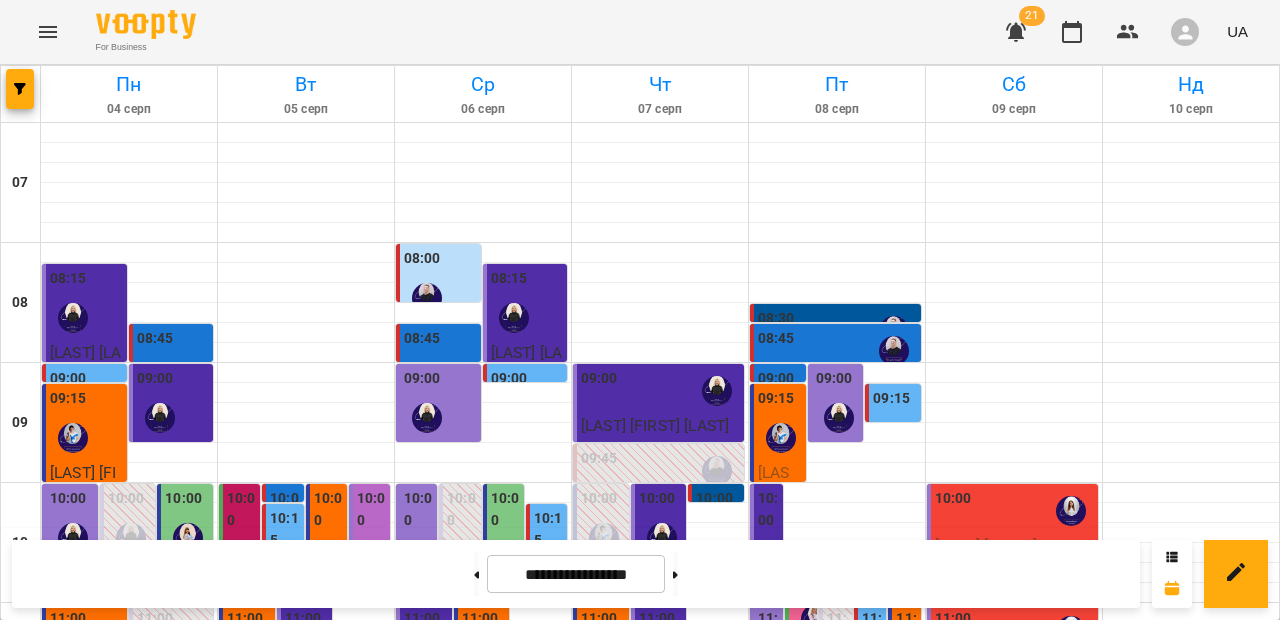 click on "10:00" at bounding box center [768, 509] 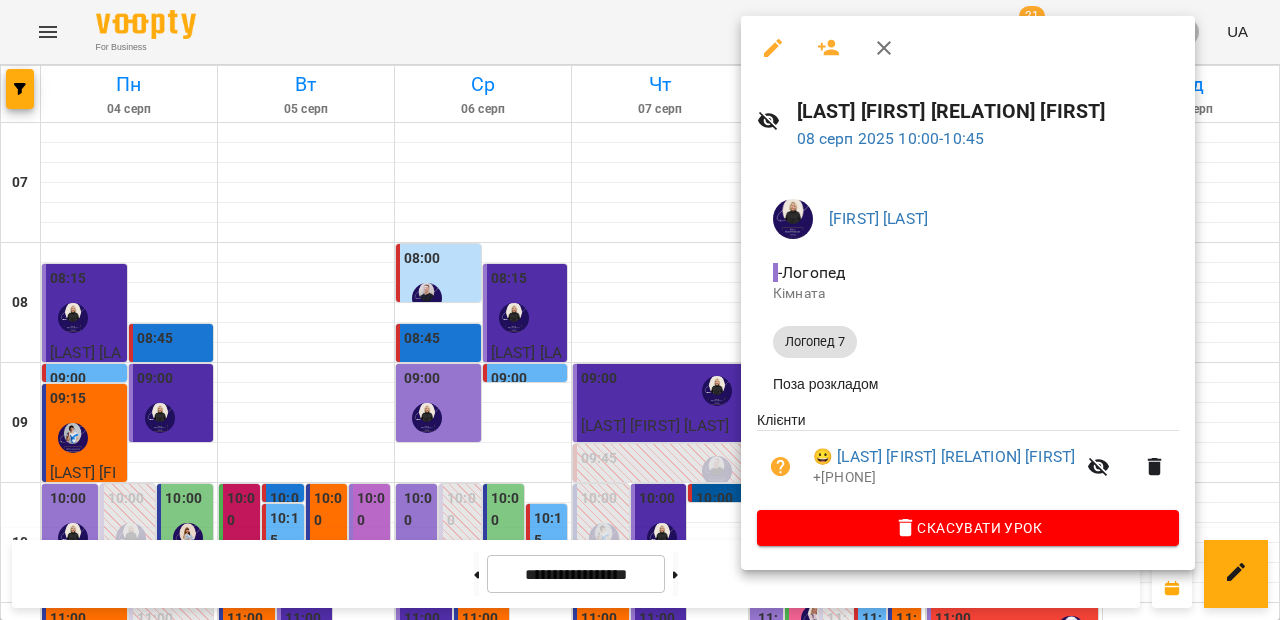 click at bounding box center (884, 48) 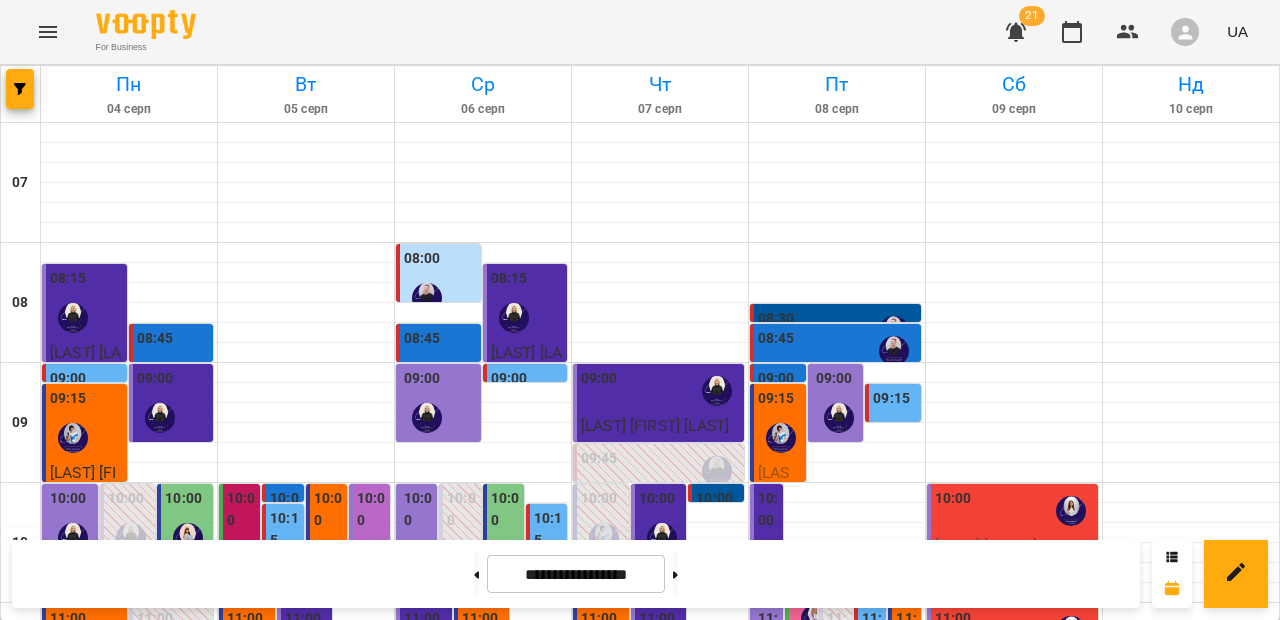 scroll, scrollTop: 1153, scrollLeft: 0, axis: vertical 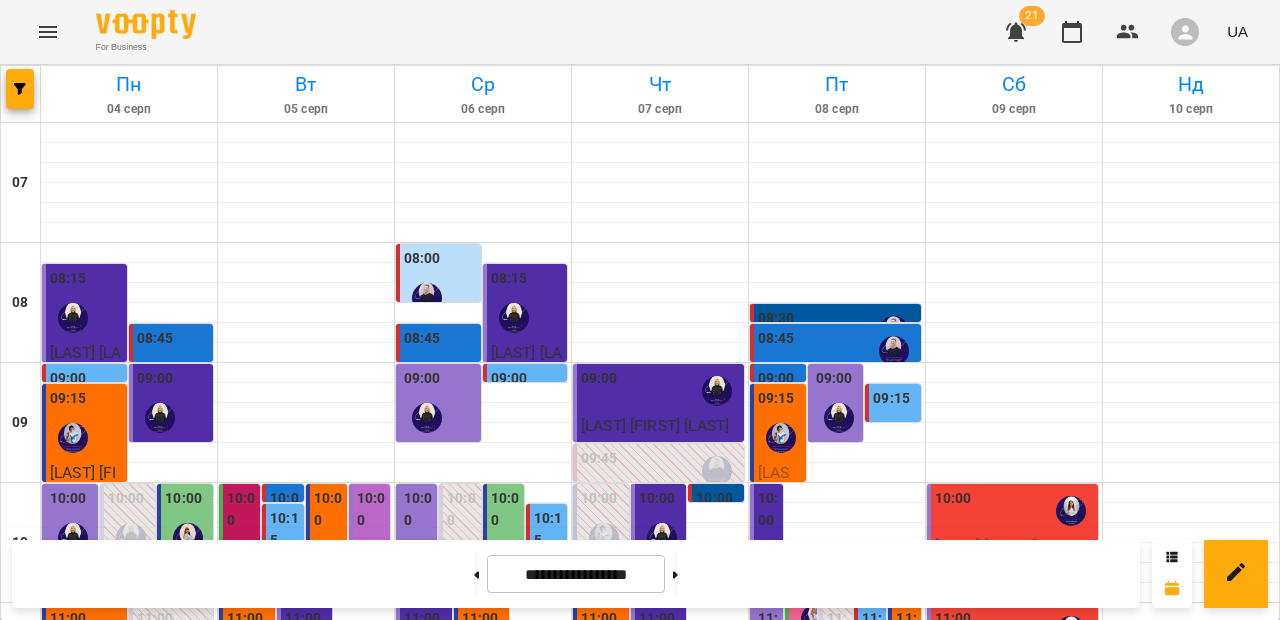 drag, startPoint x: 1275, startPoint y: 568, endPoint x: 1275, endPoint y: 595, distance: 27 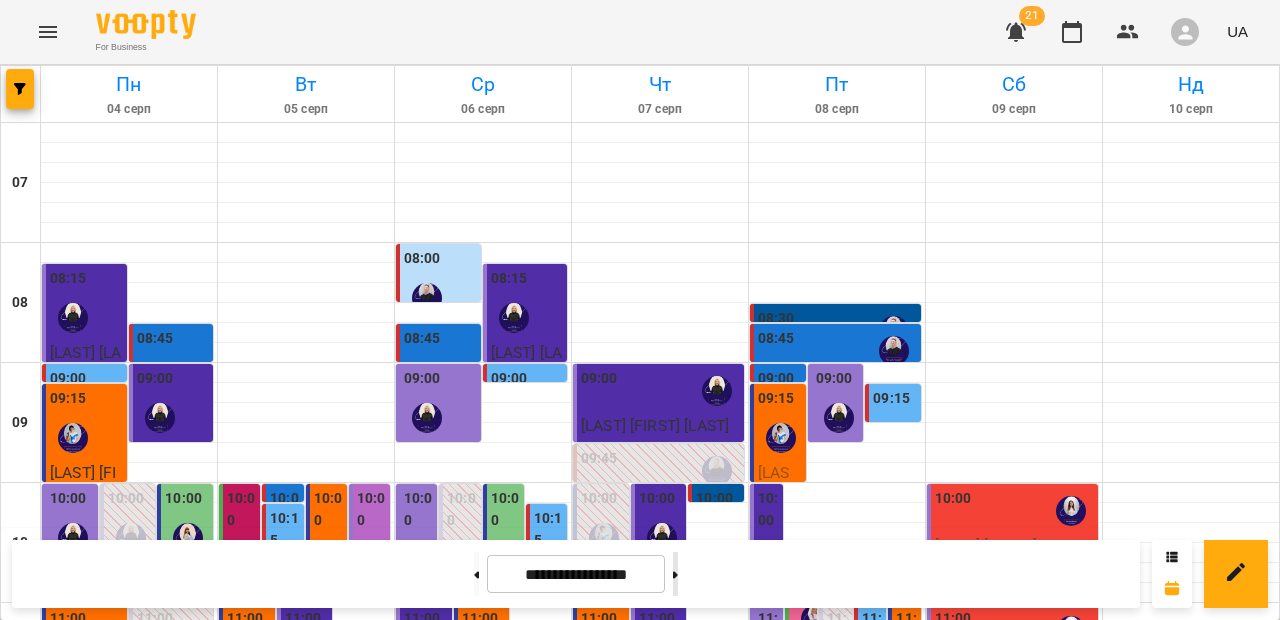 click at bounding box center (675, 574) 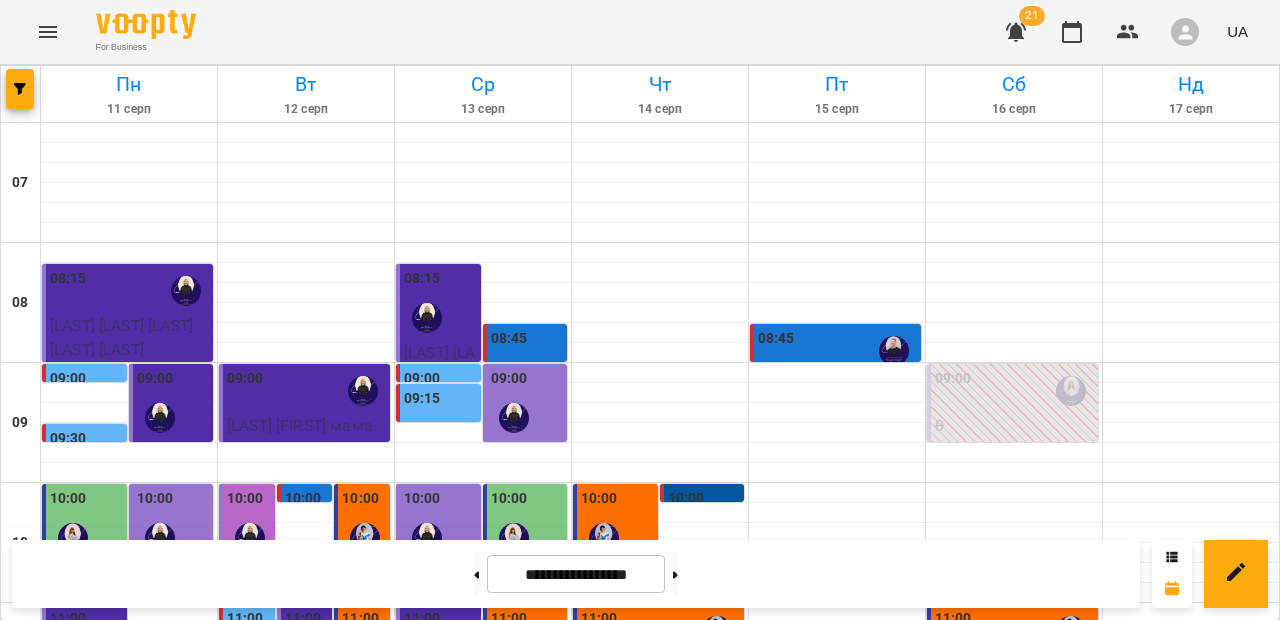 scroll, scrollTop: 0, scrollLeft: 0, axis: both 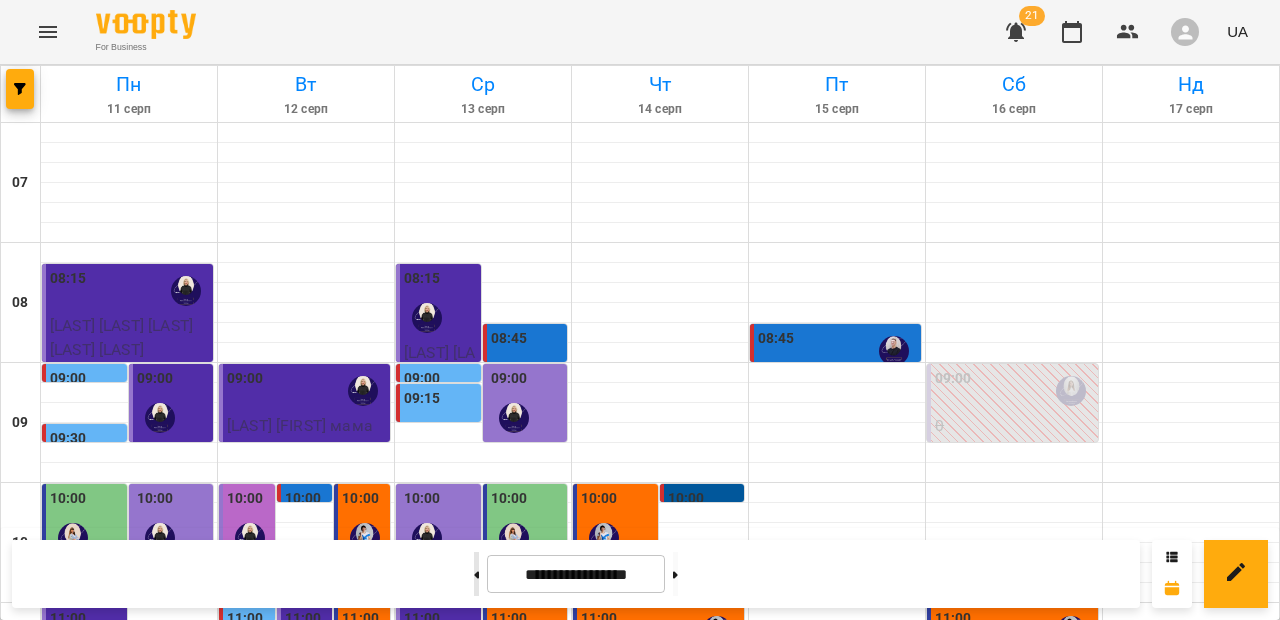 click at bounding box center [476, 574] 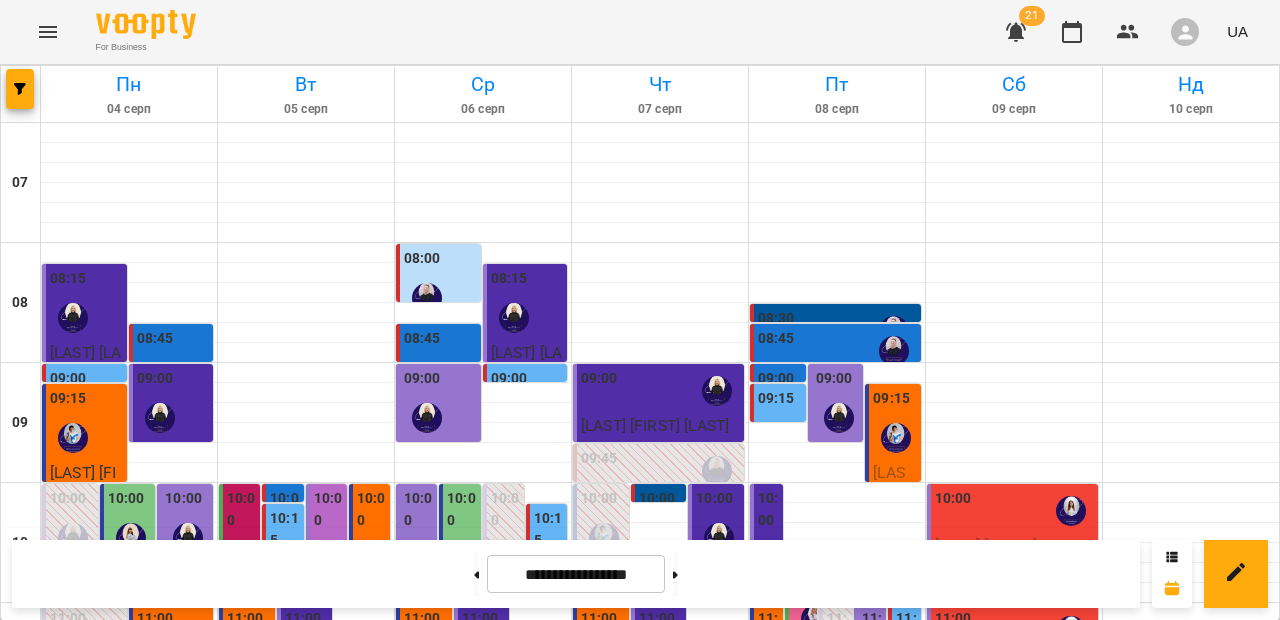 scroll, scrollTop: 0, scrollLeft: 0, axis: both 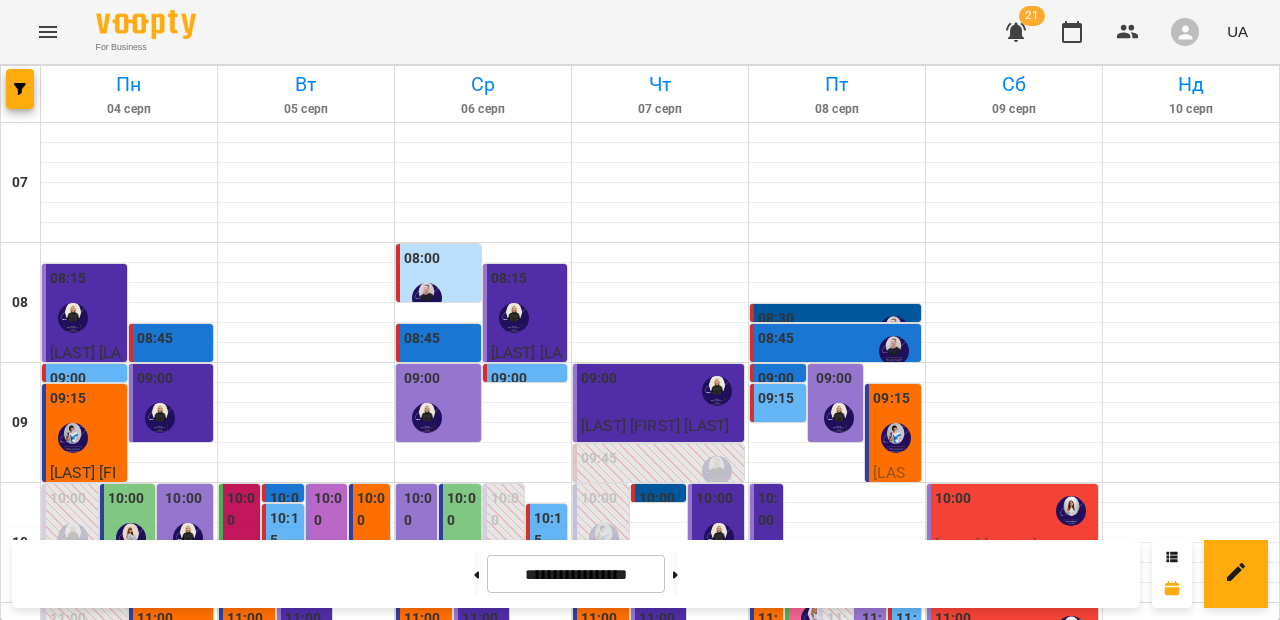 click on "11:00" at bounding box center (906, 629) 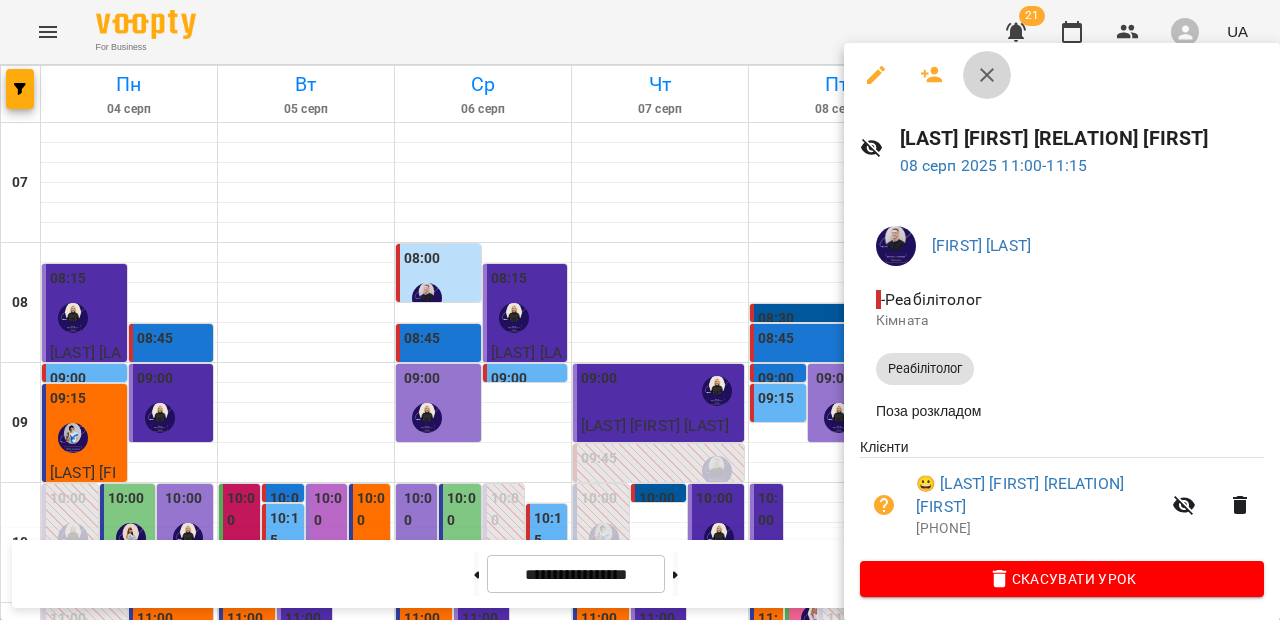 click 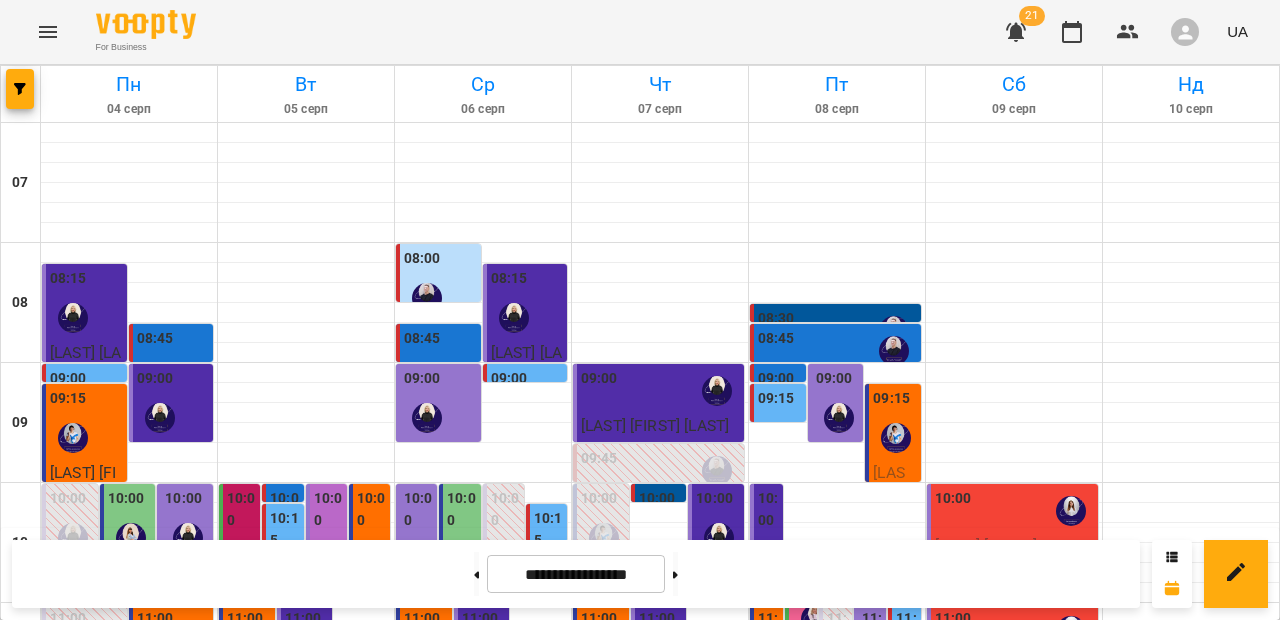 click on "Сб" at bounding box center (1014, 84) 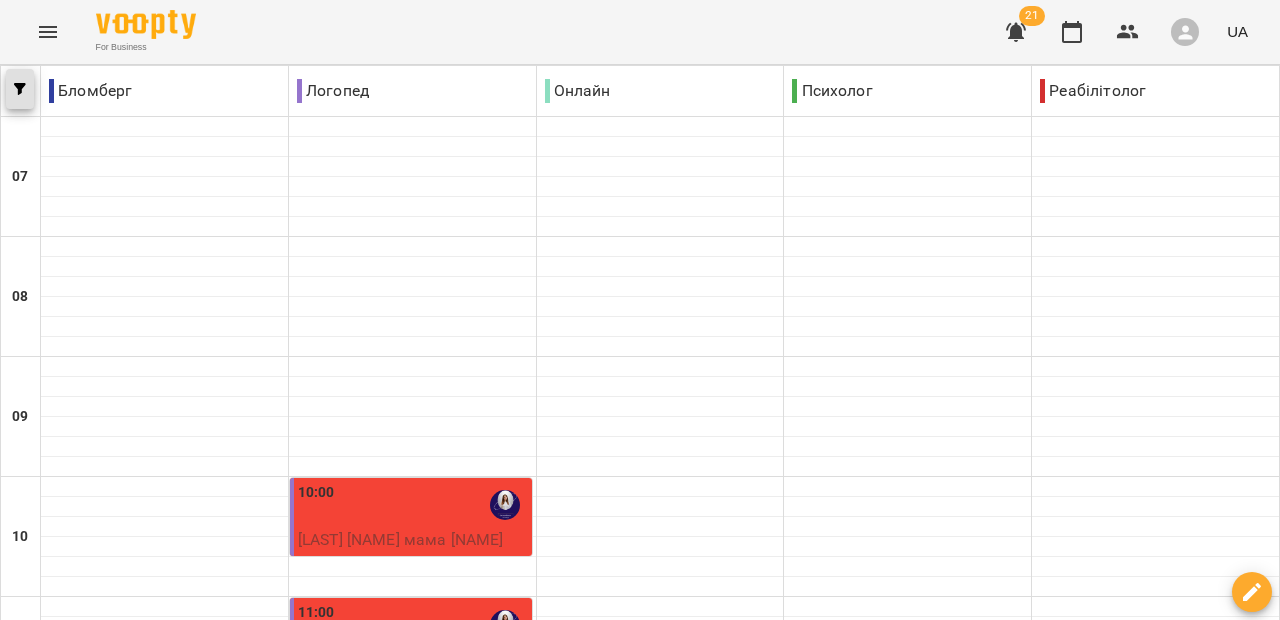 click at bounding box center (20, 89) 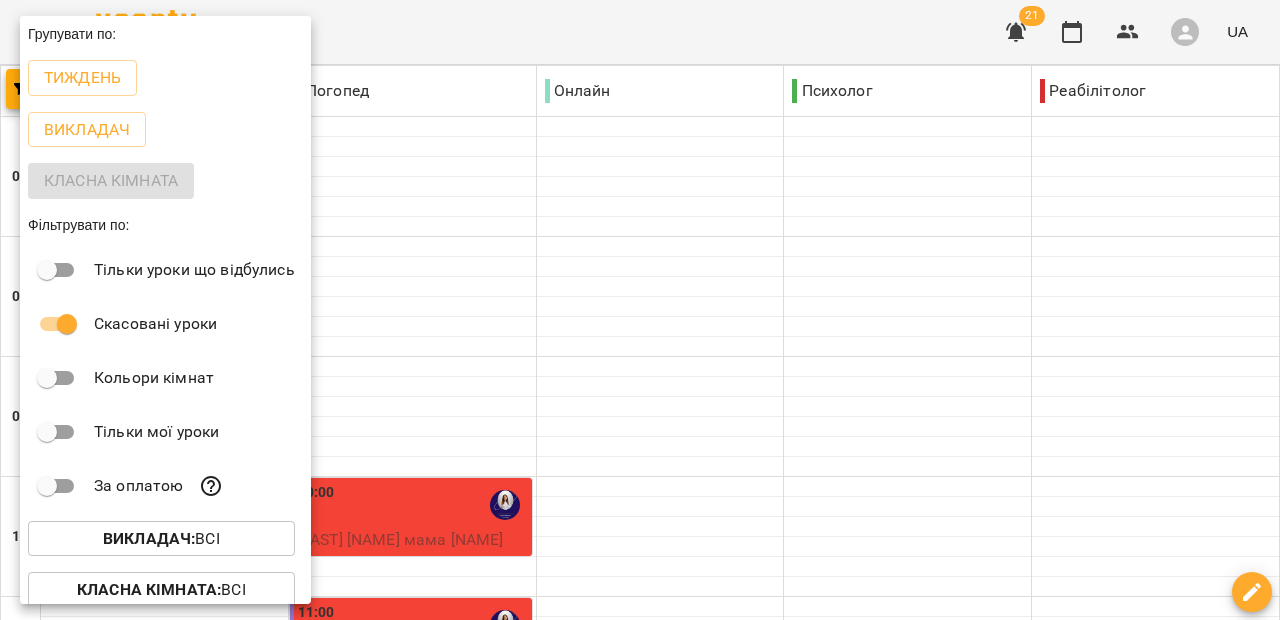 click on "Викладач :" at bounding box center [149, 538] 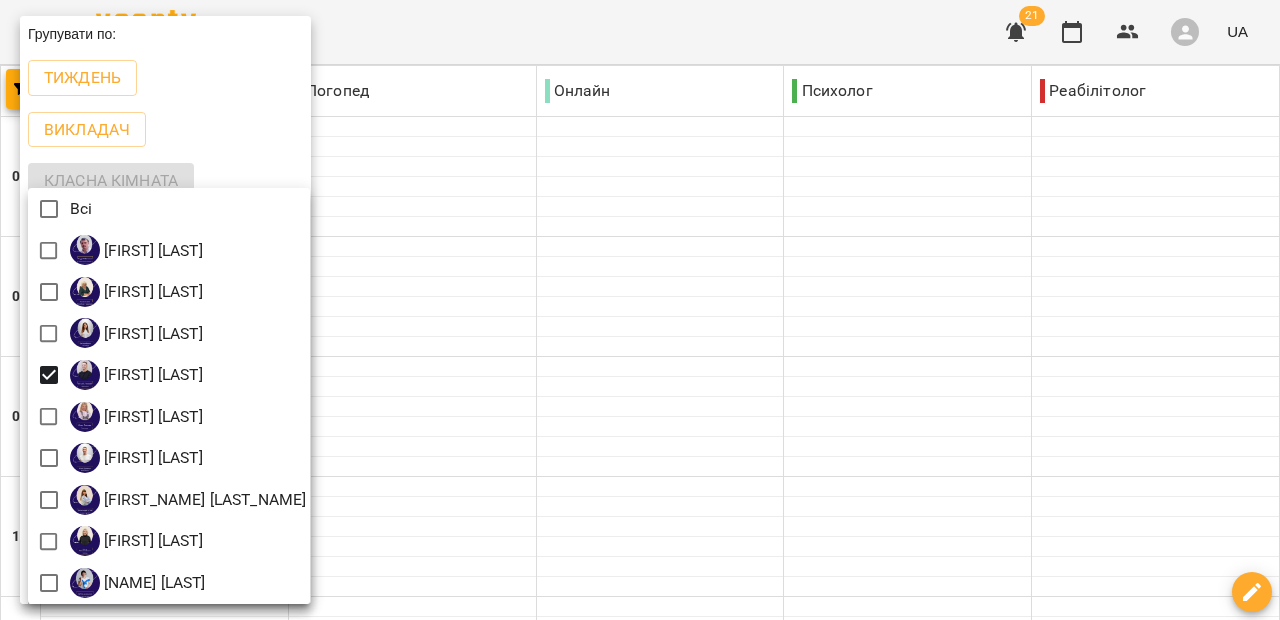 click at bounding box center [640, 310] 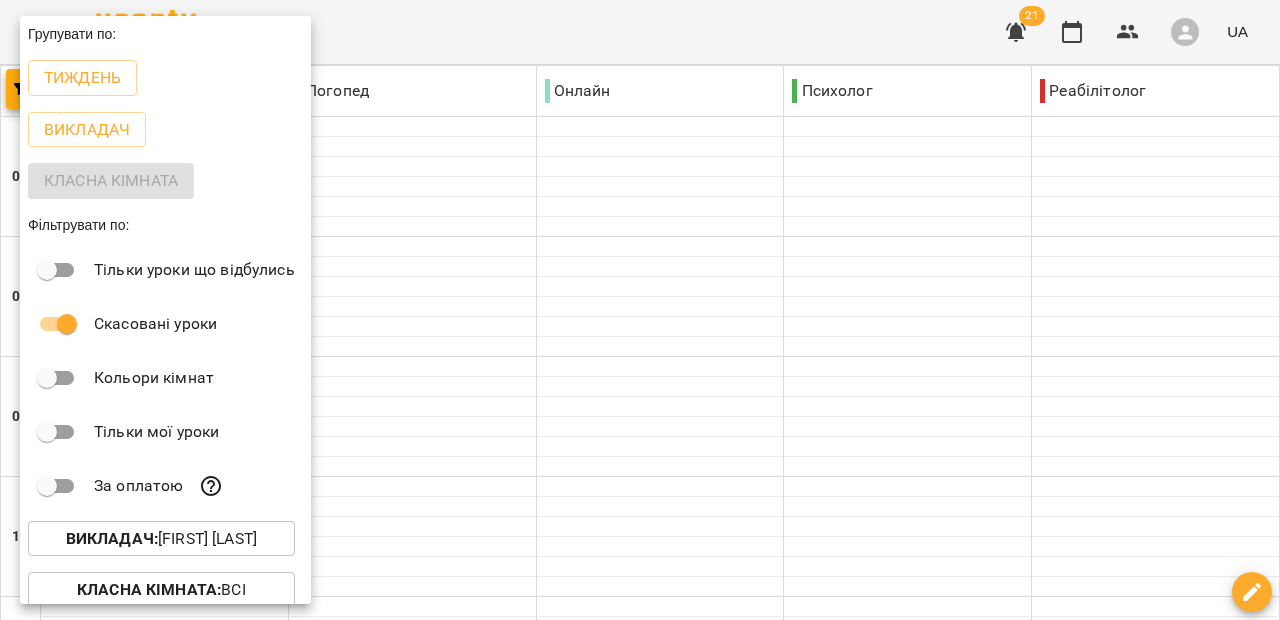 click on "Тиждень" at bounding box center (82, 78) 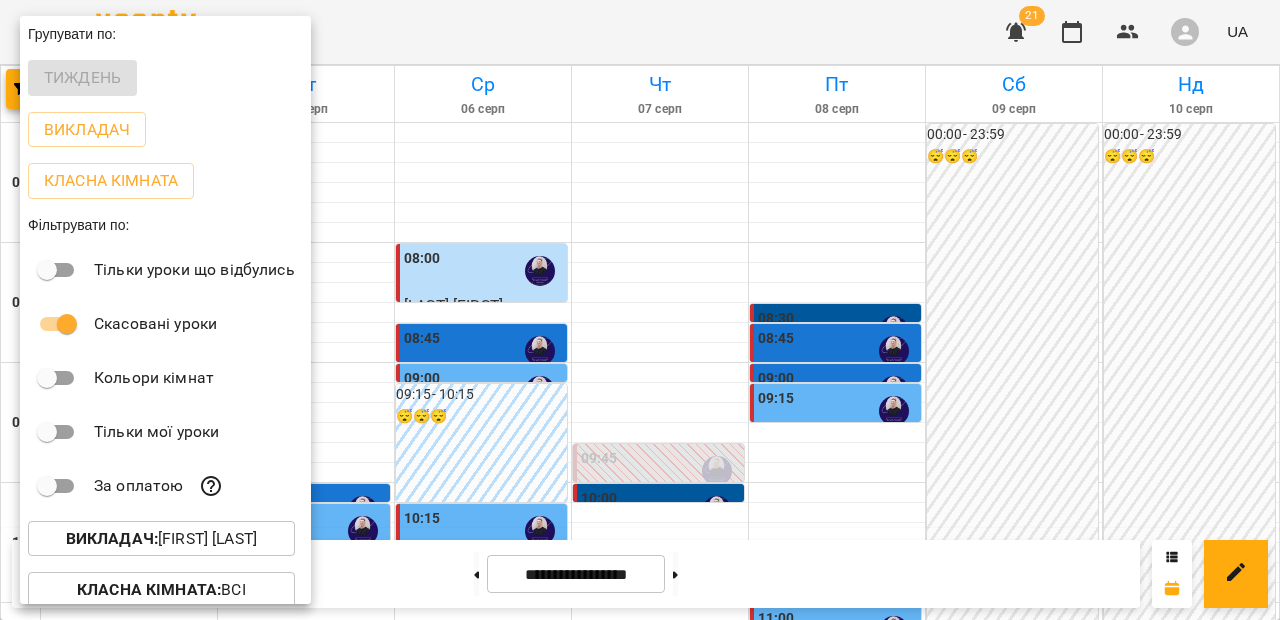 click at bounding box center [640, 310] 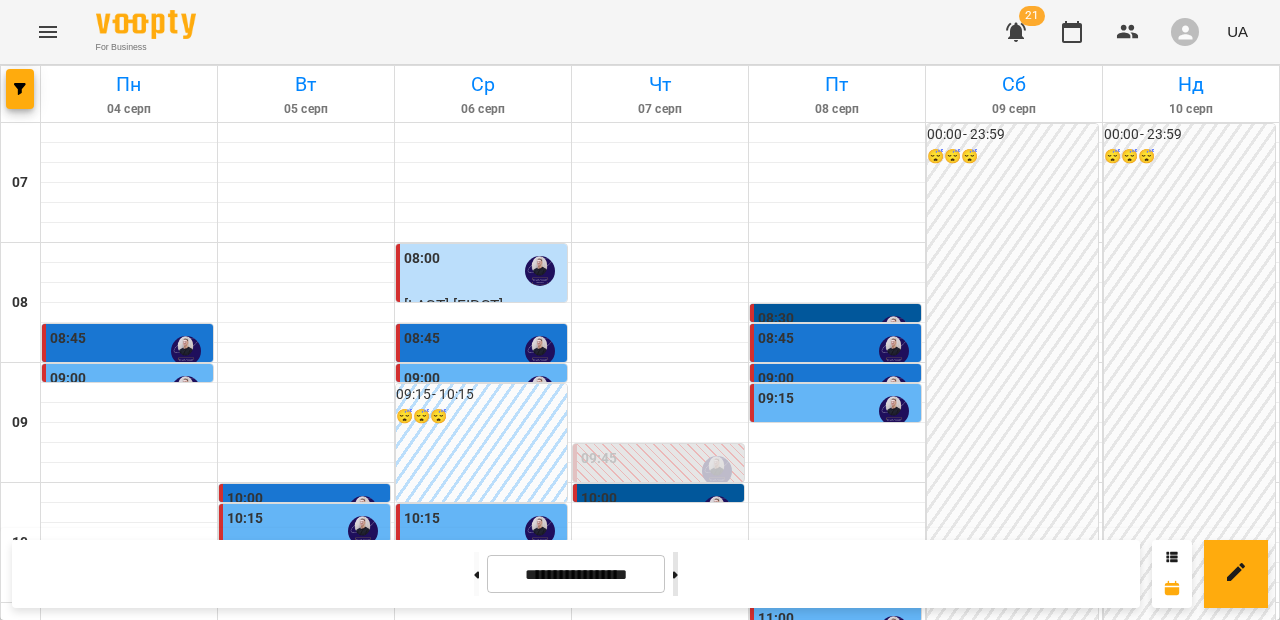 click at bounding box center [675, 574] 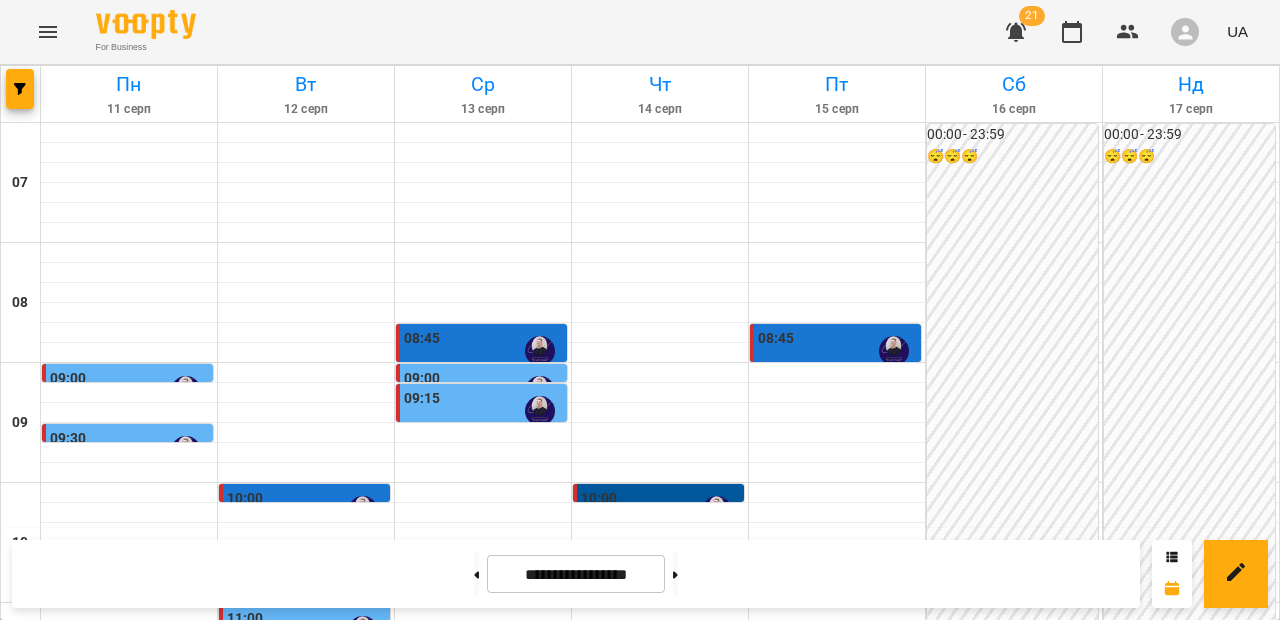 scroll, scrollTop: 218, scrollLeft: 0, axis: vertical 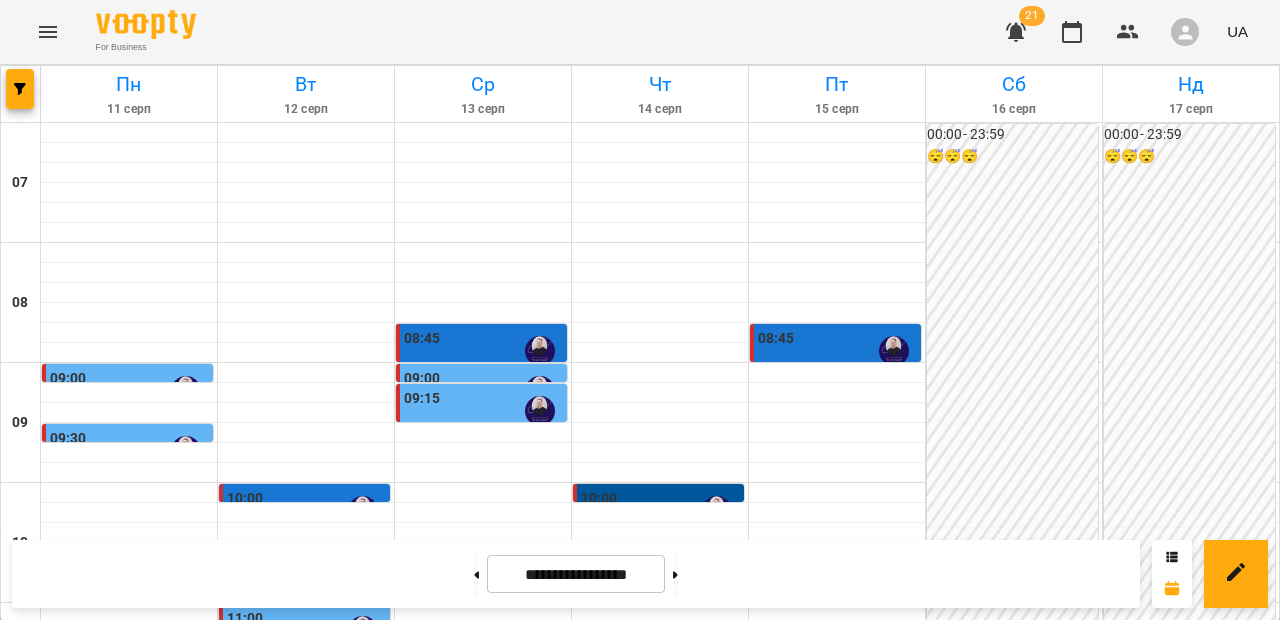 click at bounding box center [129, 693] 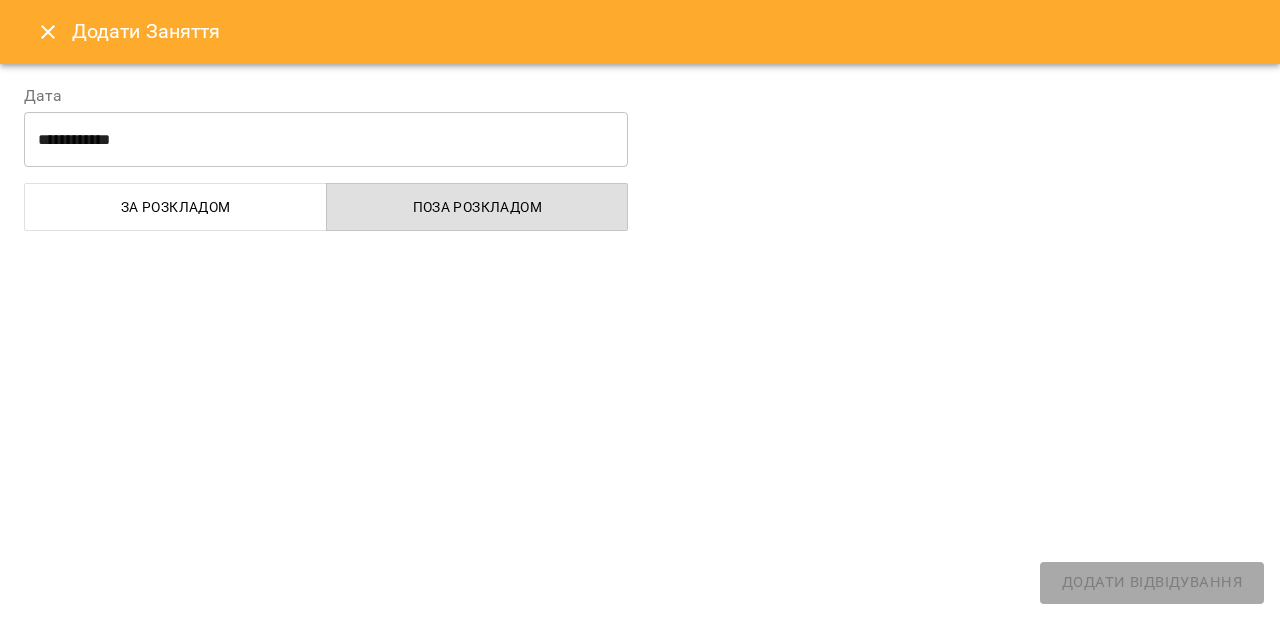 select 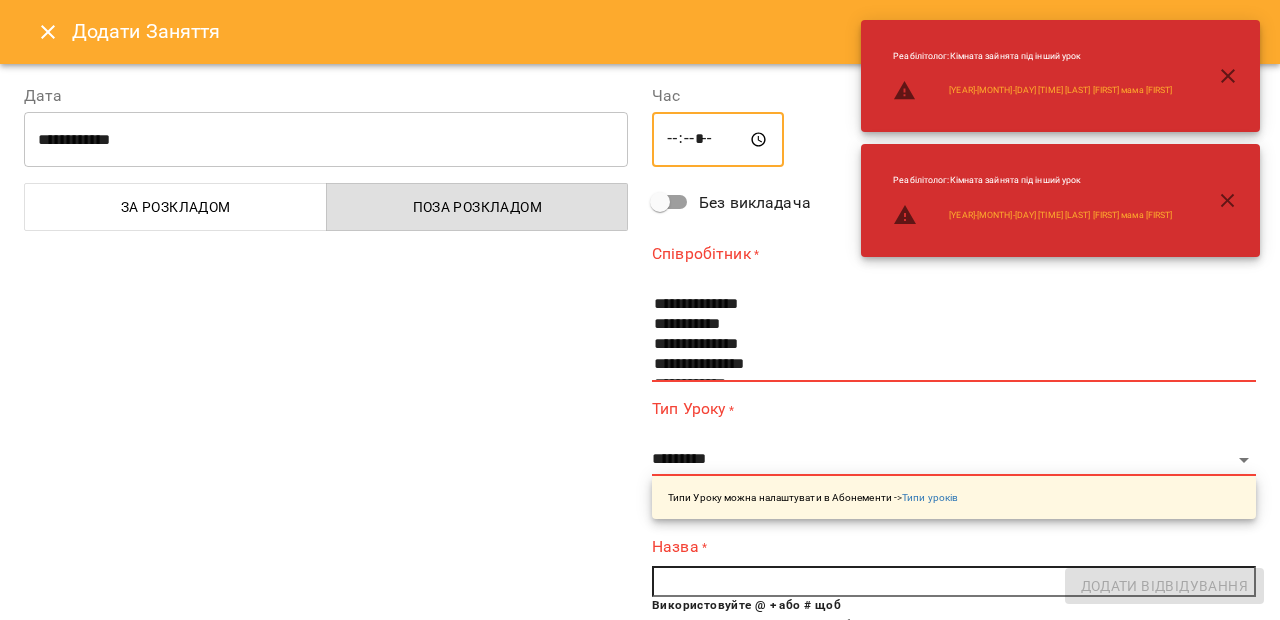 click on "*****" at bounding box center [718, 140] 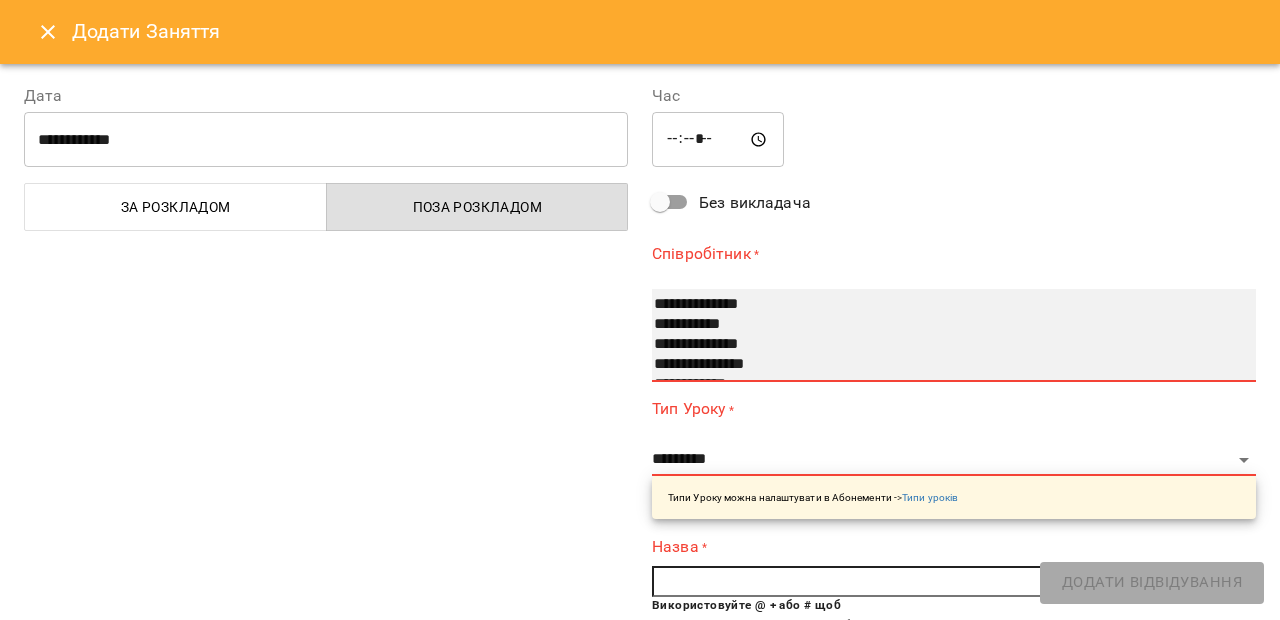 select on "**********" 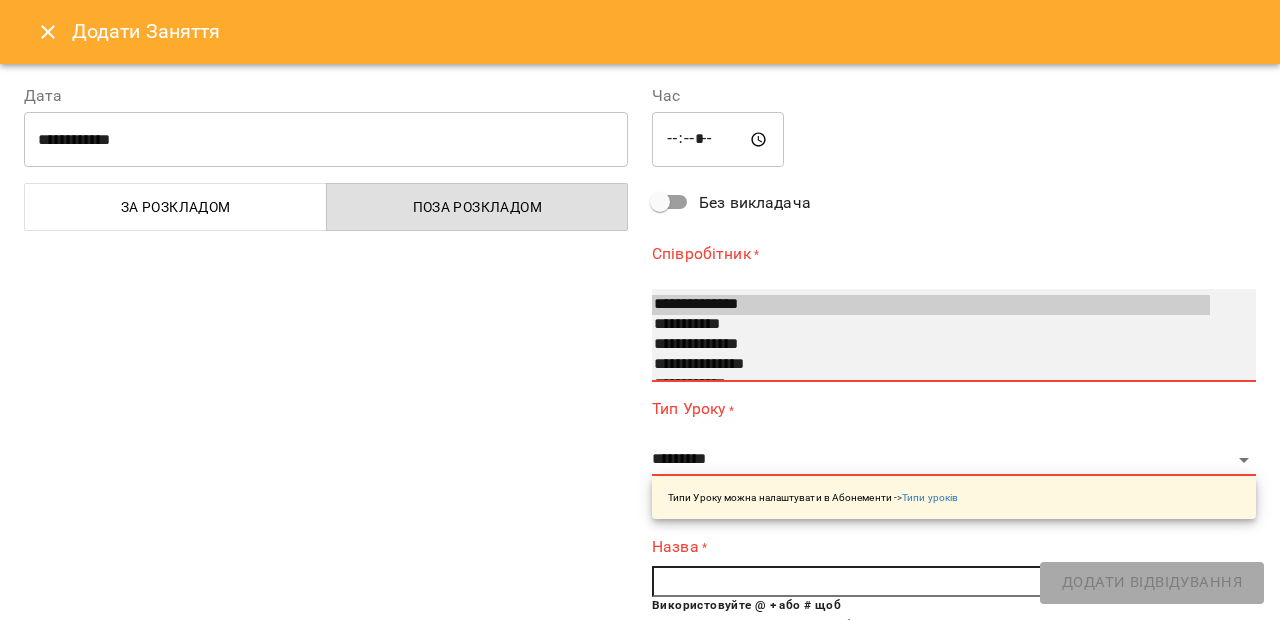 click on "**********" at bounding box center [931, 365] 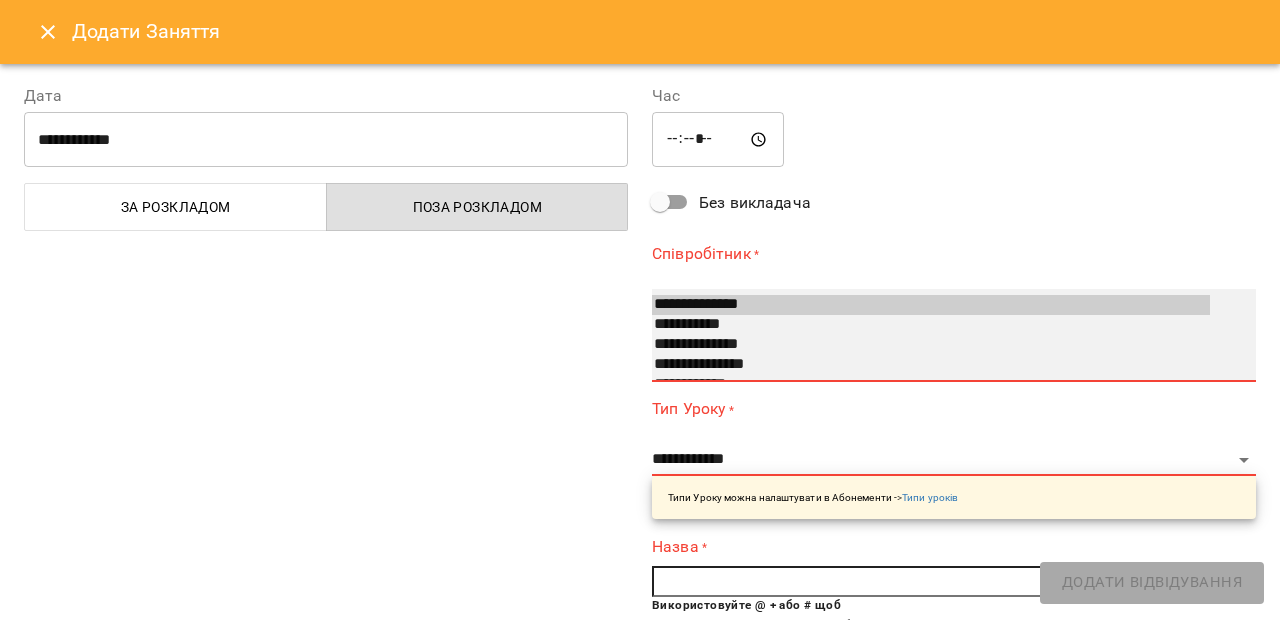 type on "**" 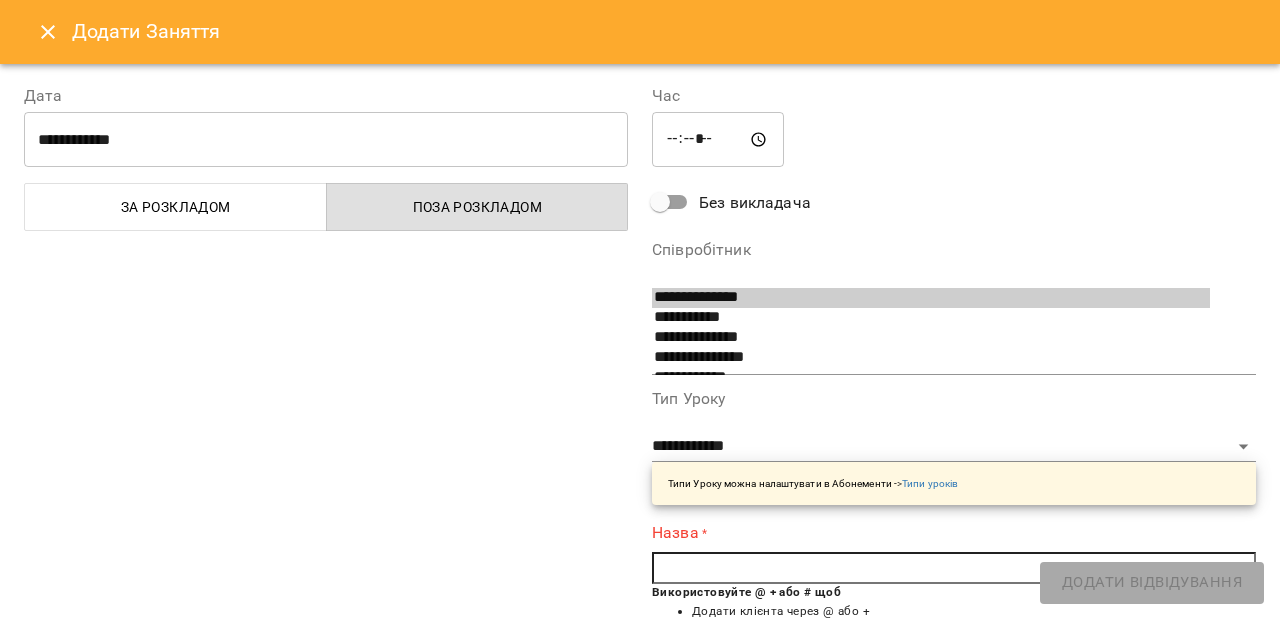 click at bounding box center (954, 568) 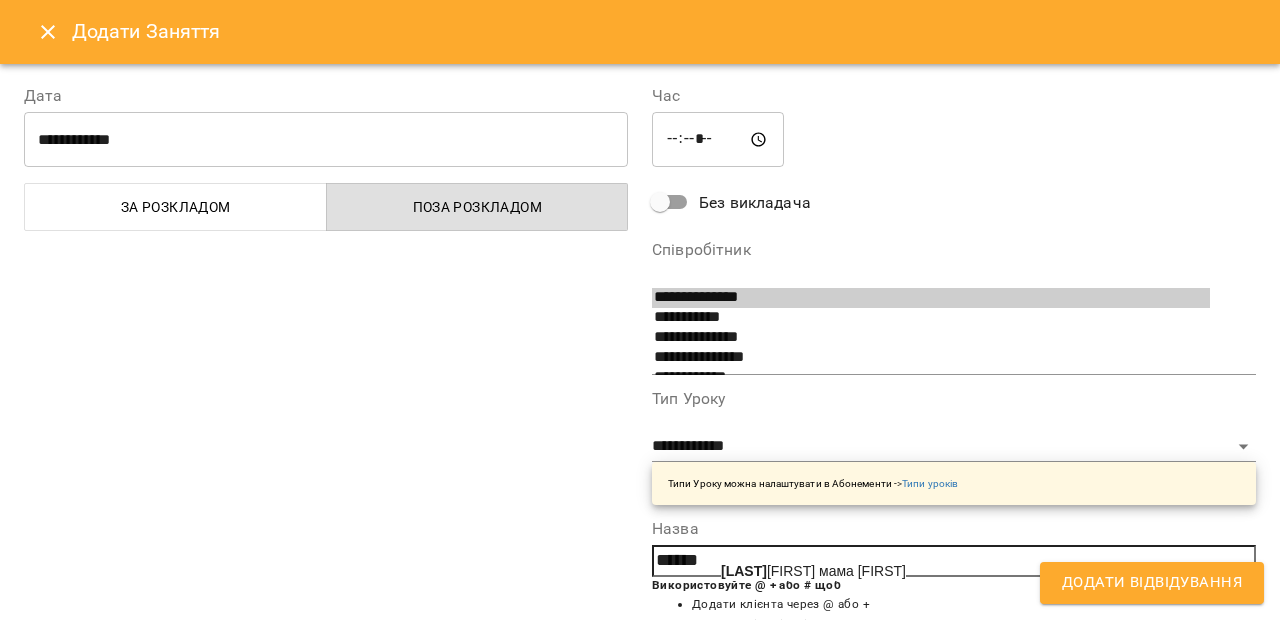 click on "[LAST] [NAME] мама [NAME]" at bounding box center (813, 571) 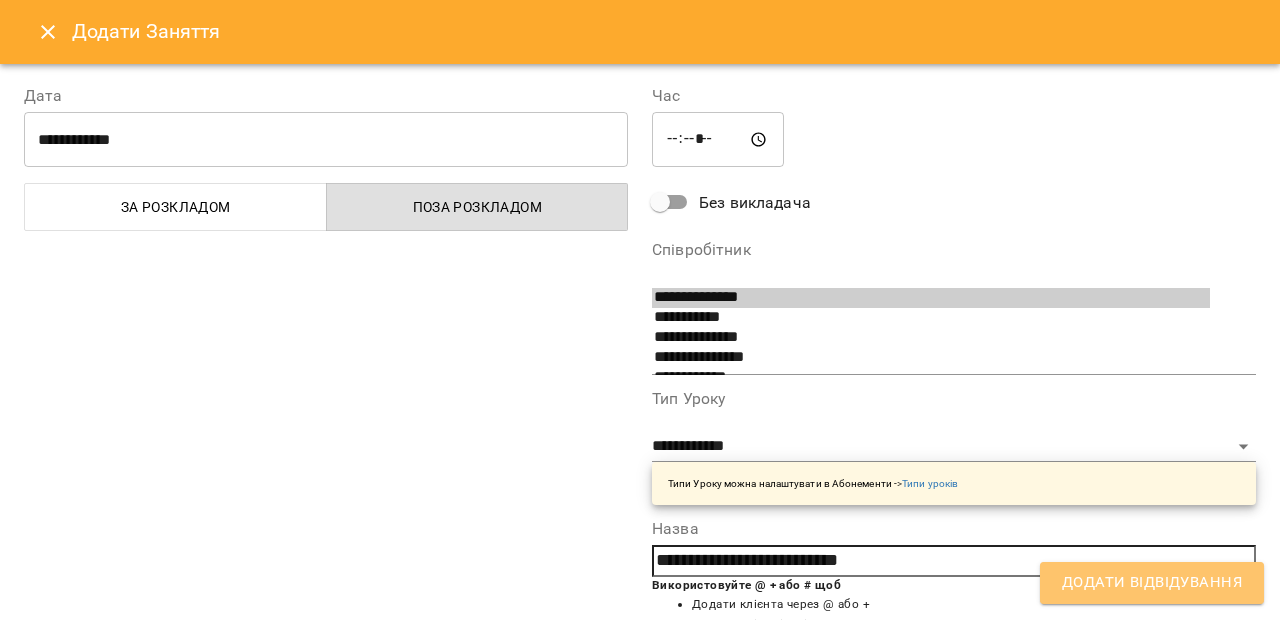 click on "Додати Відвідування" at bounding box center [1152, 583] 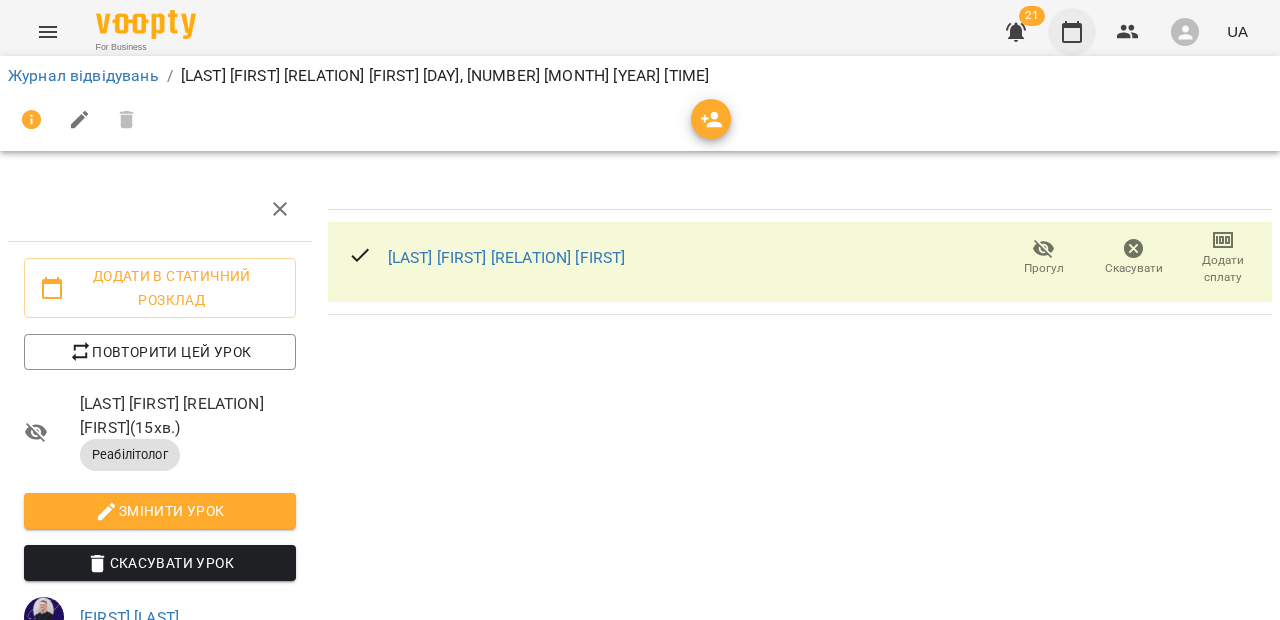 click 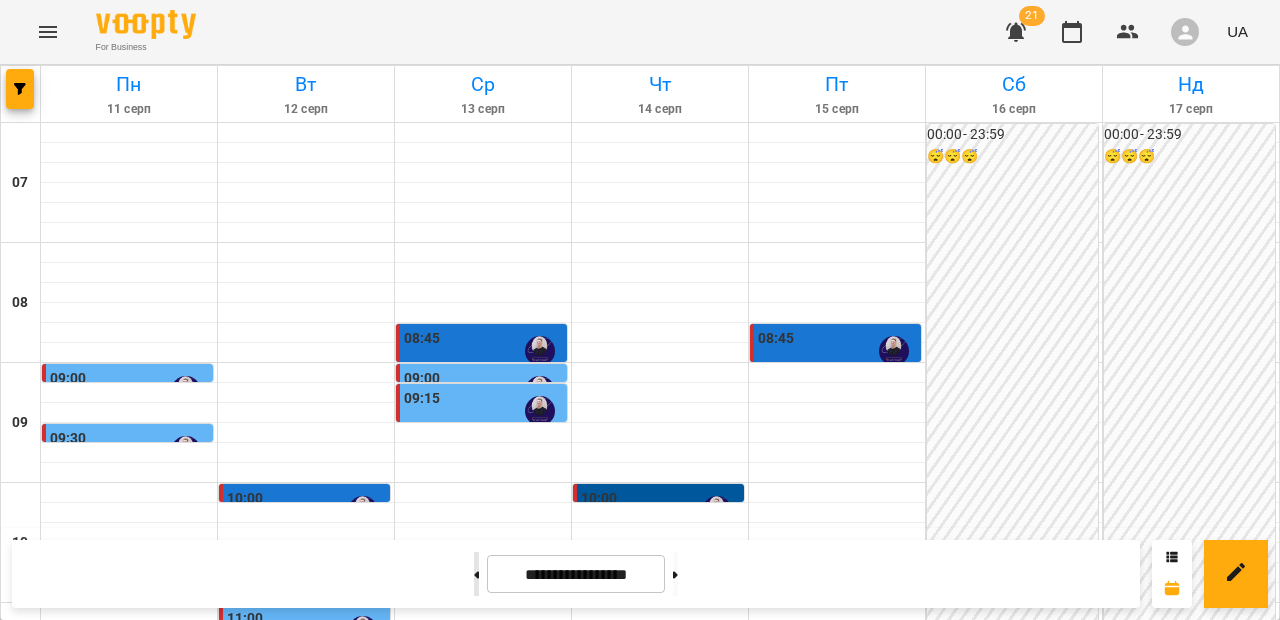 click at bounding box center (476, 574) 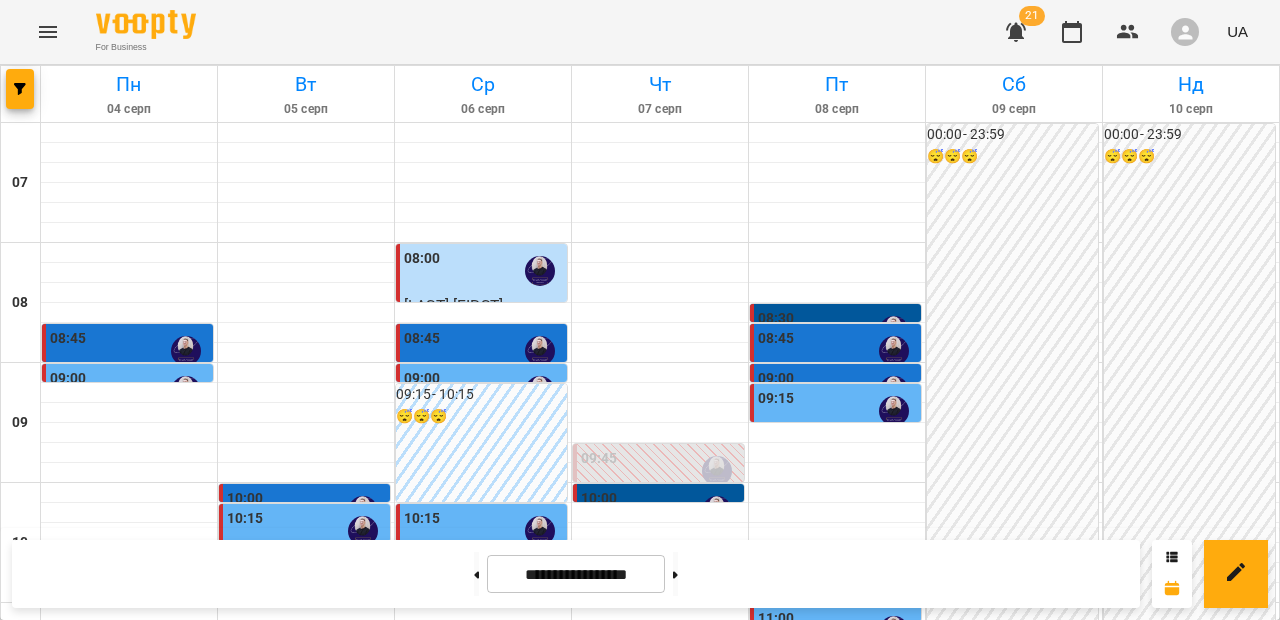 scroll, scrollTop: 279, scrollLeft: 0, axis: vertical 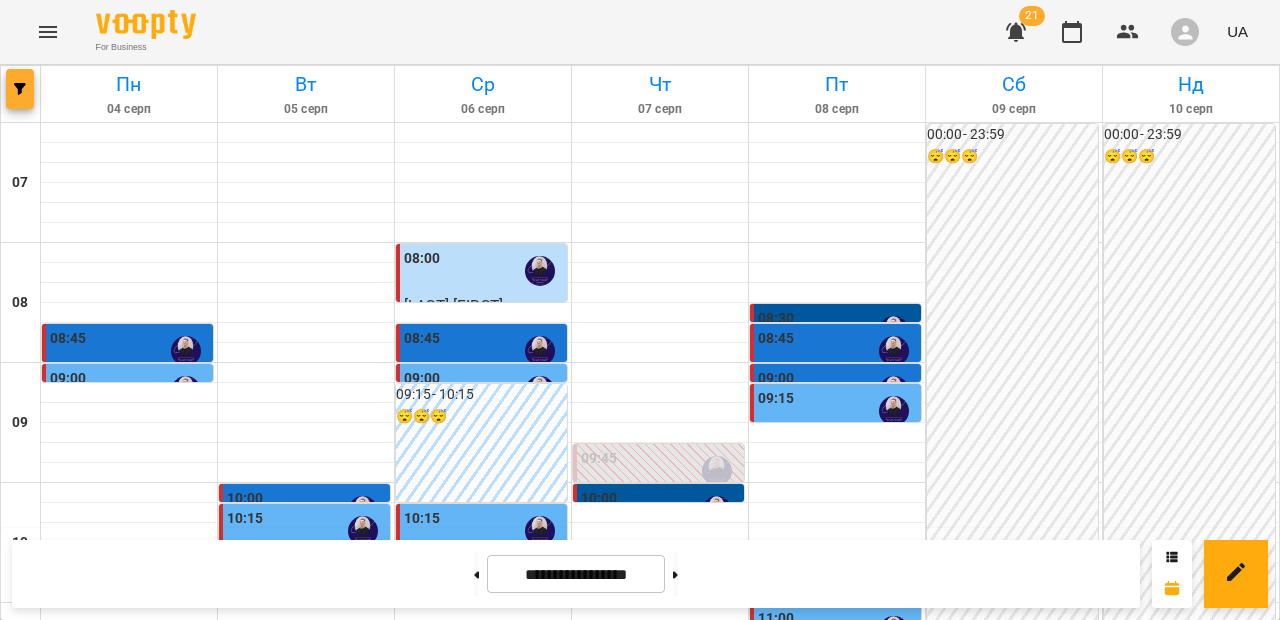 click 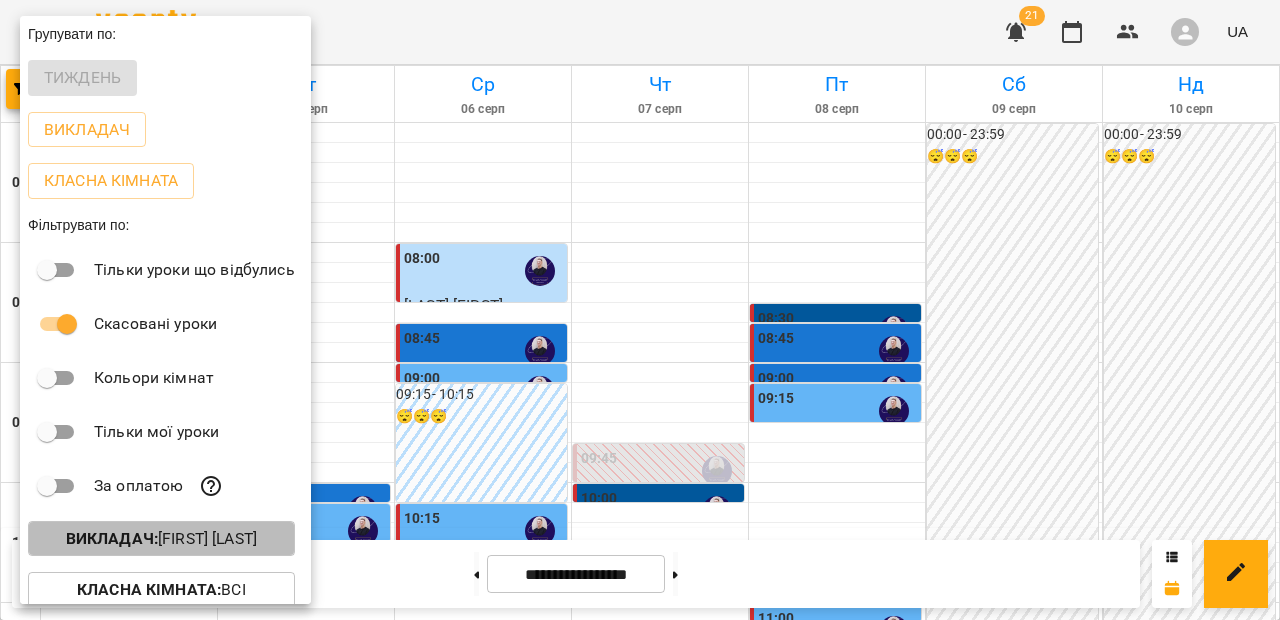 click on "[PROFESSION] : [FIRST] [LAST]" at bounding box center [161, 539] 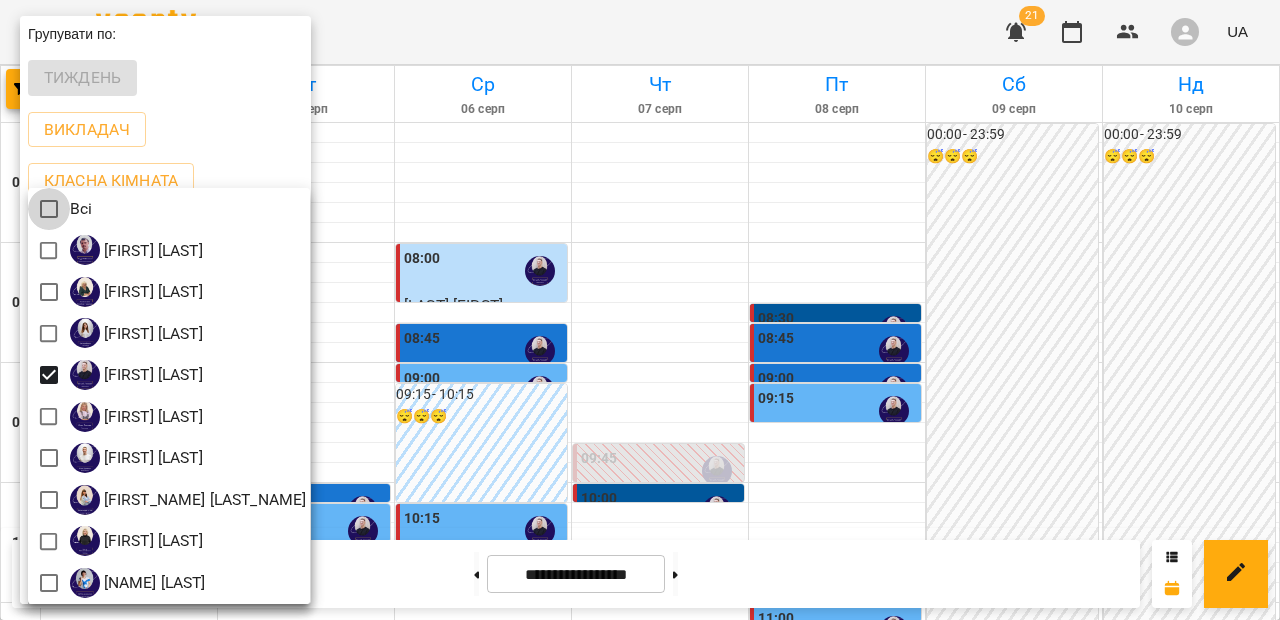click at bounding box center (640, 310) 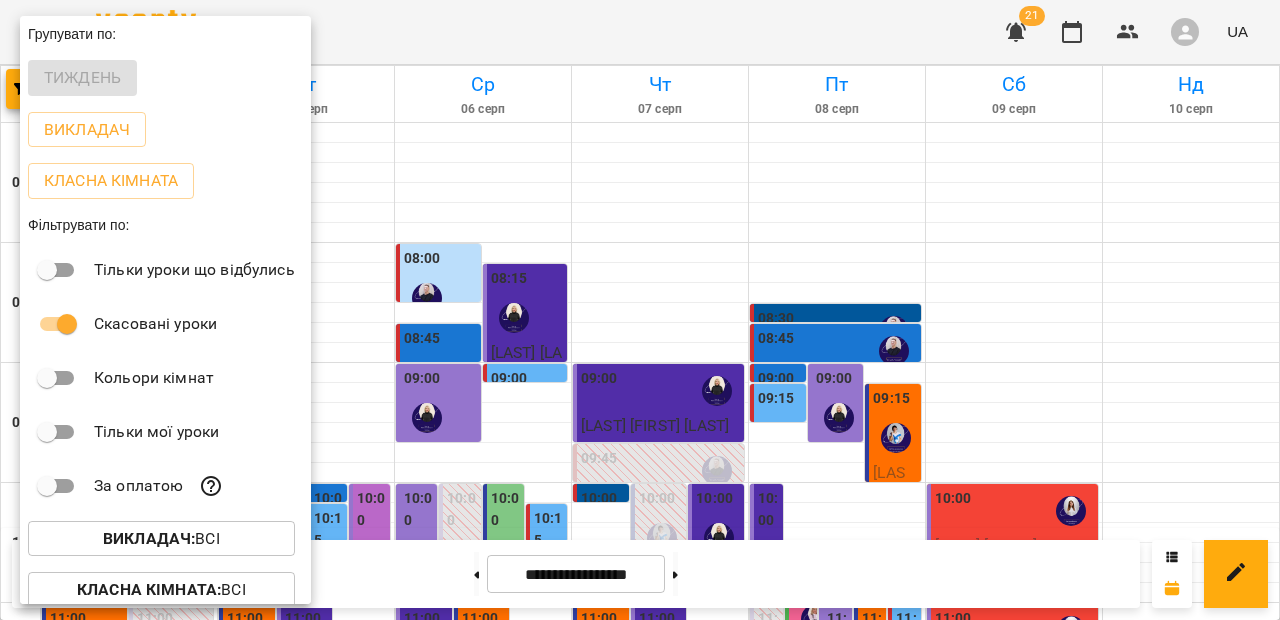 drag, startPoint x: 1271, startPoint y: 136, endPoint x: 1277, endPoint y: 254, distance: 118.15244 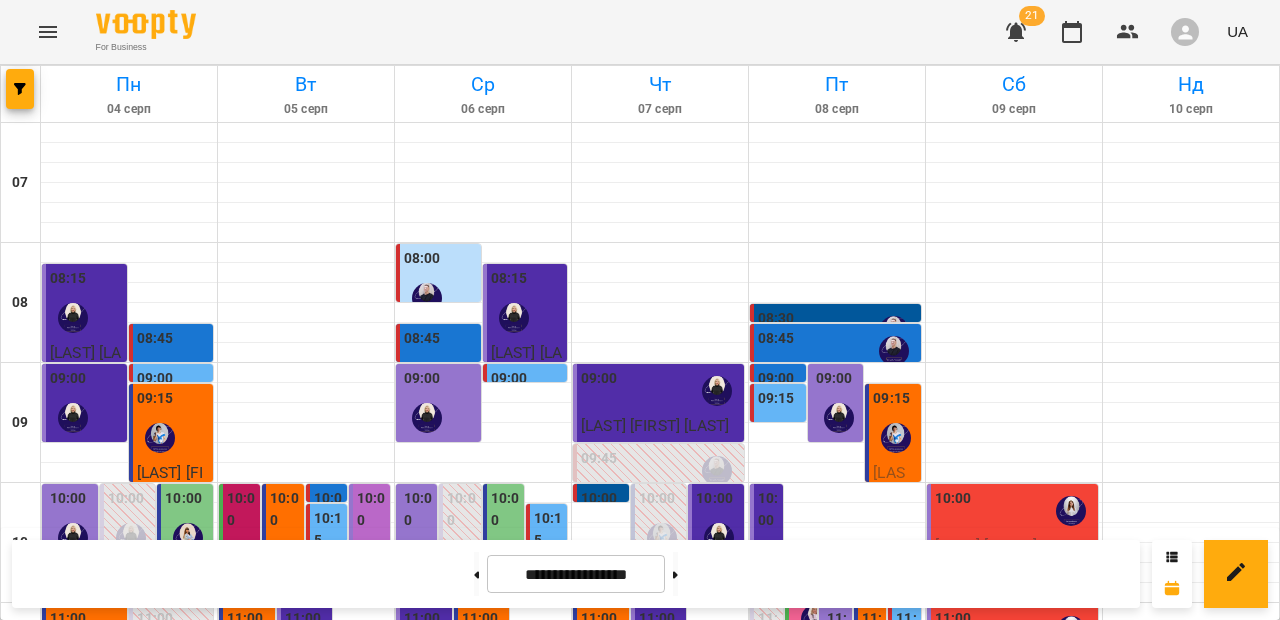 scroll, scrollTop: 568, scrollLeft: 0, axis: vertical 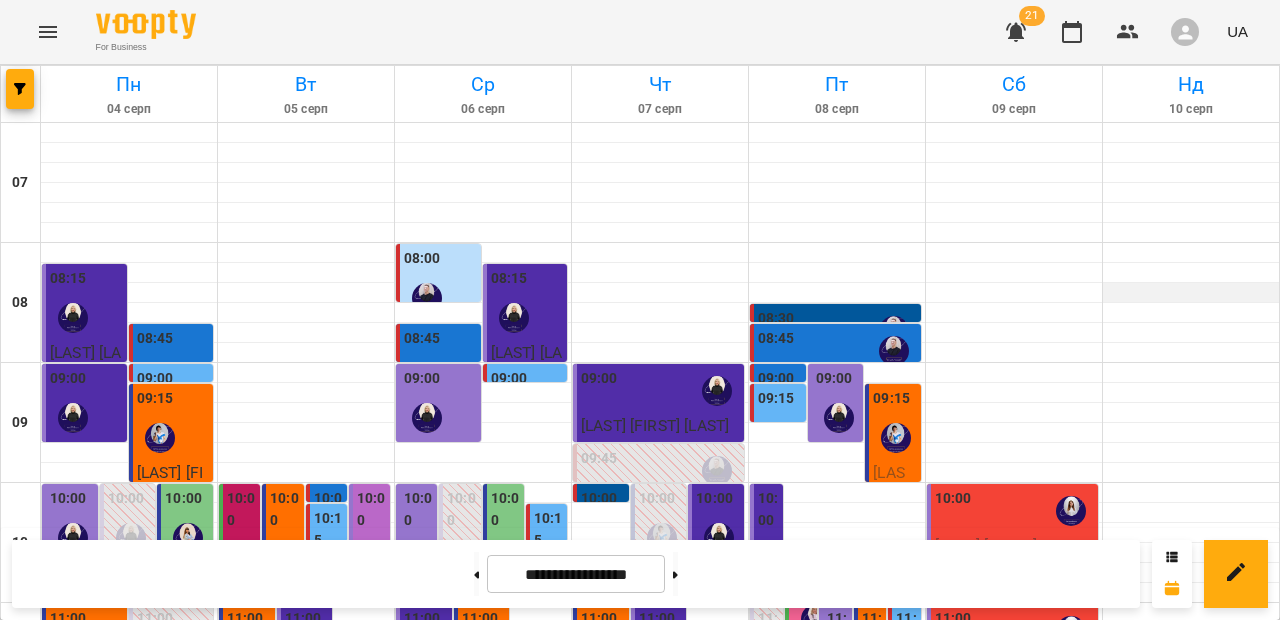 type 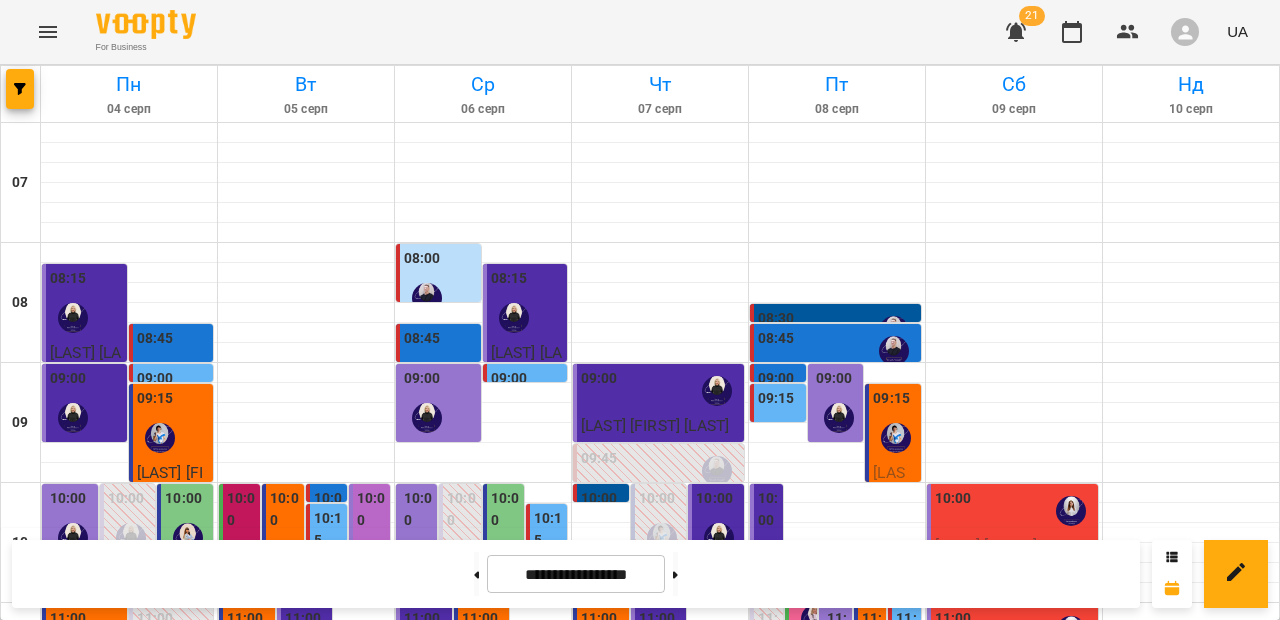 scroll, scrollTop: 200, scrollLeft: 0, axis: vertical 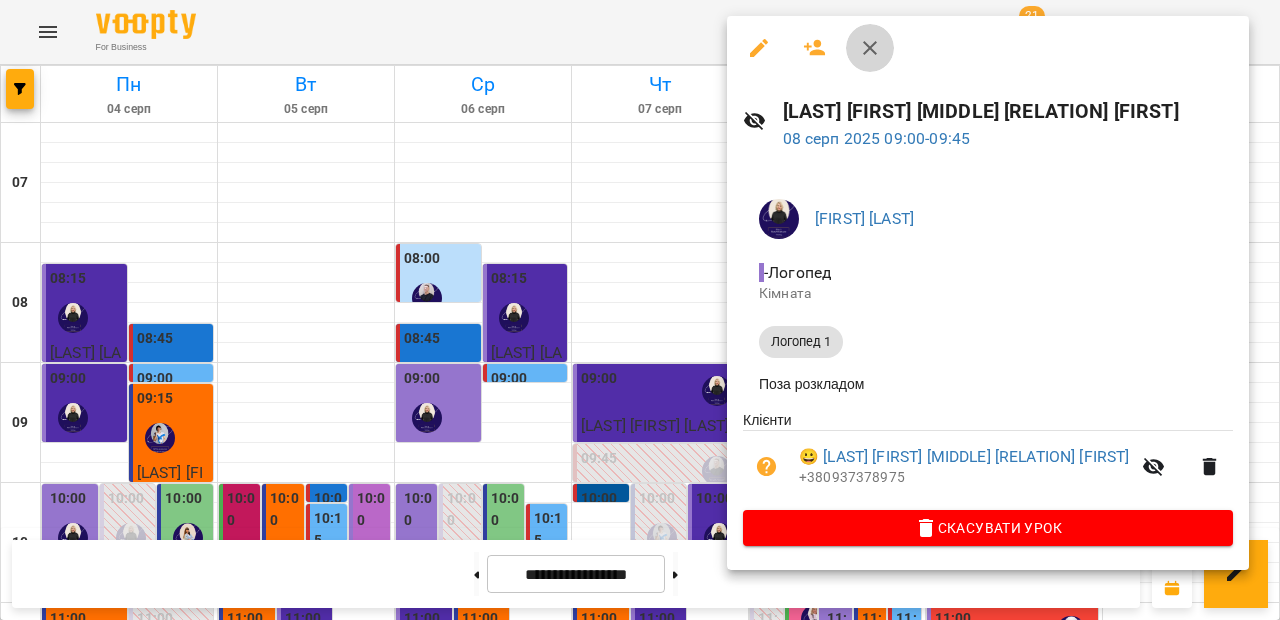 click 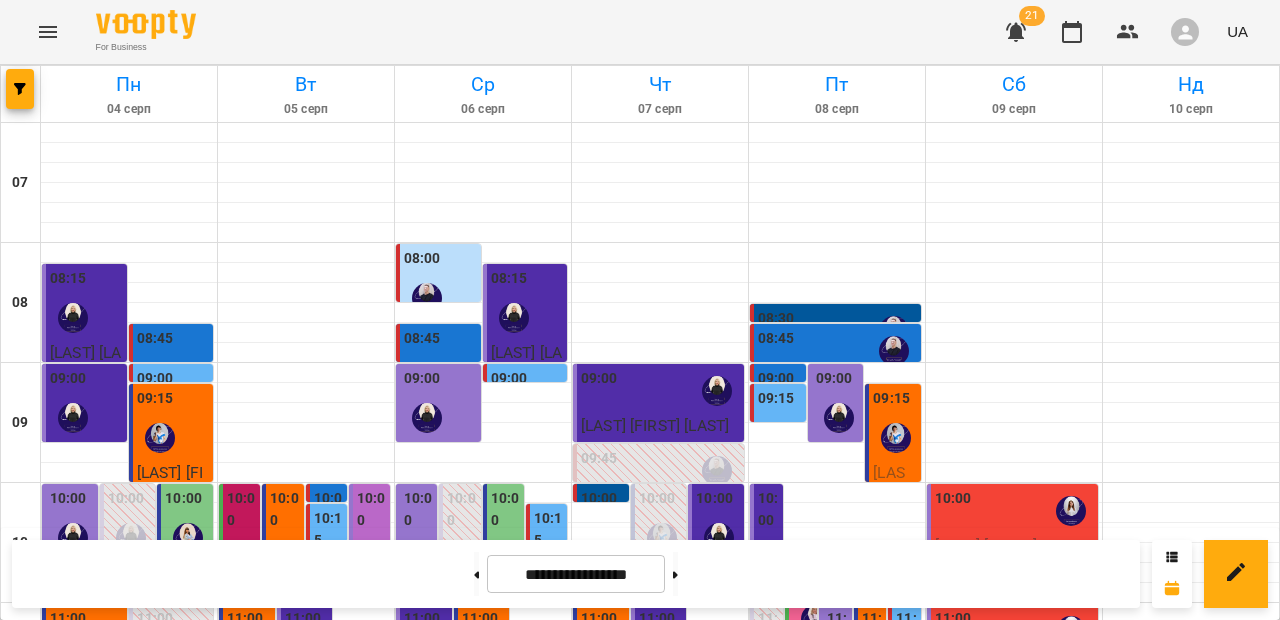 scroll, scrollTop: 281, scrollLeft: 0, axis: vertical 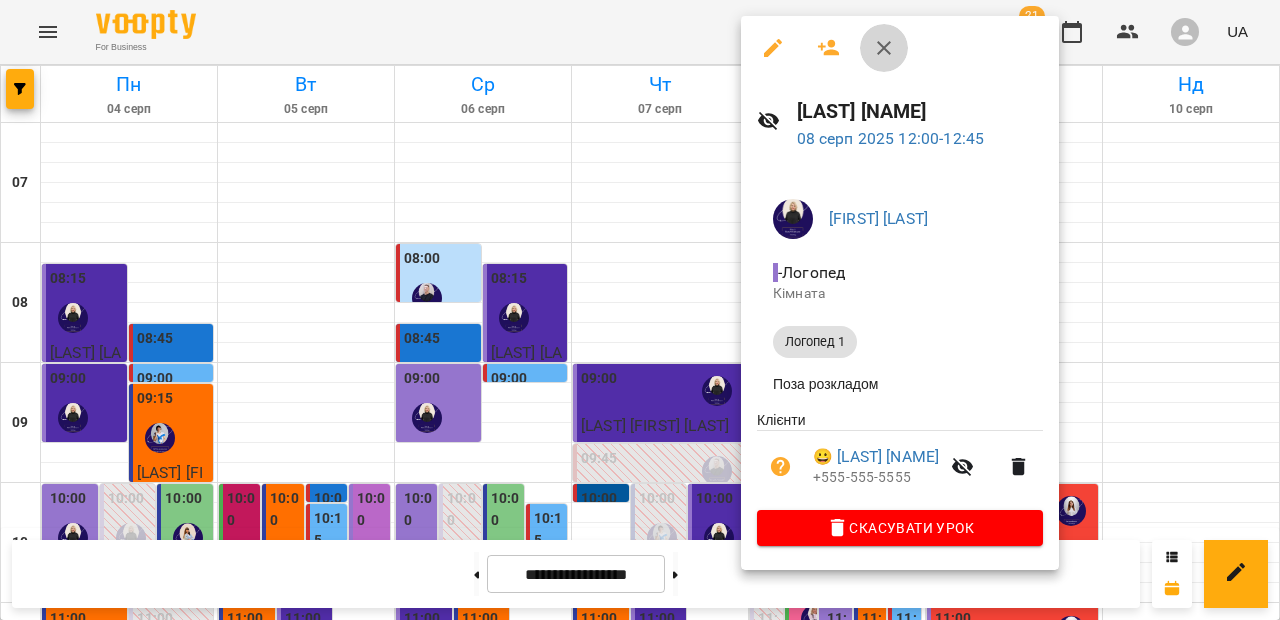click 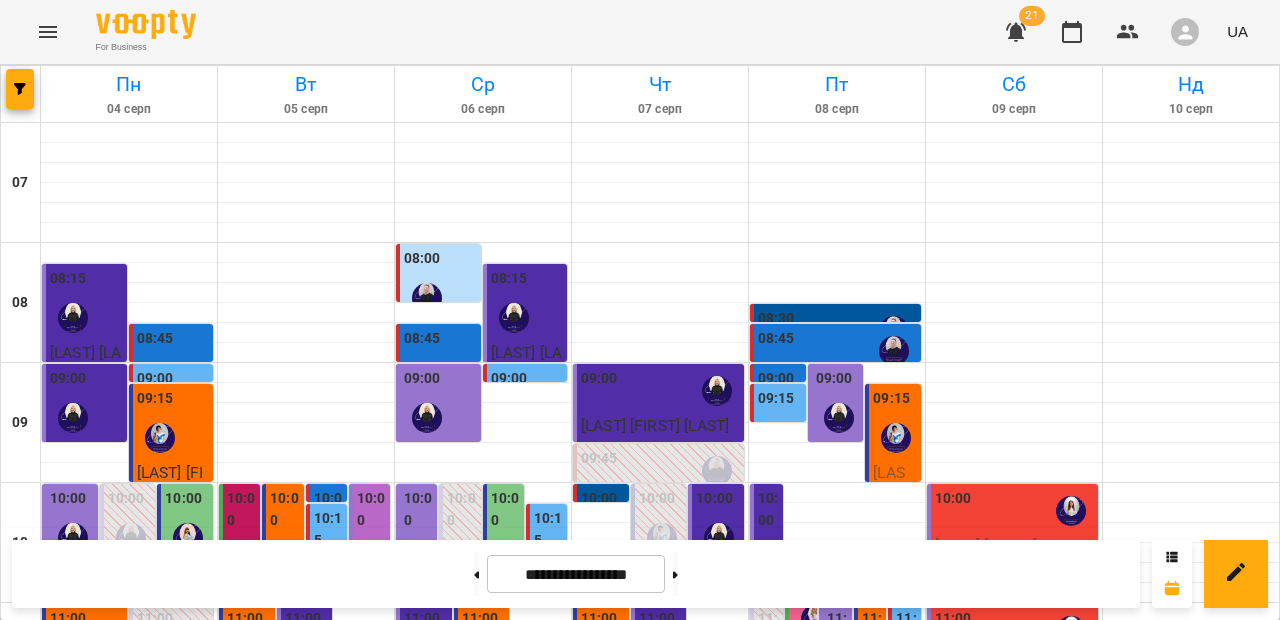 scroll, scrollTop: 357, scrollLeft: 0, axis: vertical 